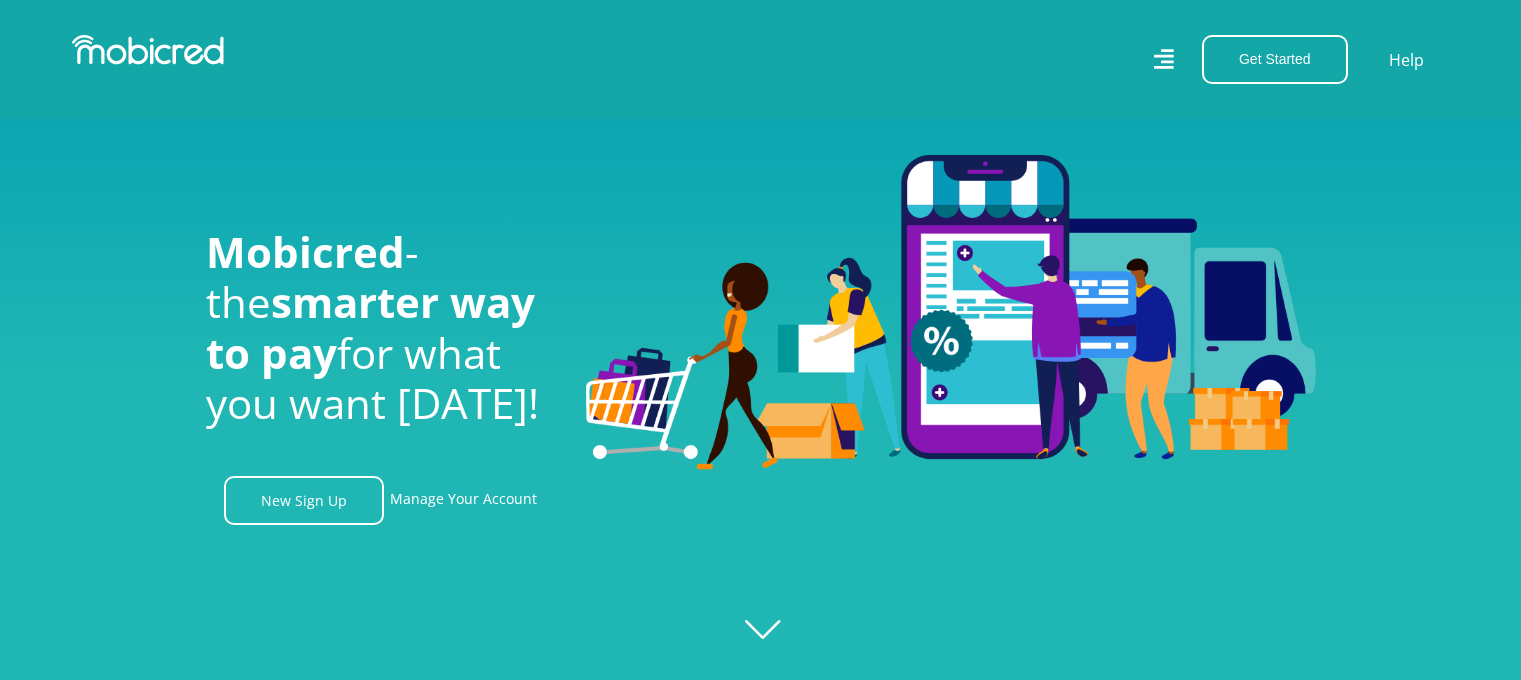 scroll, scrollTop: 800, scrollLeft: 0, axis: vertical 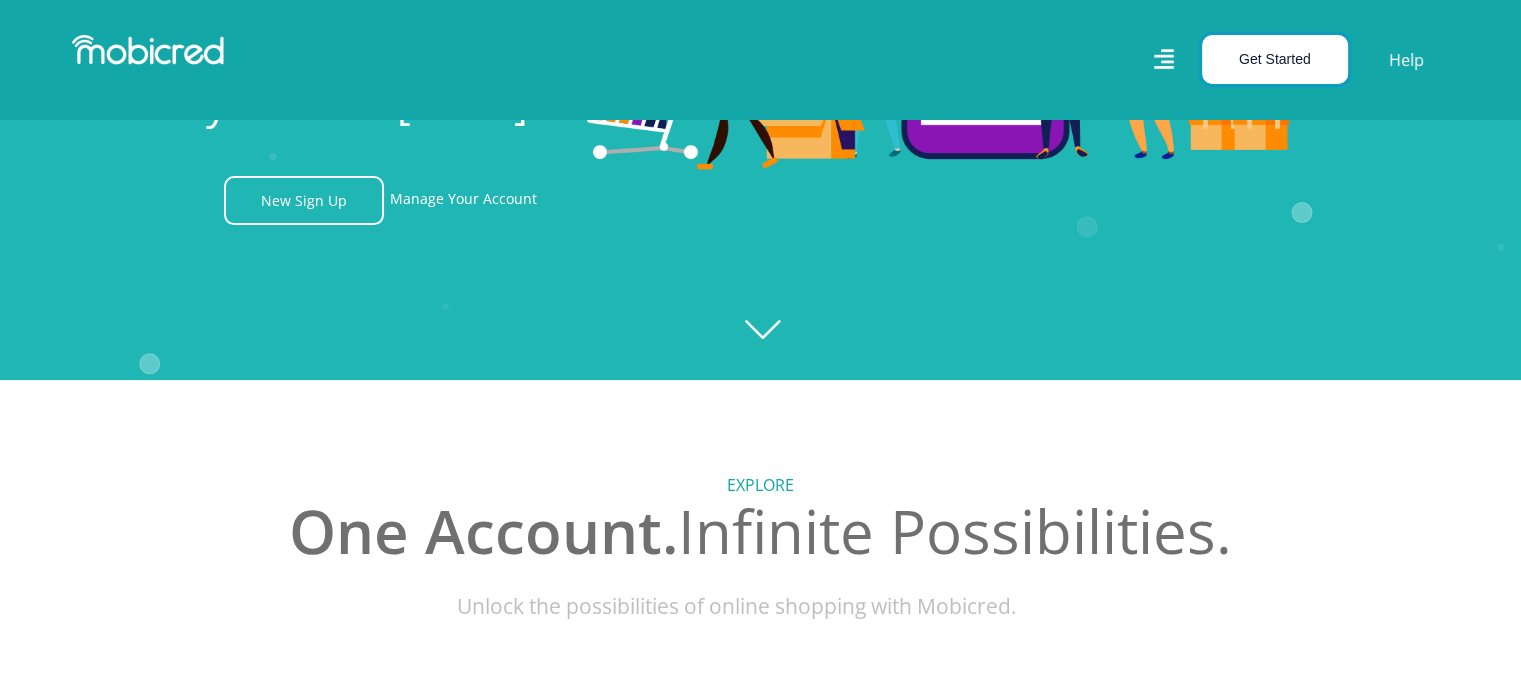 click on "Get Started" at bounding box center (1275, 59) 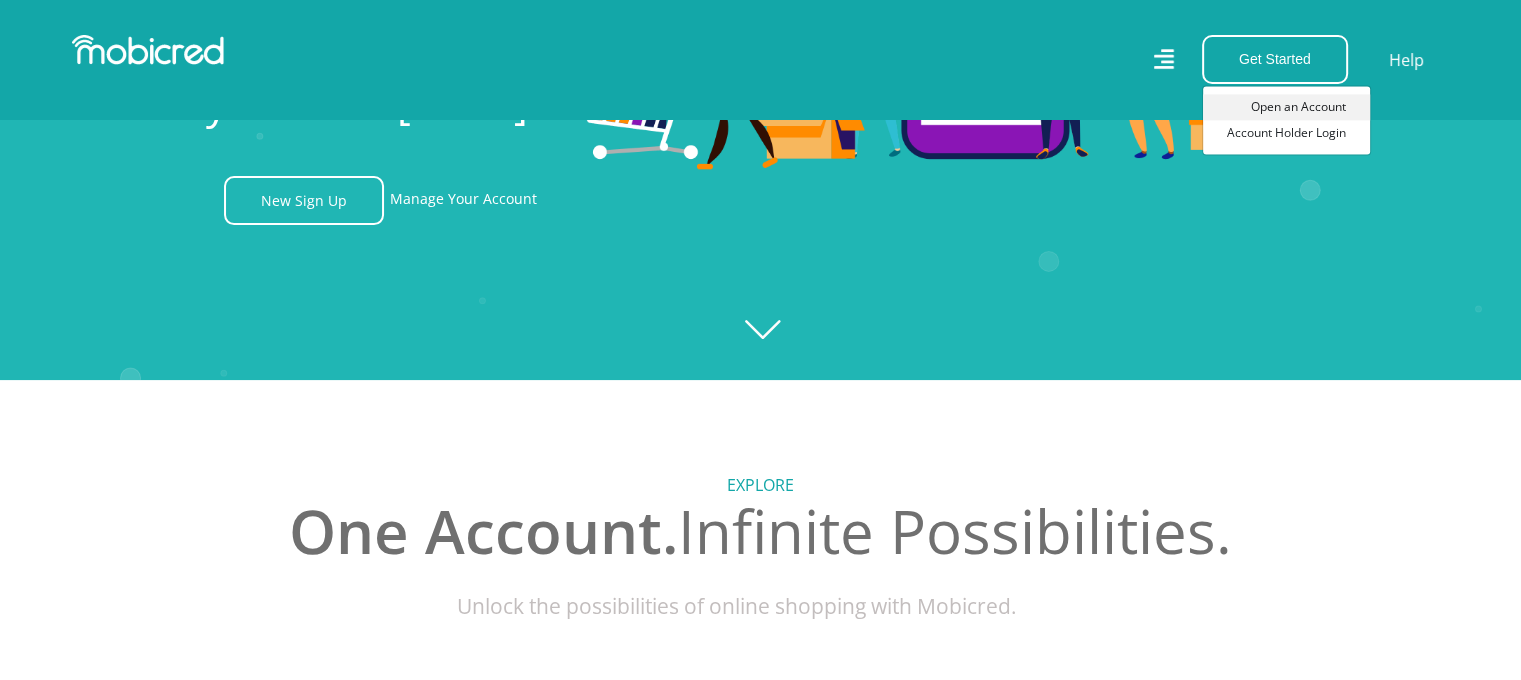 click on "Open an Account" at bounding box center [1286, 107] 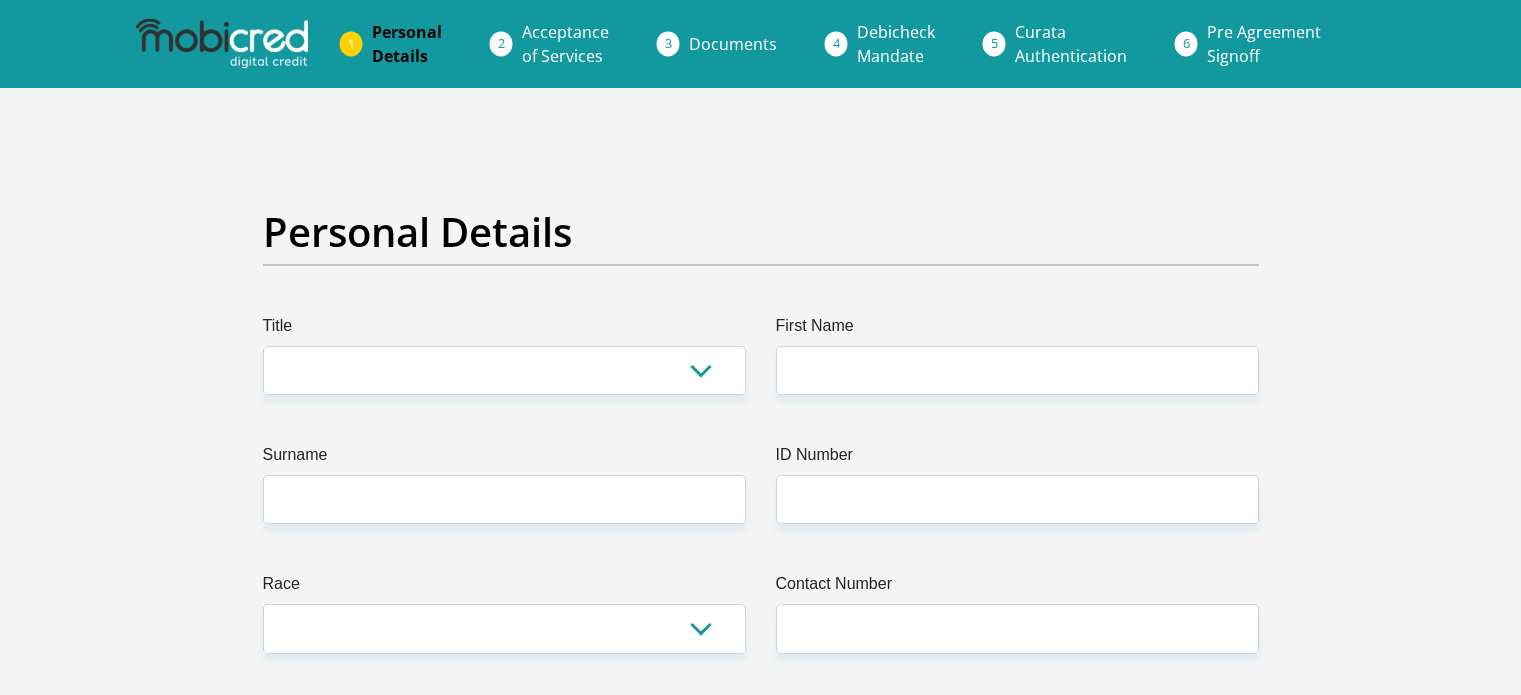 scroll, scrollTop: 0, scrollLeft: 0, axis: both 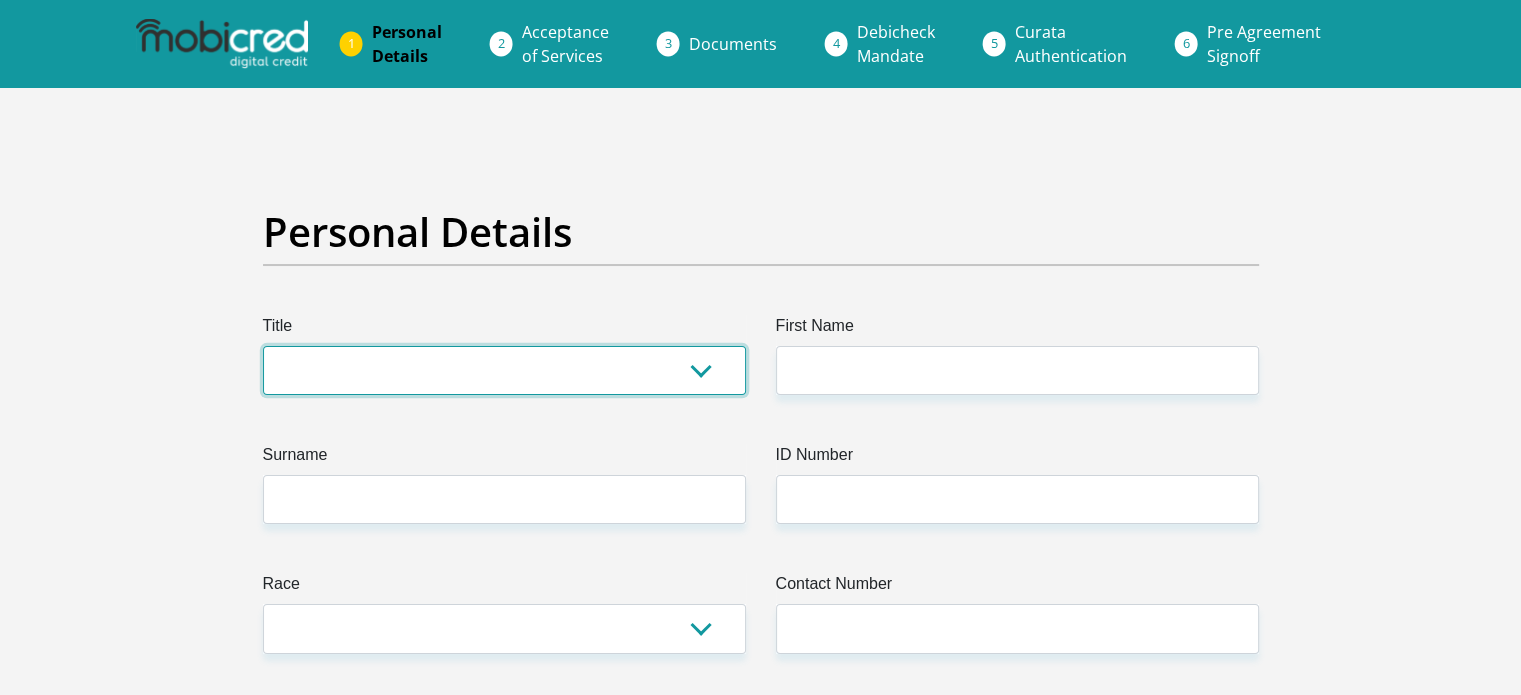 drag, startPoint x: 0, startPoint y: 0, endPoint x: 568, endPoint y: 360, distance: 672.476 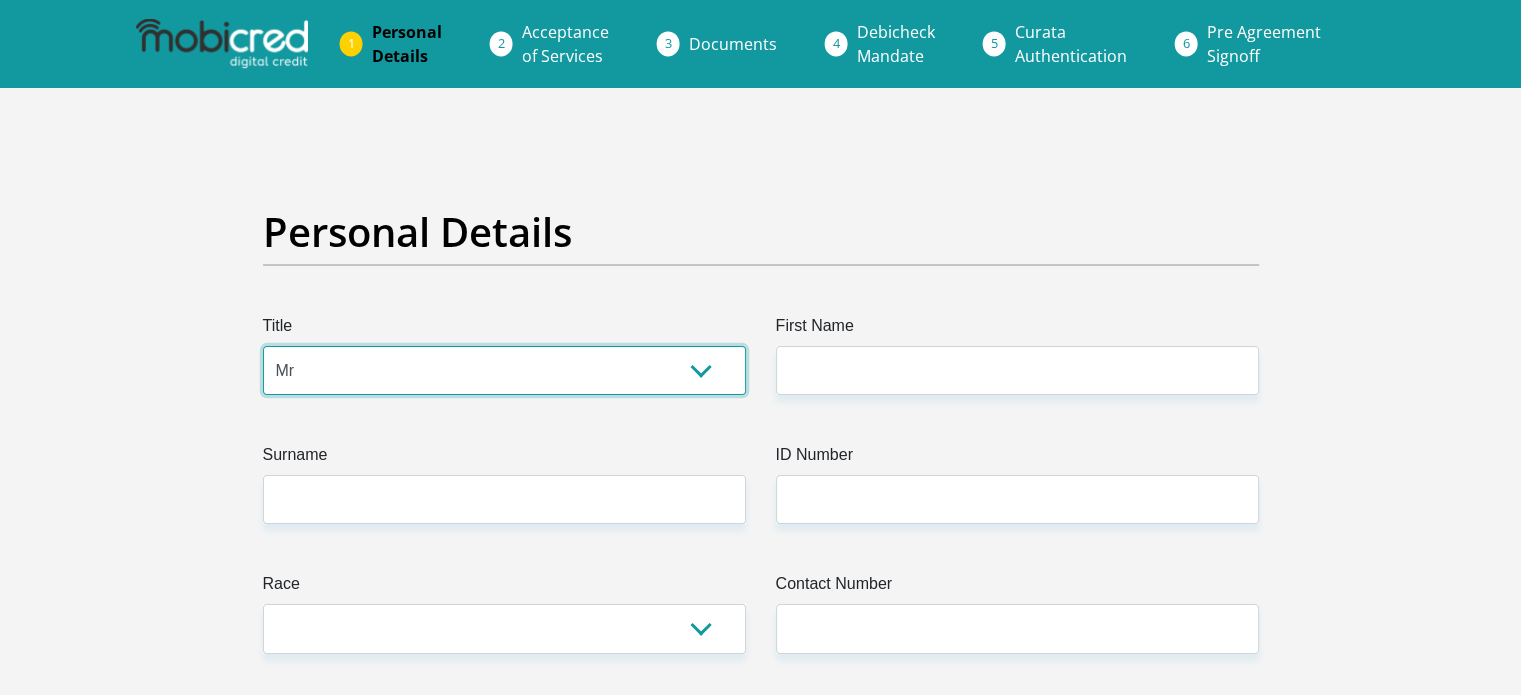 click on "Mr
Ms
Mrs
Dr
Other" at bounding box center (504, 370) 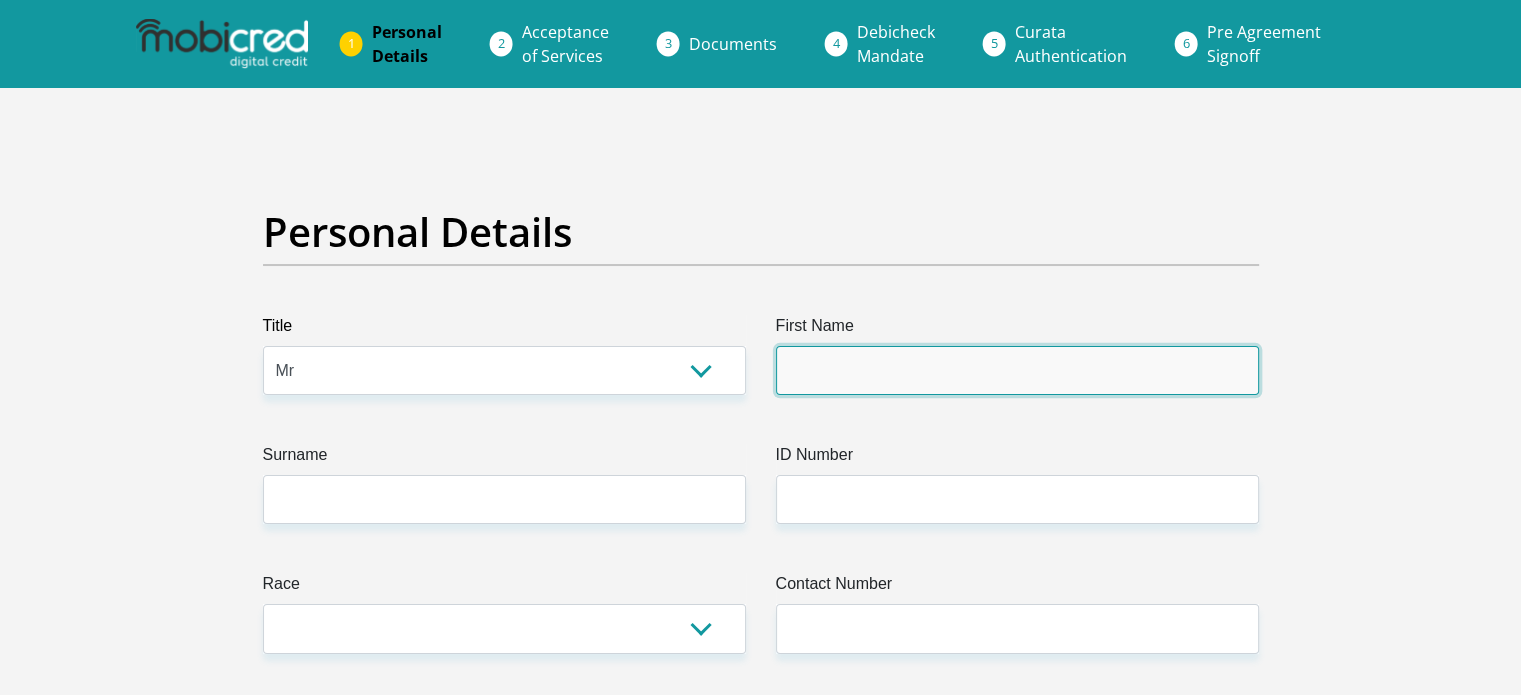 click on "First Name" at bounding box center [1017, 370] 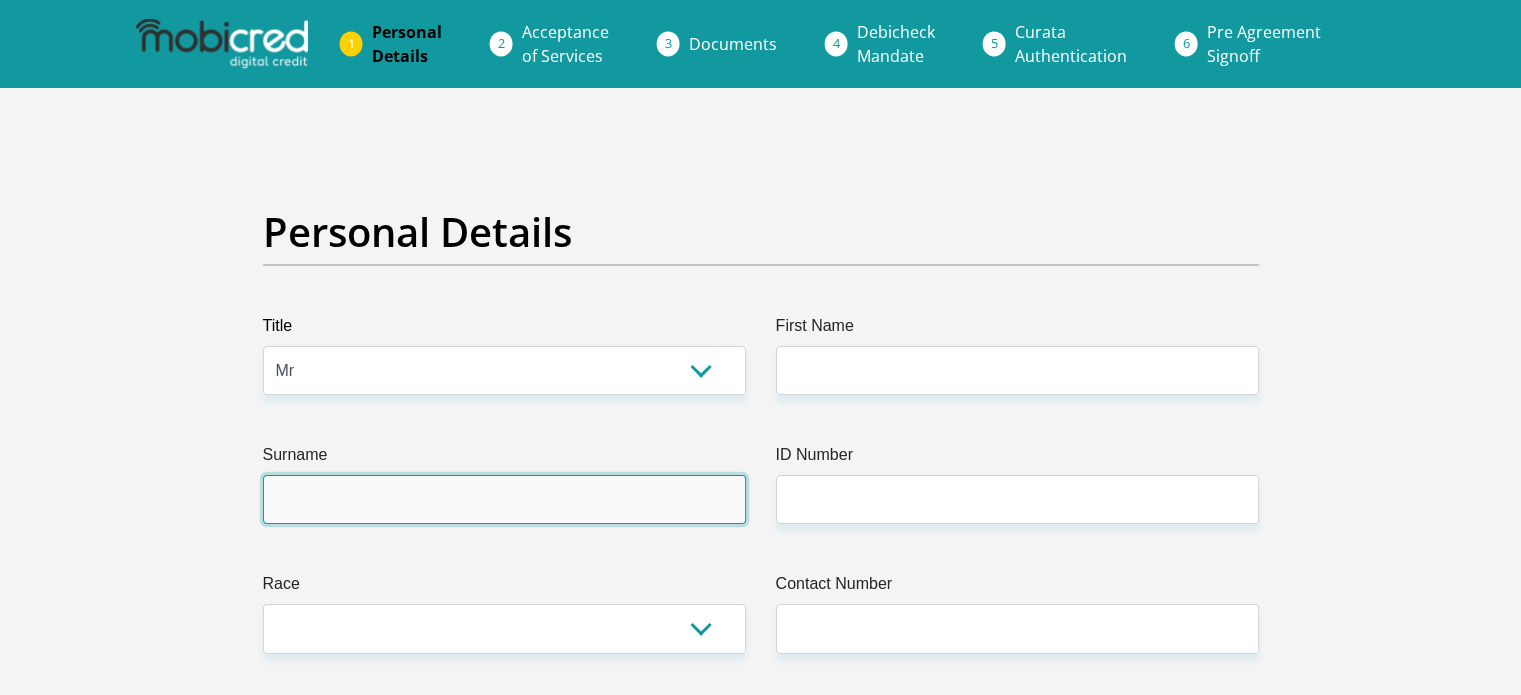 click on "Surname" at bounding box center (504, 499) 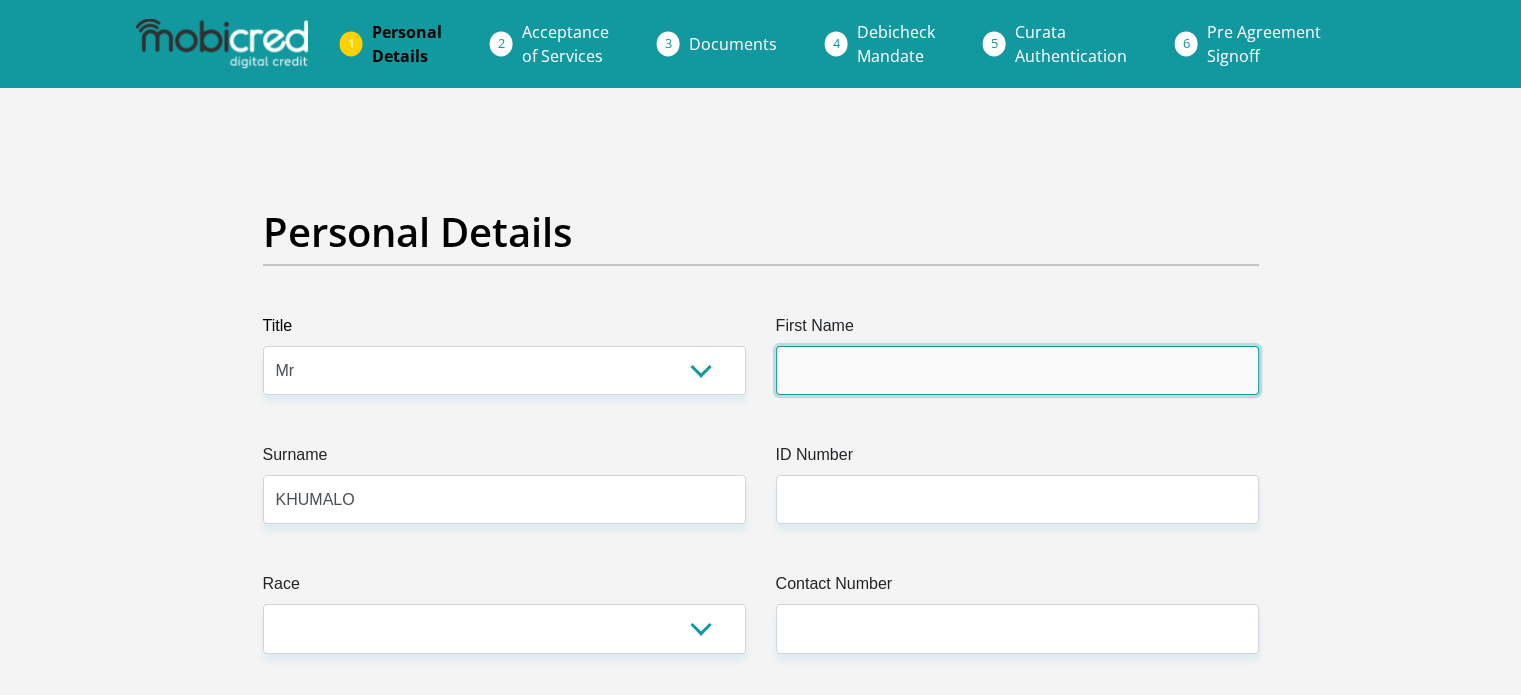 type on "STEVEN" 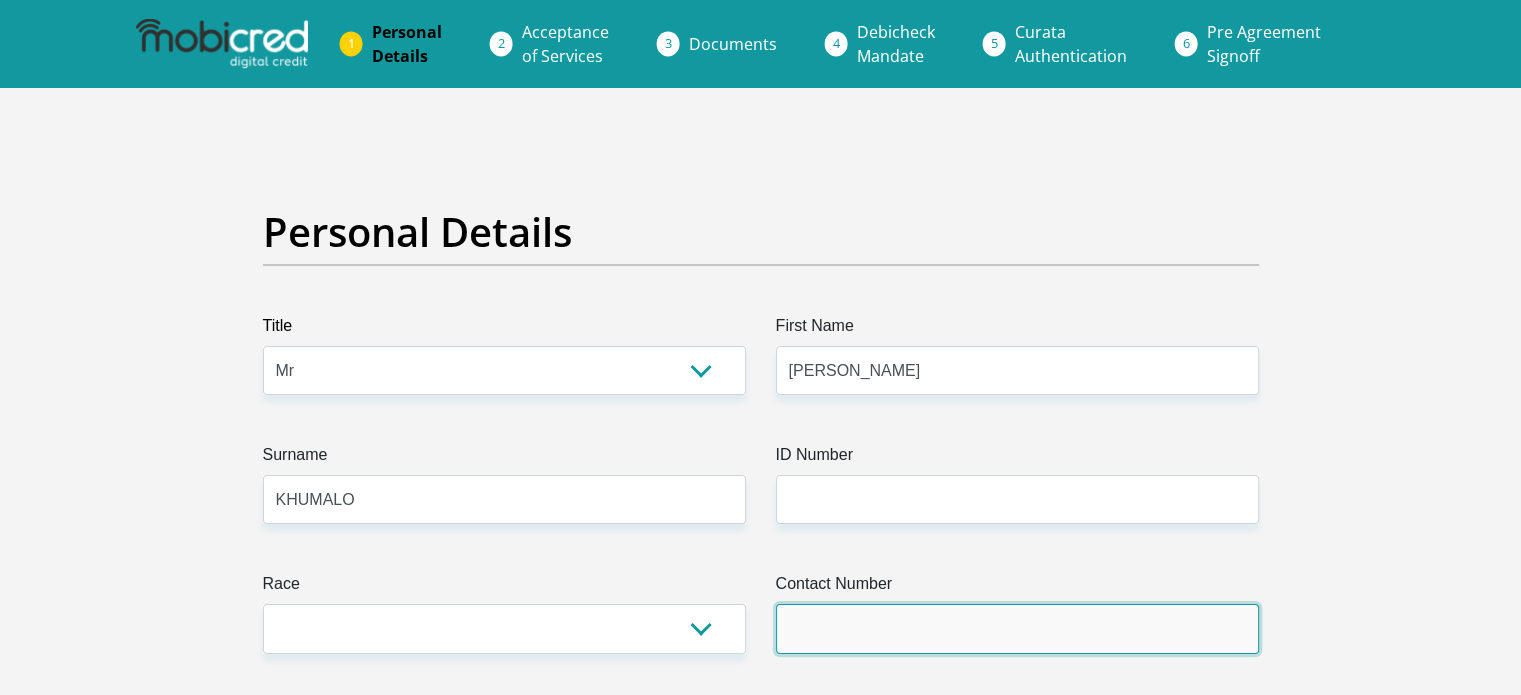 type on "0657479285" 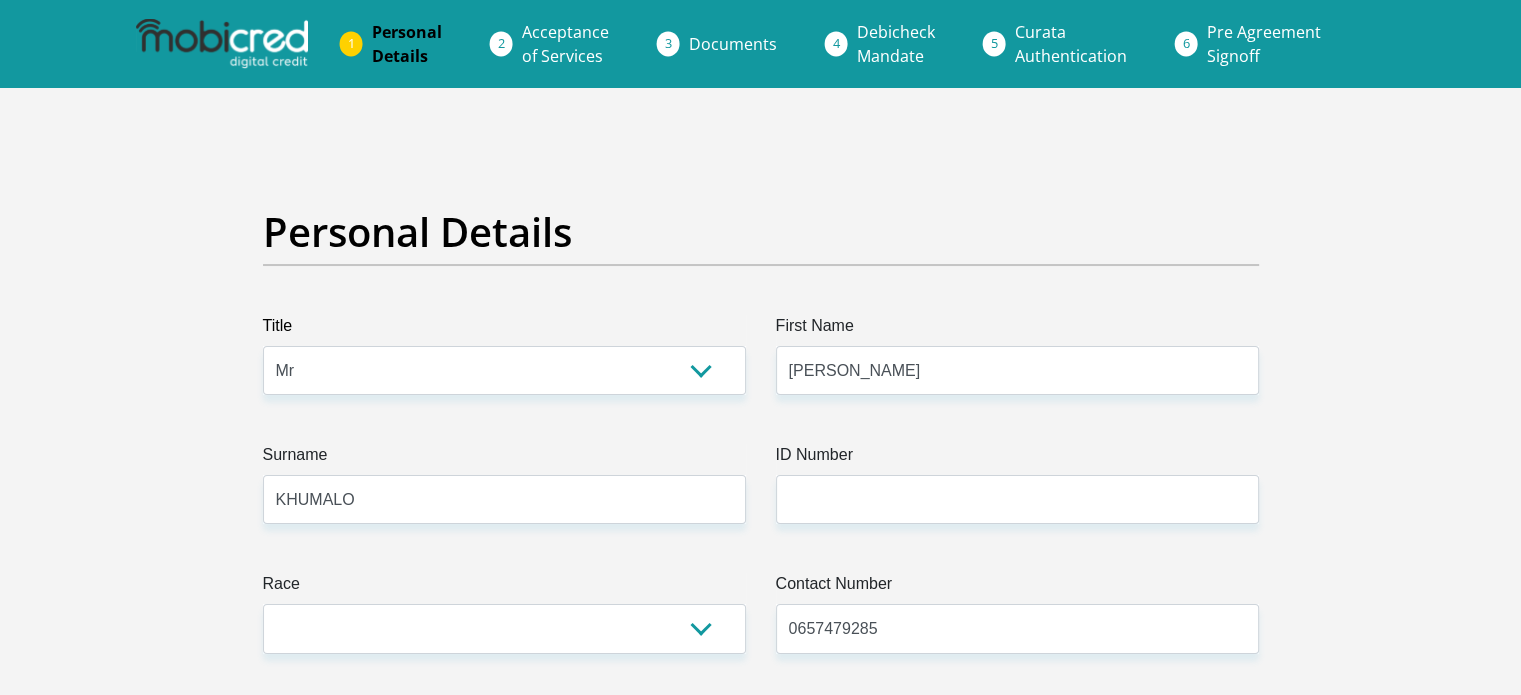 select on "ZAF" 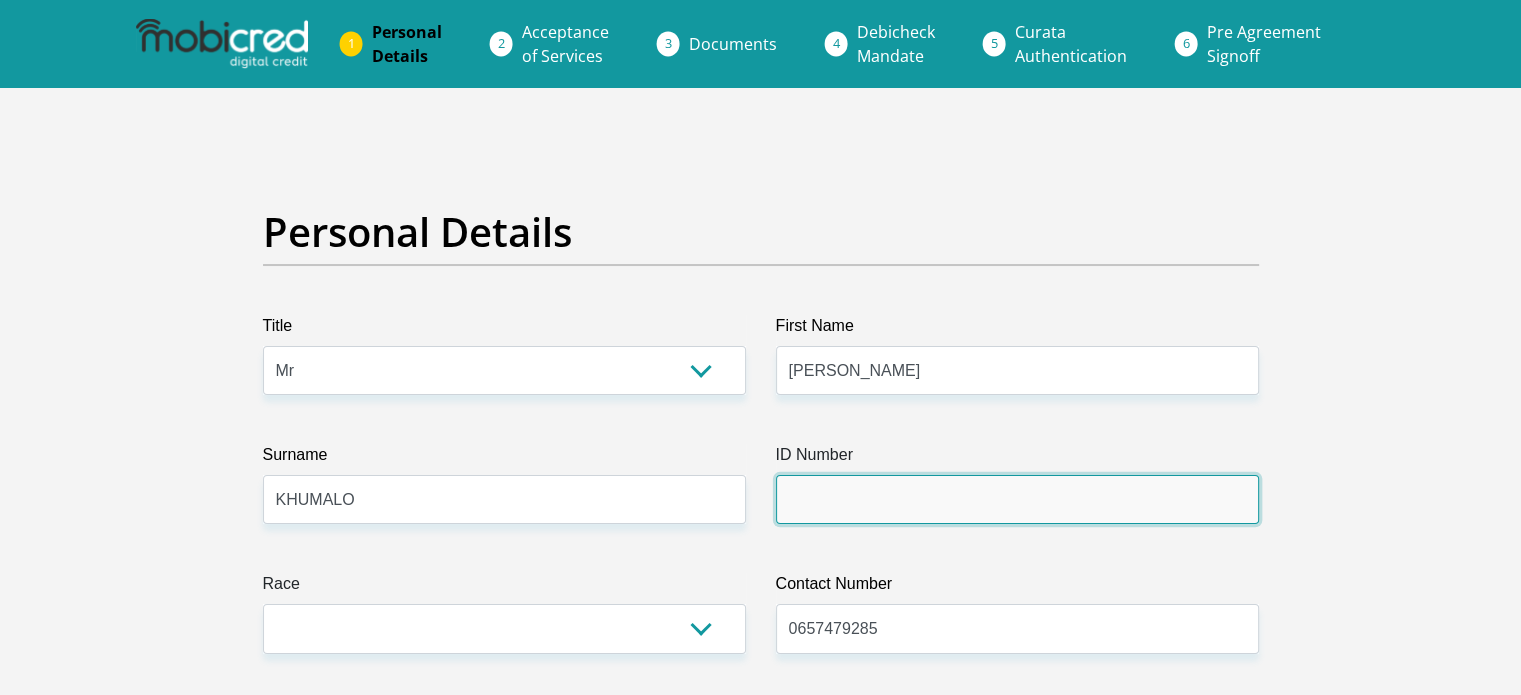 click on "ID Number" at bounding box center (1017, 499) 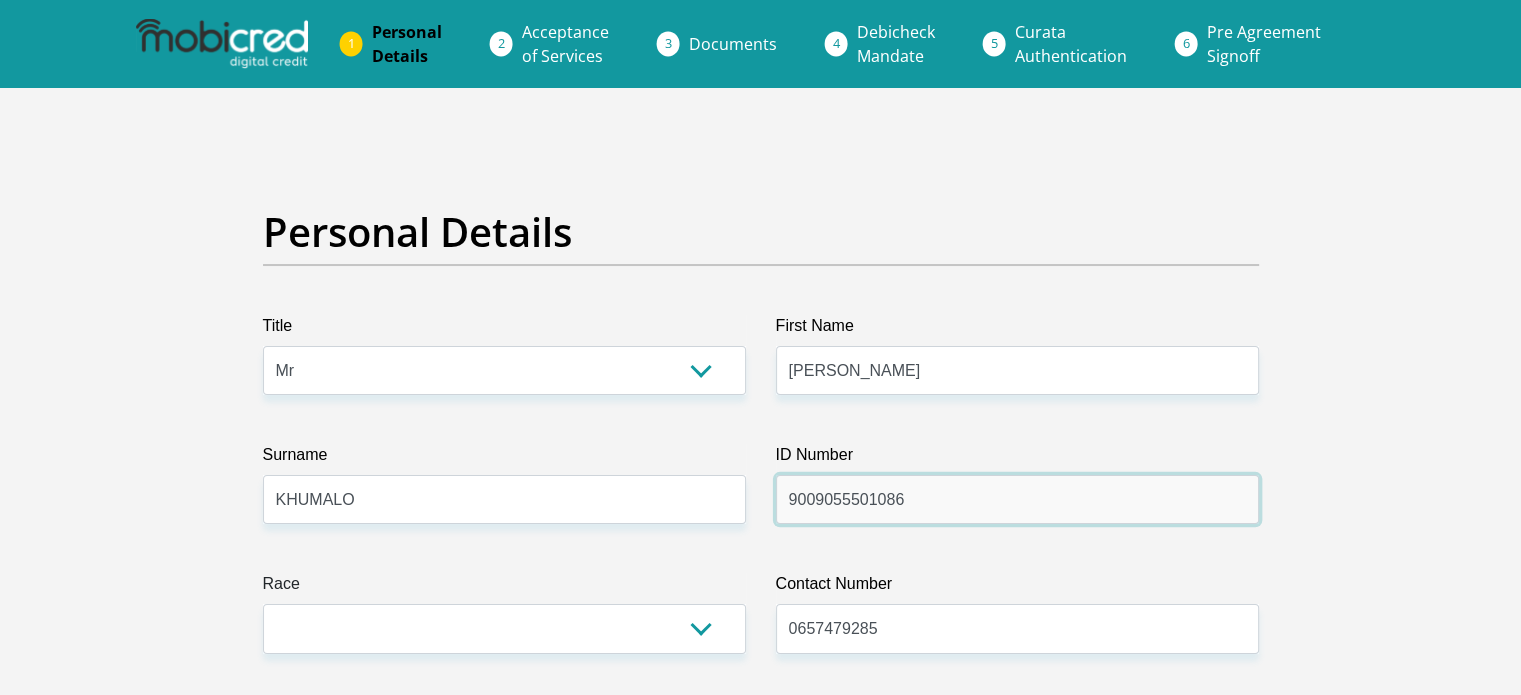 scroll, scrollTop: 200, scrollLeft: 0, axis: vertical 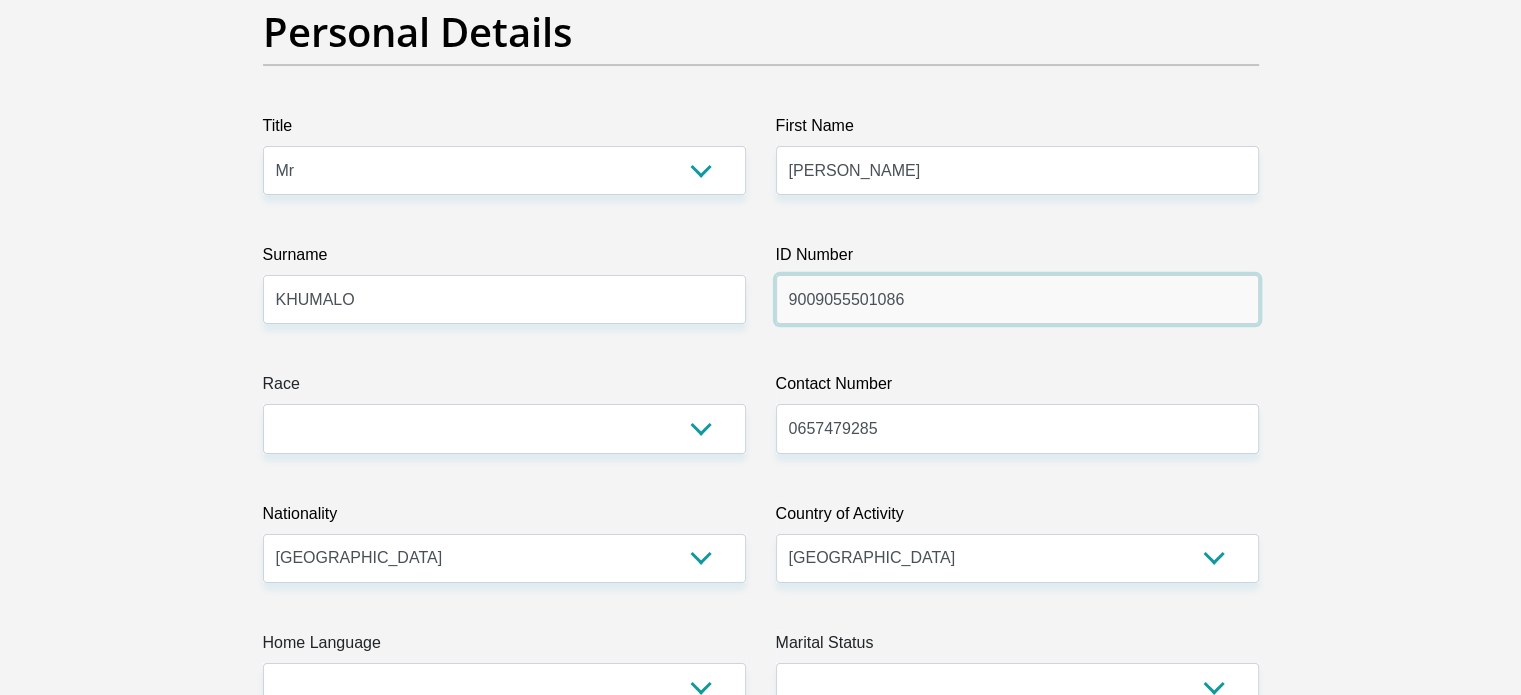 type on "9009055501086" 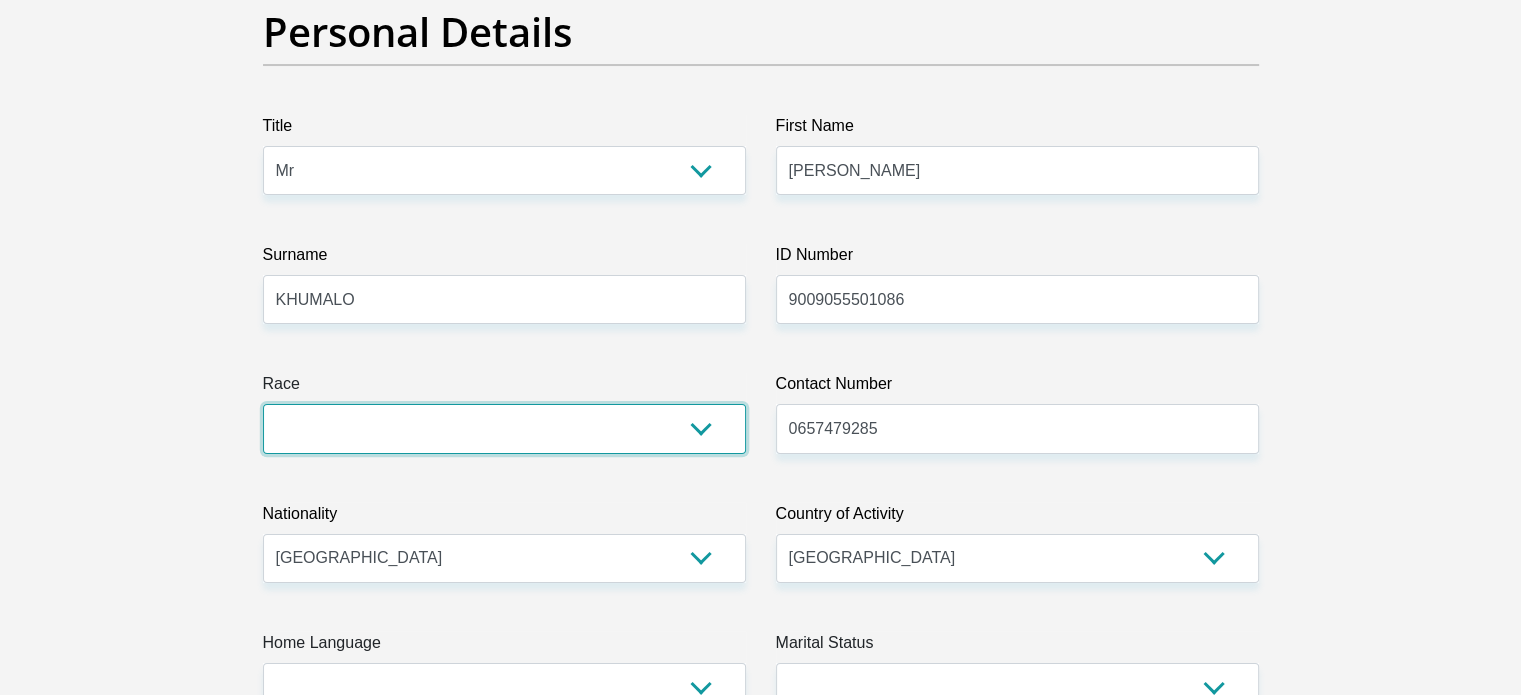 click on "Black
Coloured
Indian
White
Other" at bounding box center [504, 428] 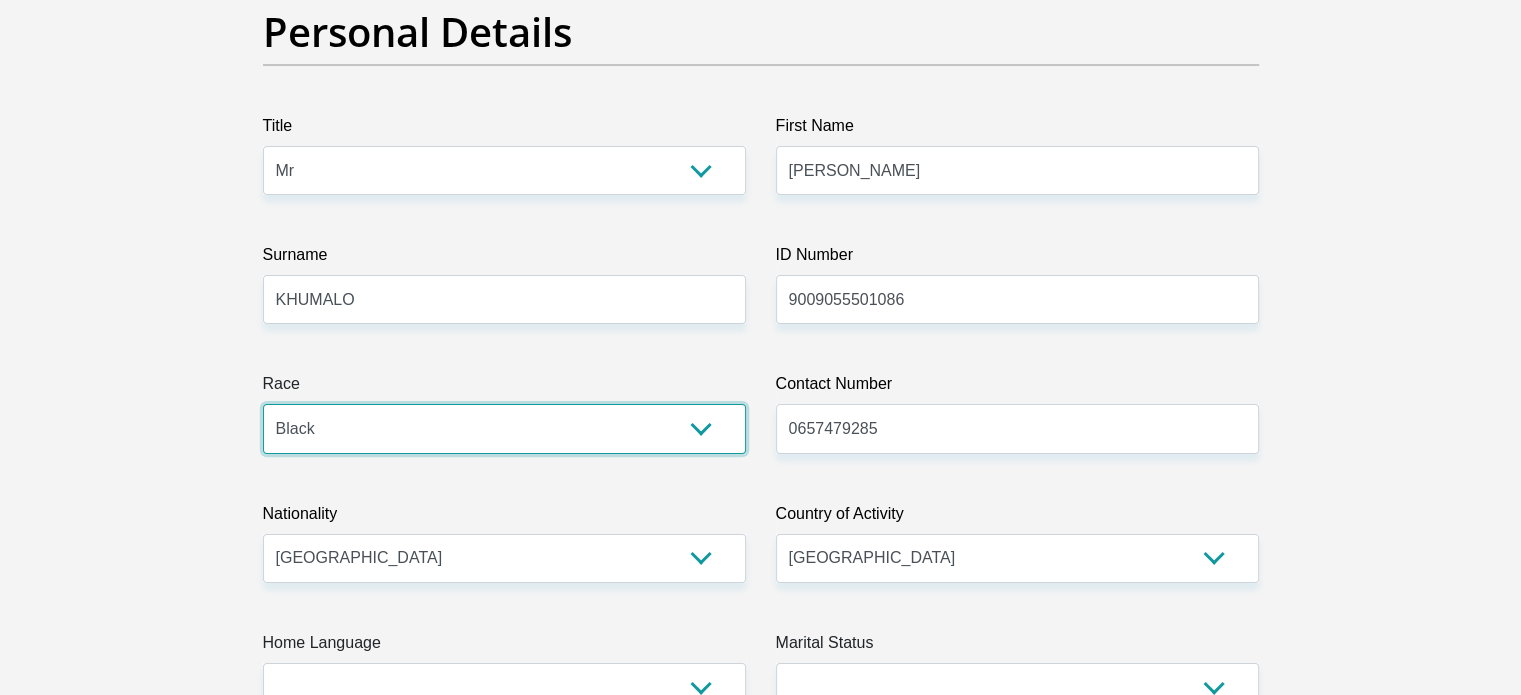click on "Black
Coloured
Indian
White
Other" at bounding box center [504, 428] 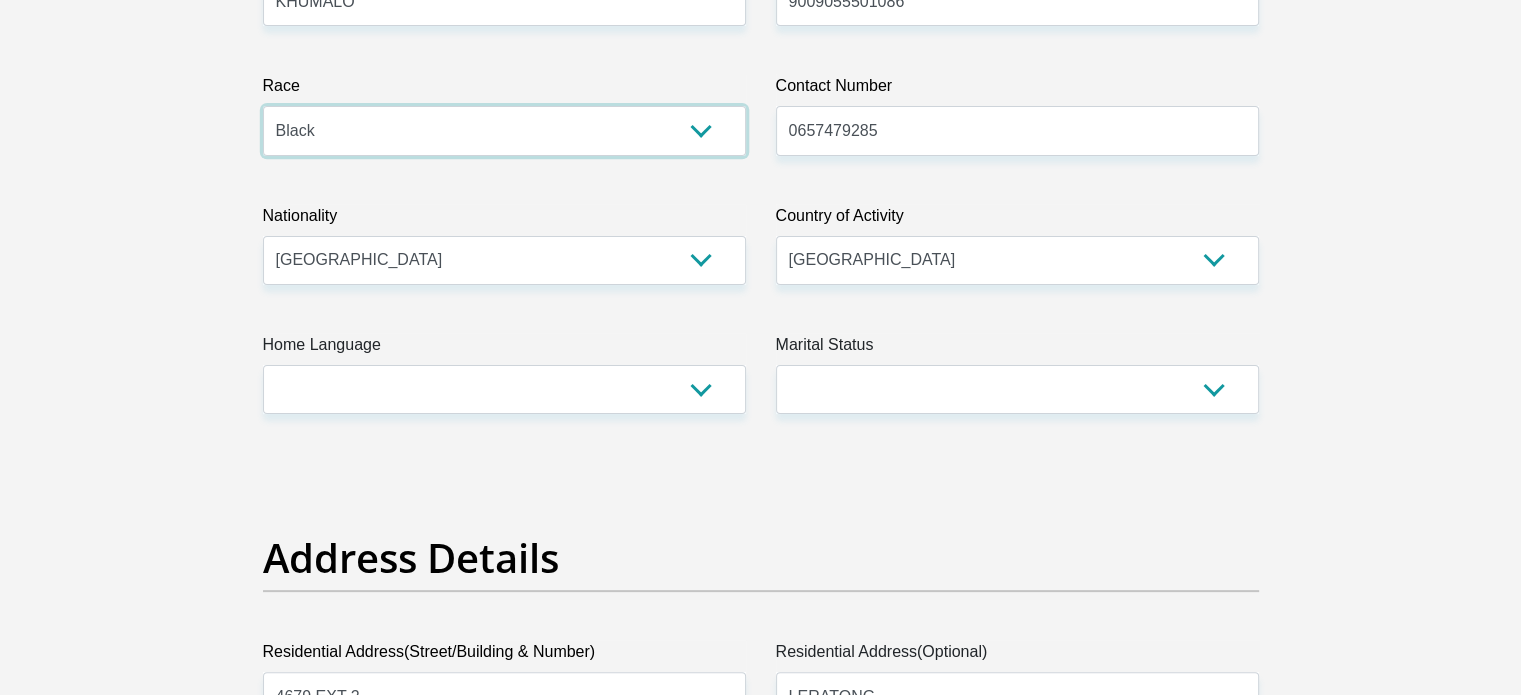 scroll, scrollTop: 500, scrollLeft: 0, axis: vertical 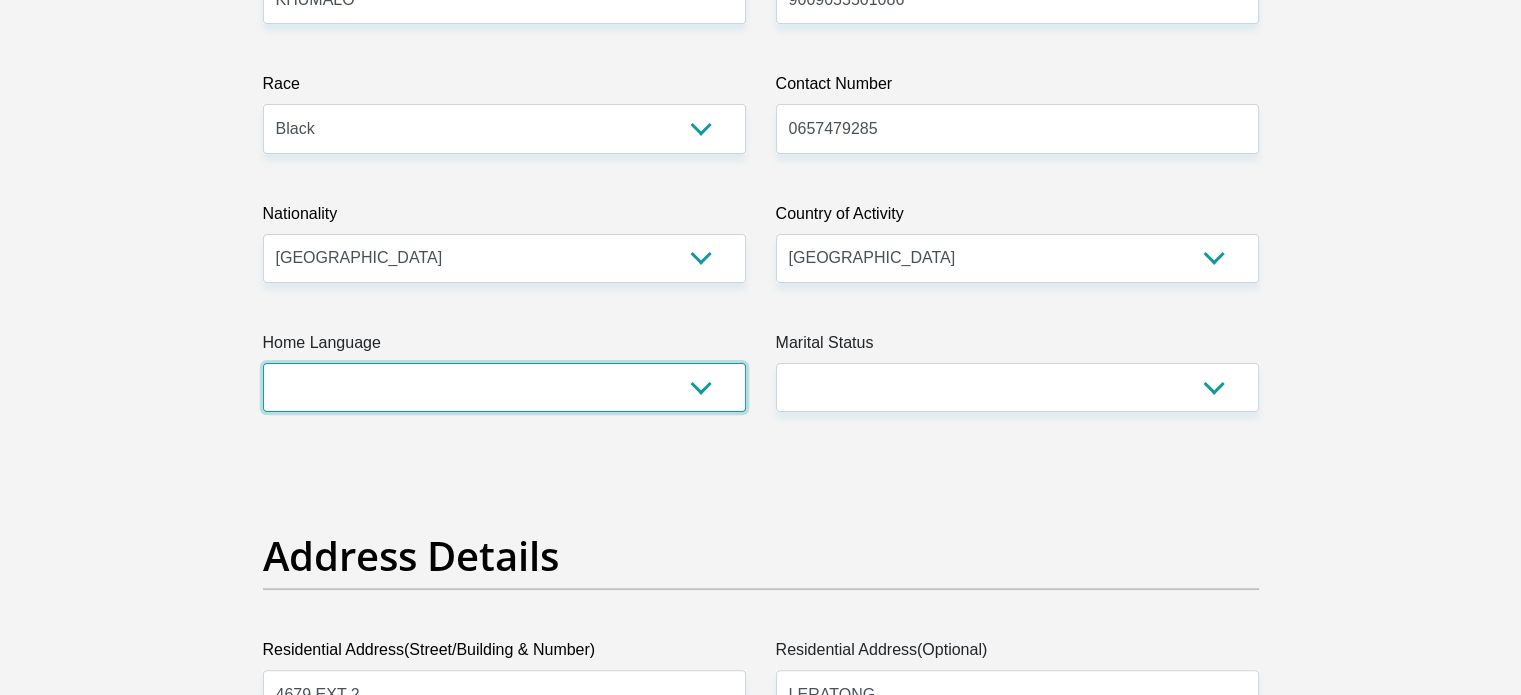 click on "Afrikaans
English
Sepedi
South Ndebele
Southern Sotho
Swati
Tsonga
Tswana
Venda
Xhosa
Zulu
Other" at bounding box center [504, 387] 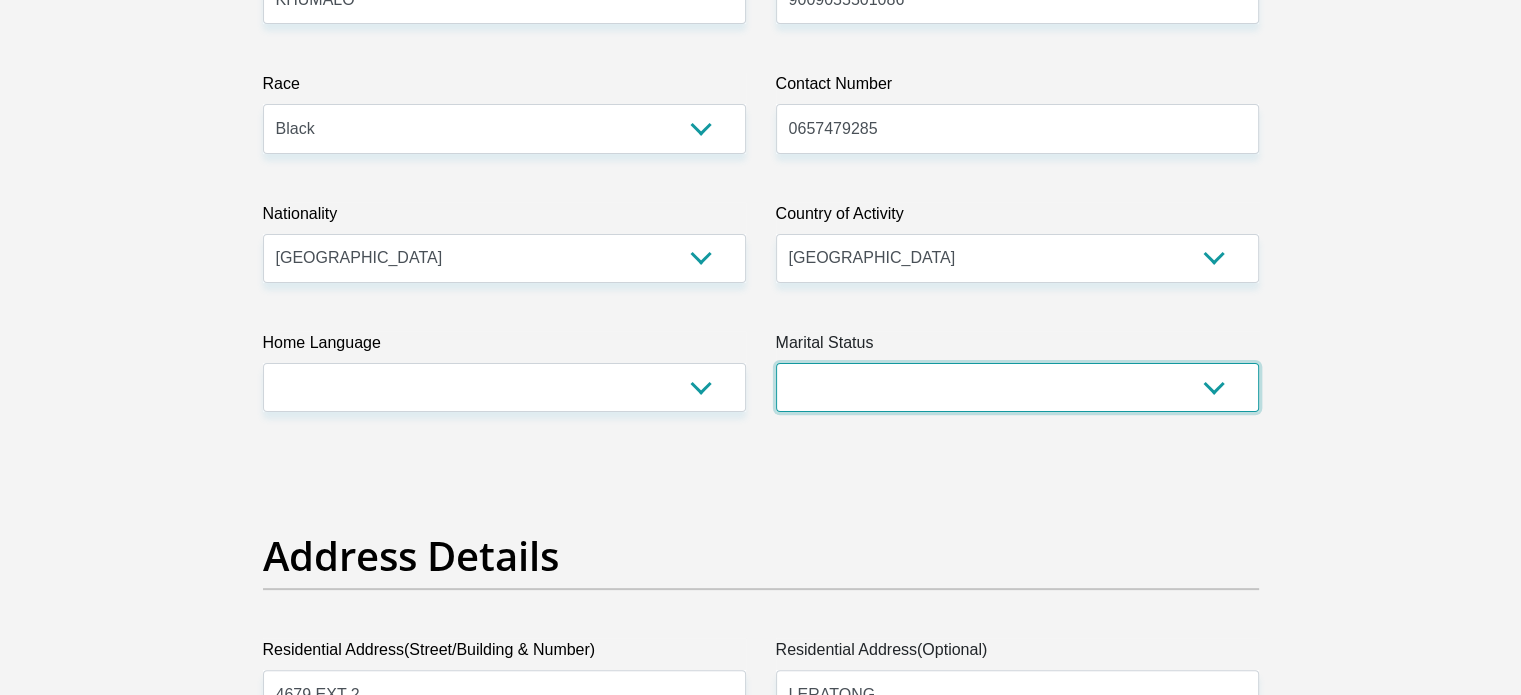 click on "Married ANC
Single
Divorced
Widowed
Married COP or Customary Law" at bounding box center (1017, 387) 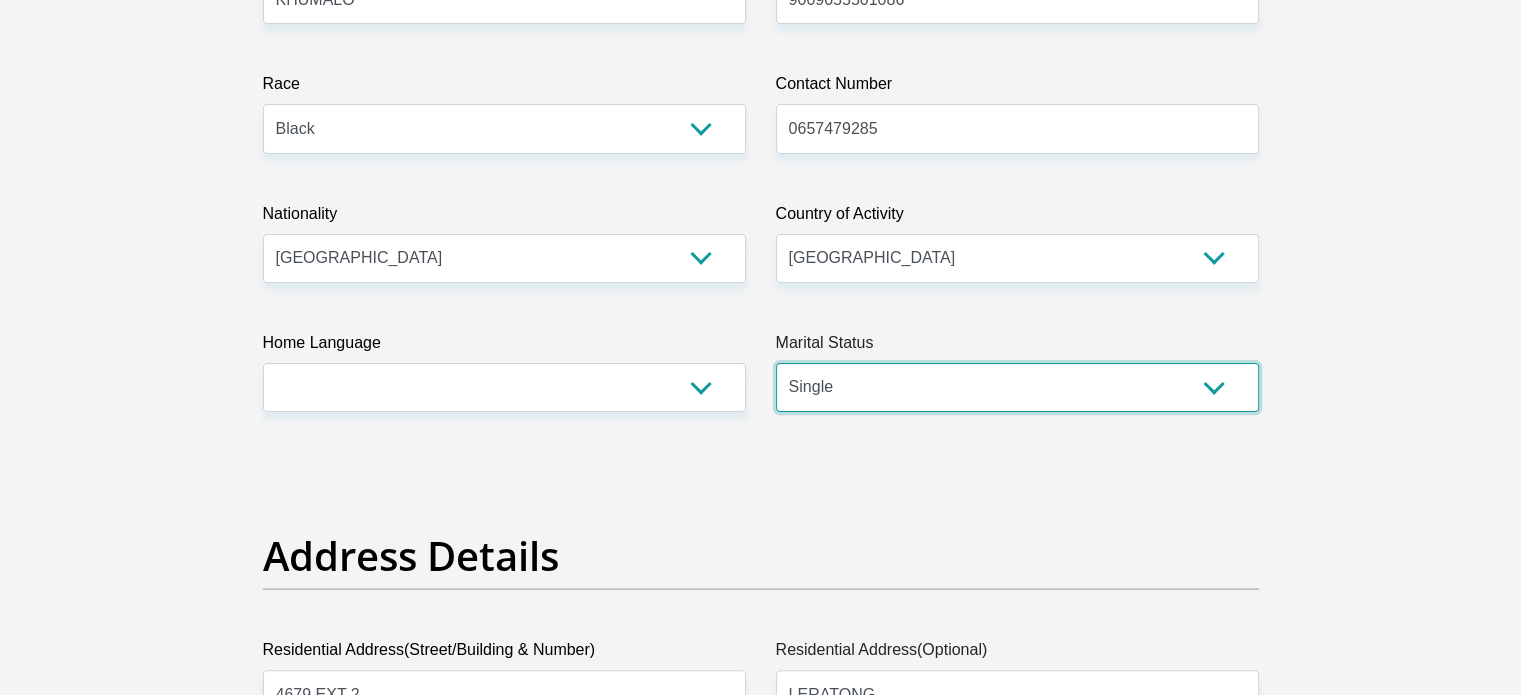 click on "Married ANC
Single
Divorced
Widowed
Married COP or Customary Law" at bounding box center (1017, 387) 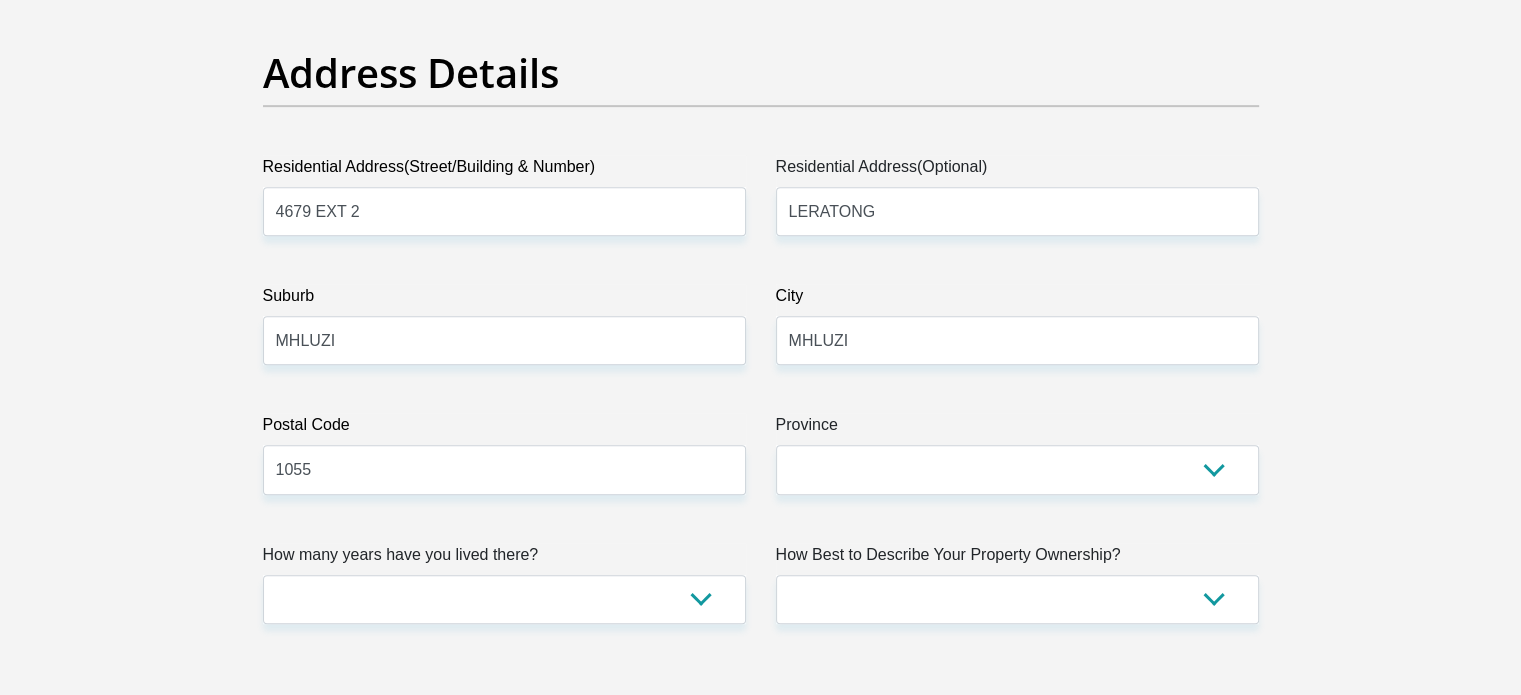 scroll, scrollTop: 1100, scrollLeft: 0, axis: vertical 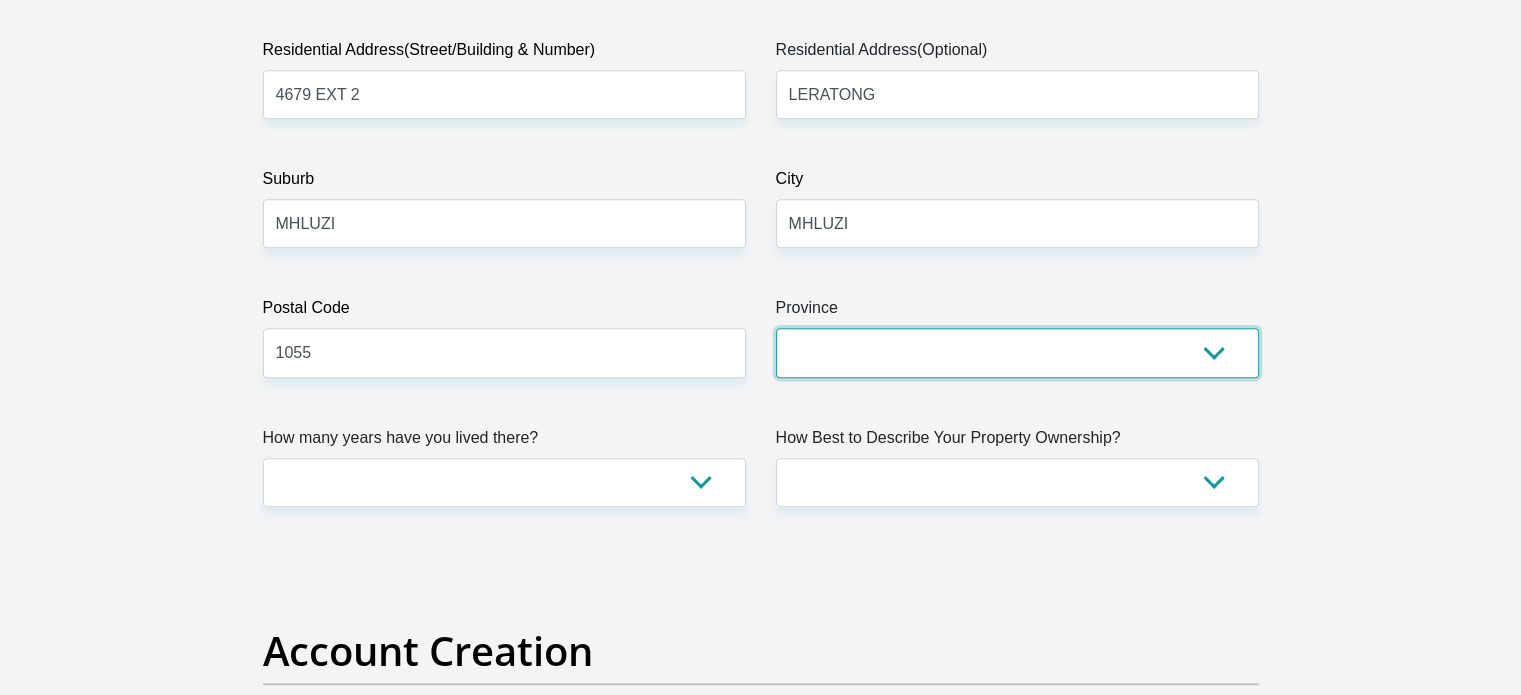 click on "Eastern Cape
Free State
Gauteng
KwaZulu-Natal
Limpopo
Mpumalanga
Northern Cape
North West
Western Cape" at bounding box center (1017, 352) 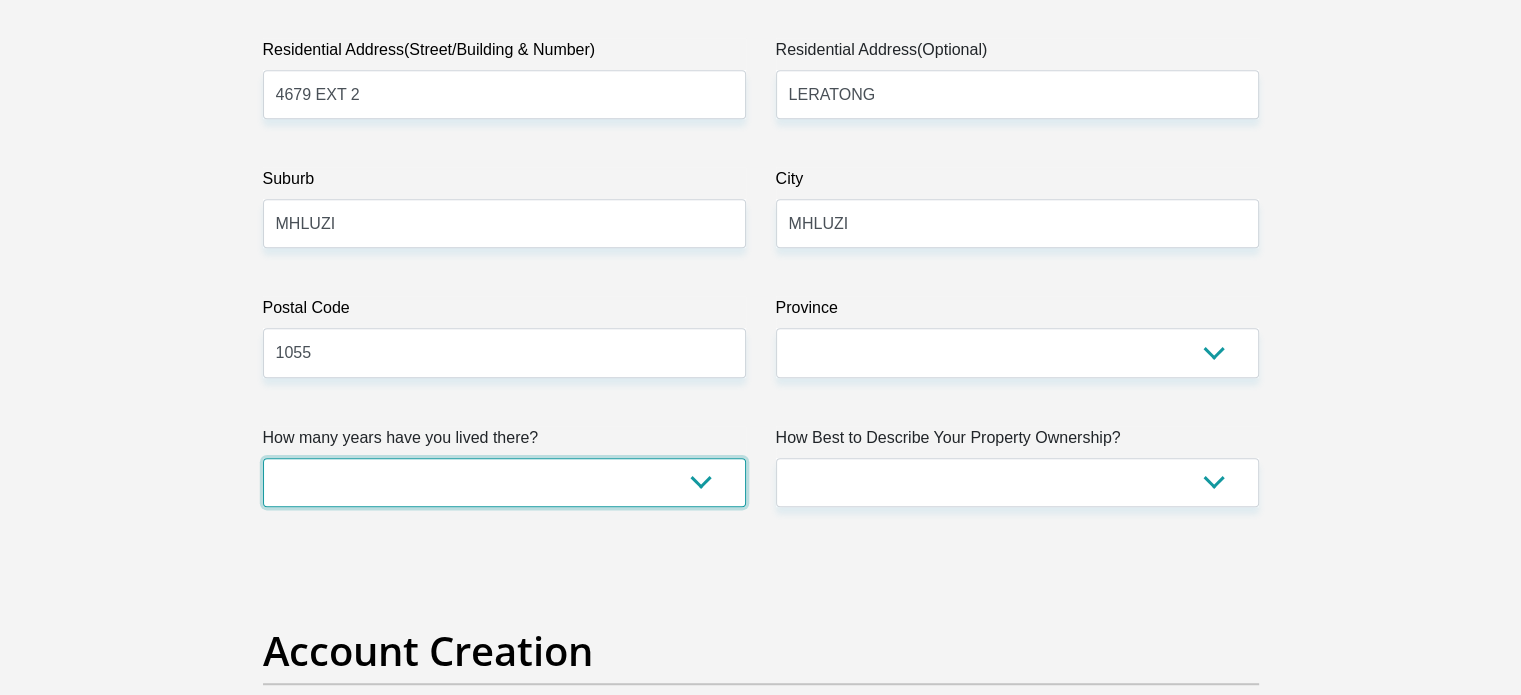 click on "less than 1 year
1-3 years
3-5 years
5+ years" at bounding box center [504, 482] 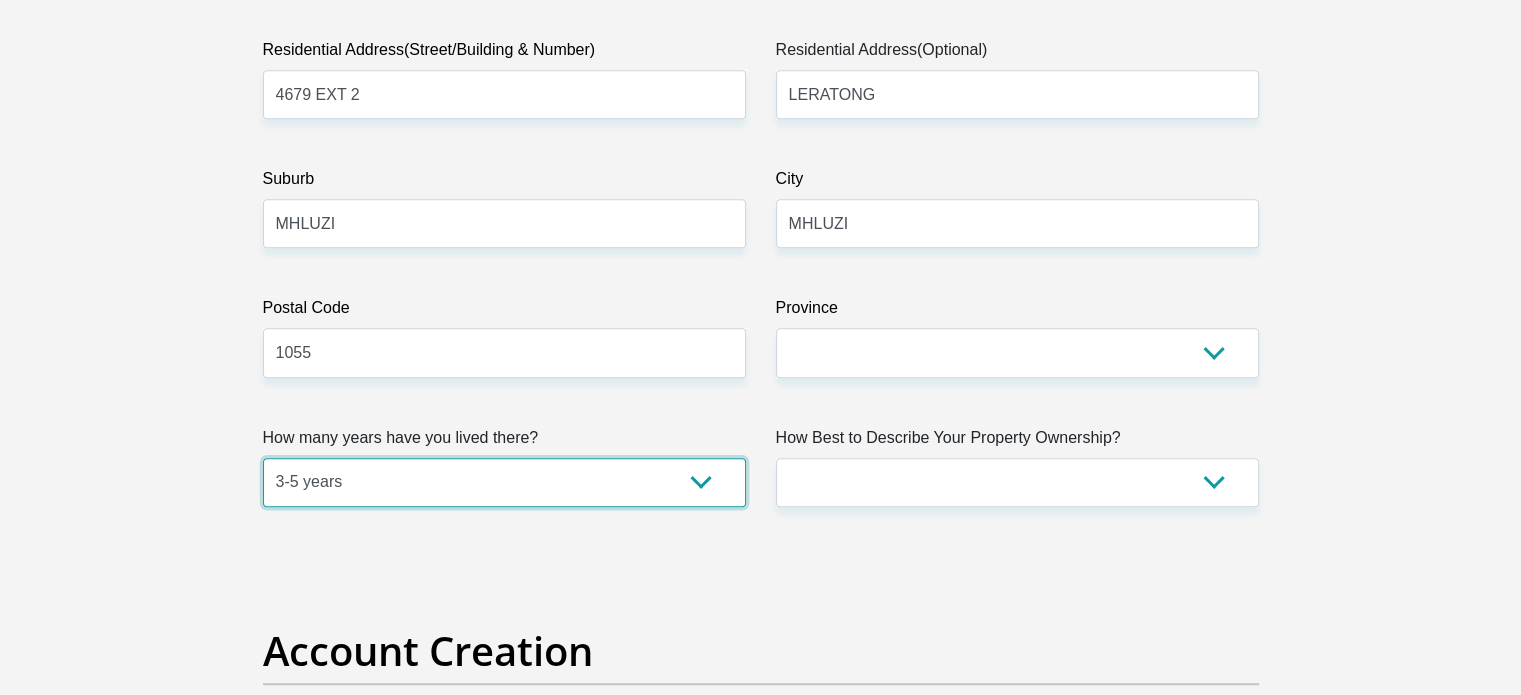 click on "less than 1 year
1-3 years
3-5 years
5+ years" at bounding box center (504, 482) 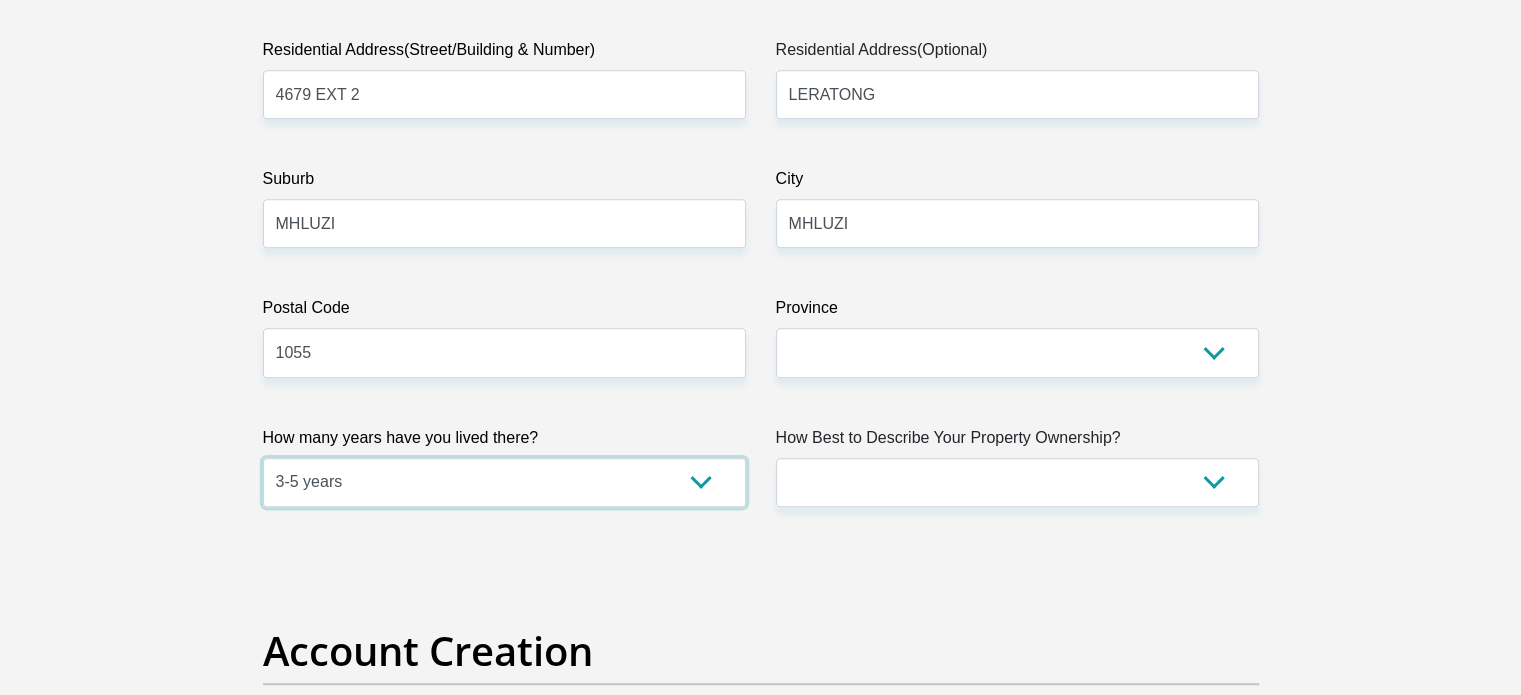 click on "less than 1 year
1-3 years
3-5 years
5+ years" at bounding box center (504, 482) 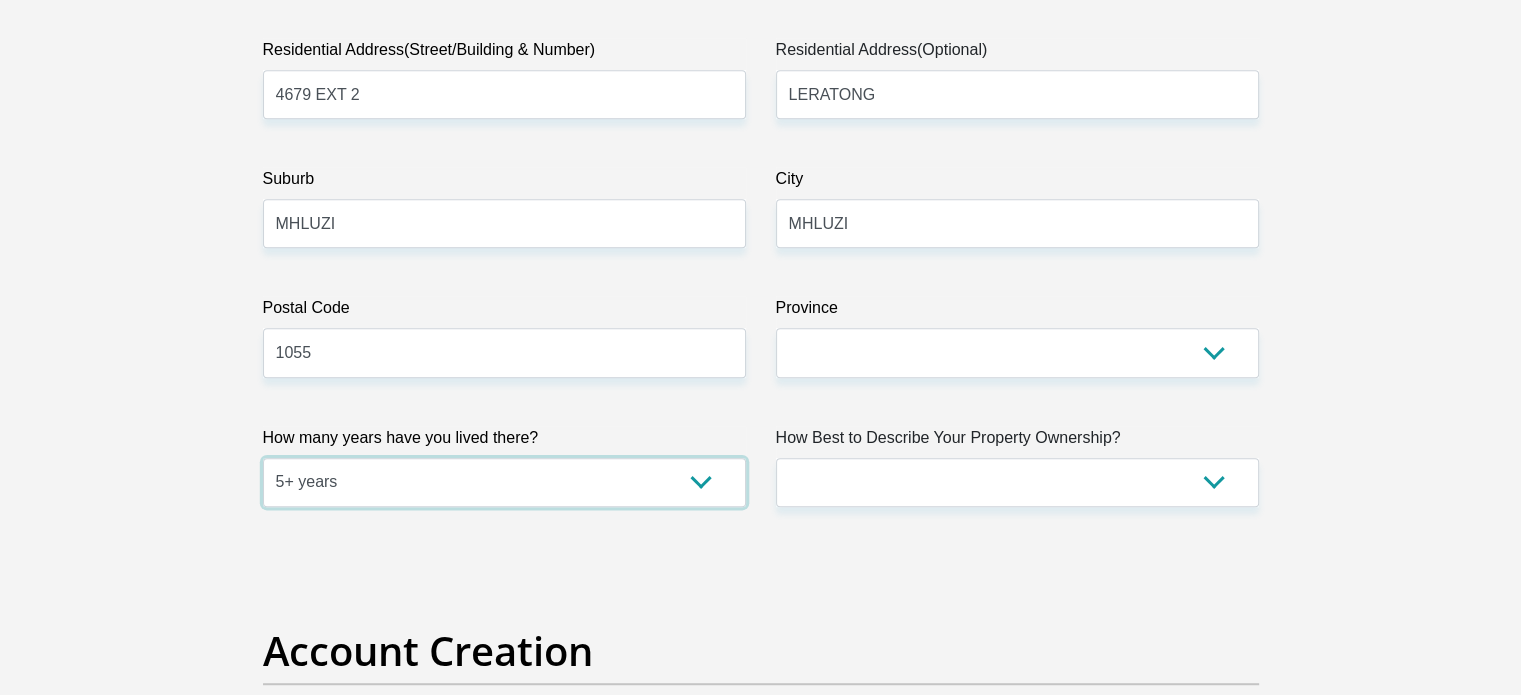 click on "less than 1 year
1-3 years
3-5 years
5+ years" at bounding box center (504, 482) 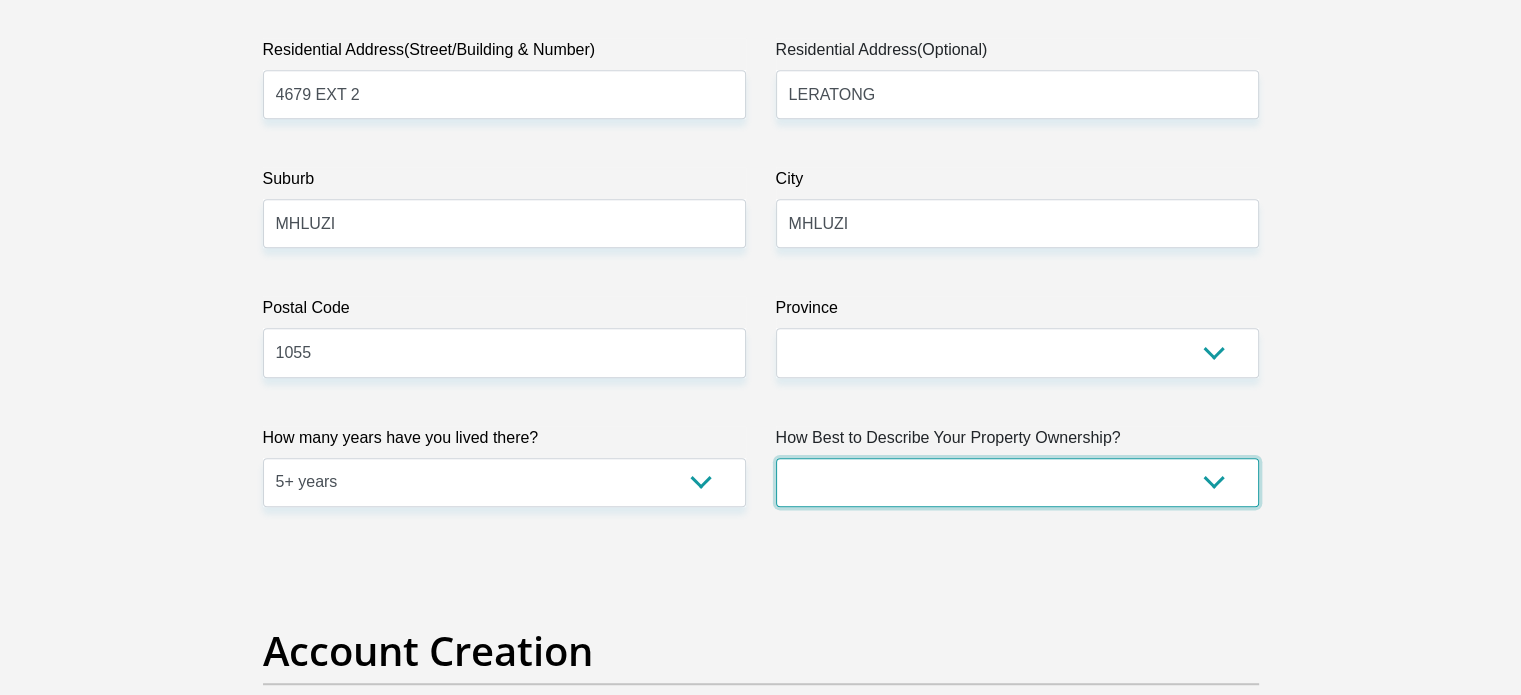 click on "Owned
Rented
Family Owned
Company Dwelling" at bounding box center [1017, 482] 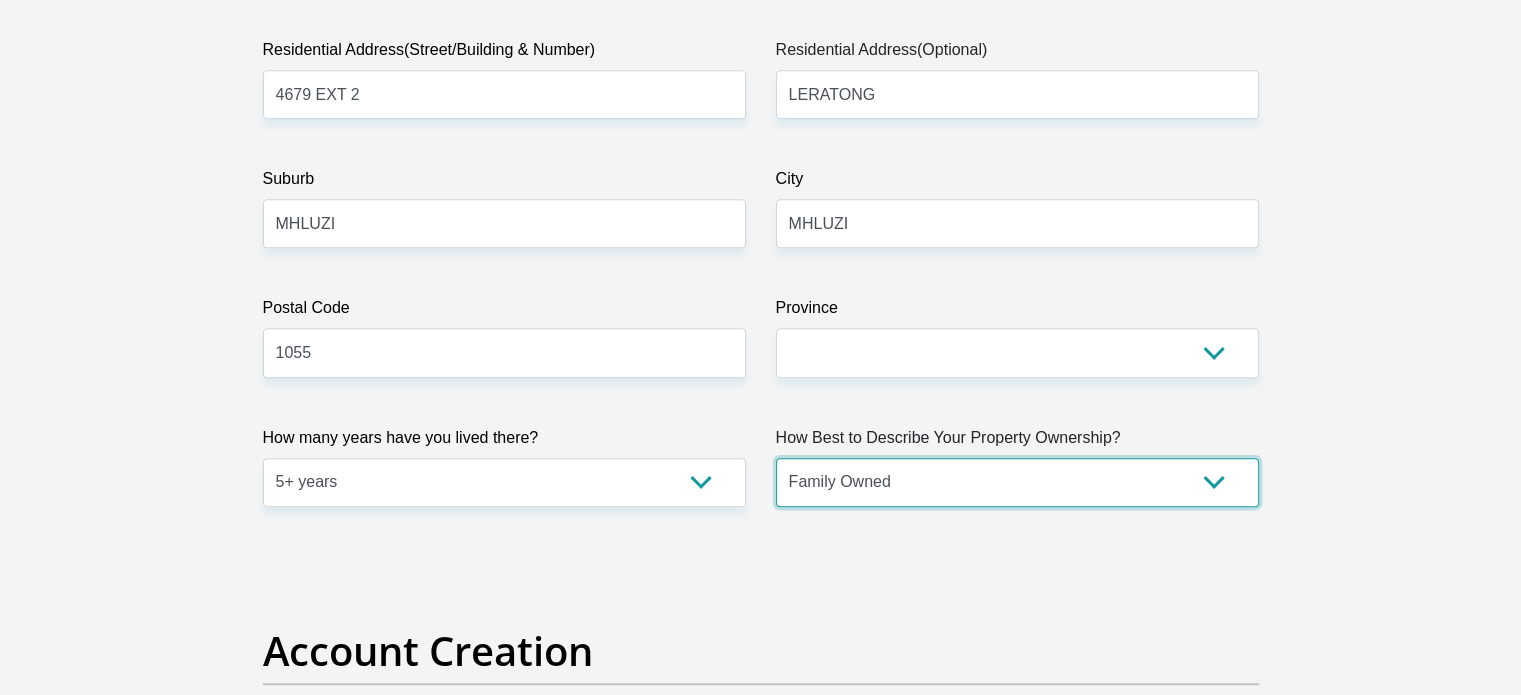 click on "Owned
Rented
Family Owned
Company Dwelling" at bounding box center (1017, 482) 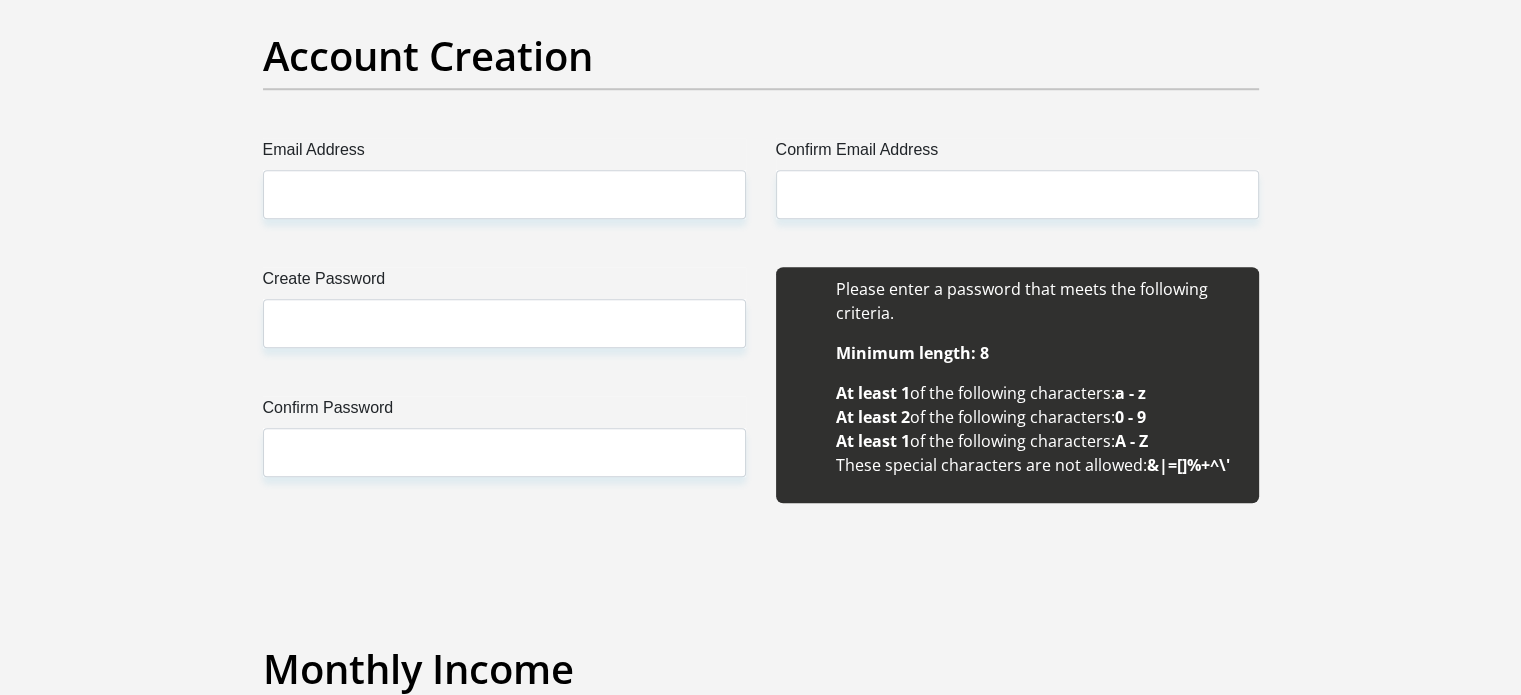 scroll, scrollTop: 1700, scrollLeft: 0, axis: vertical 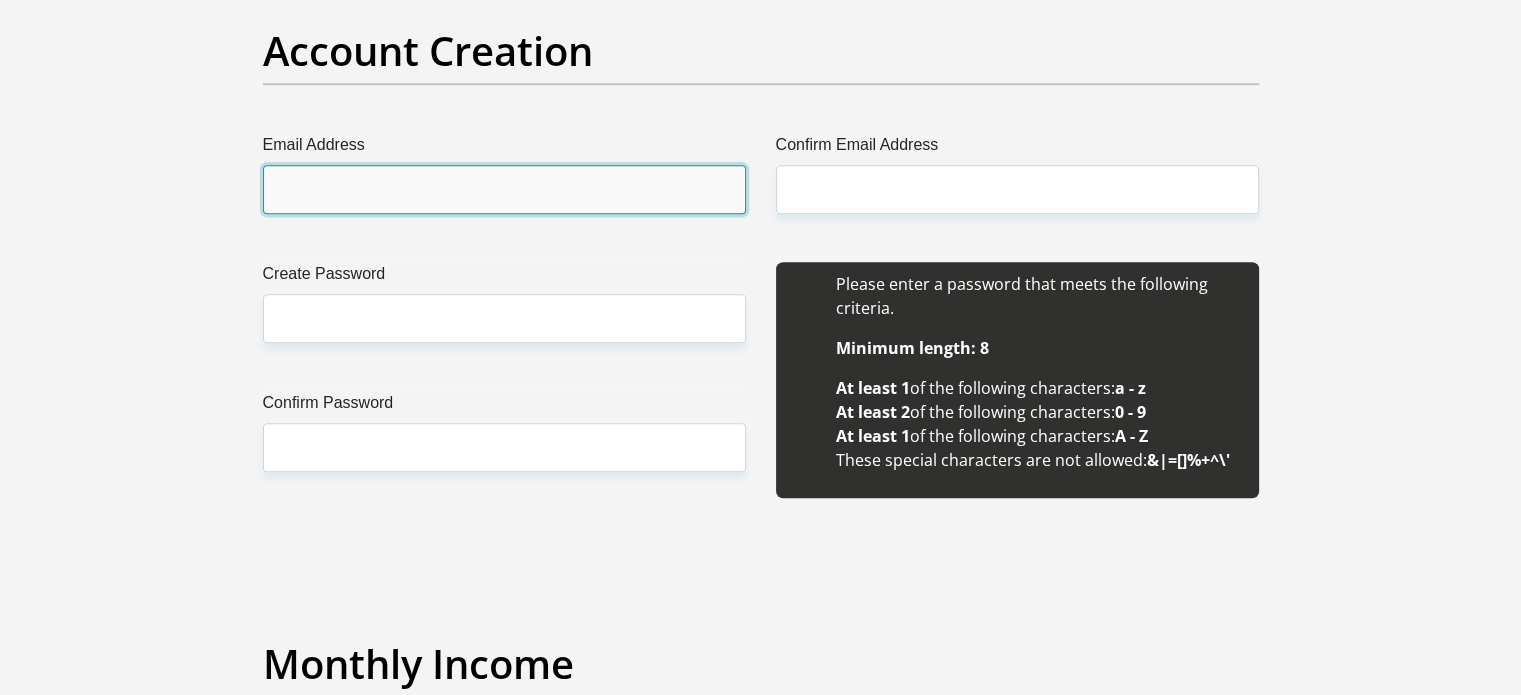 click on "Email Address" at bounding box center (504, 189) 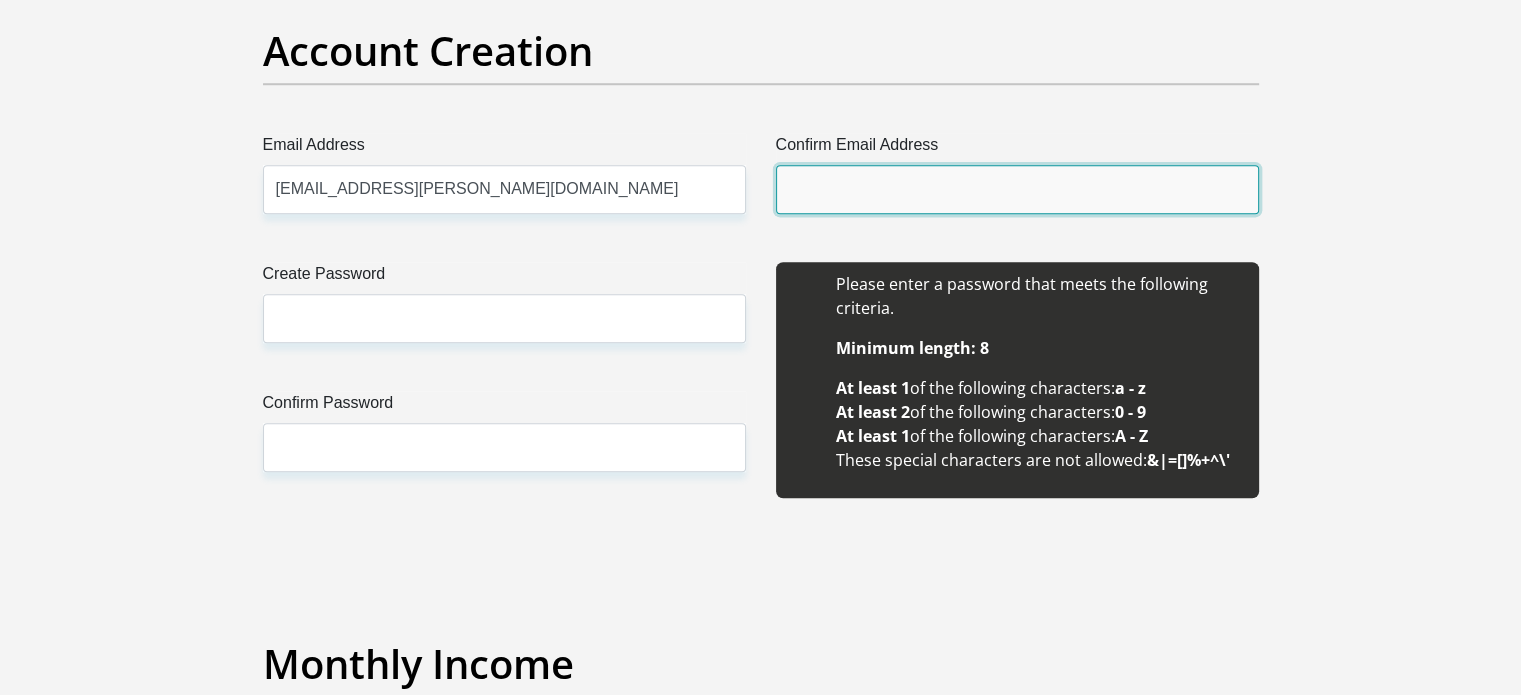 type on "jabulani.steven@gmail.com" 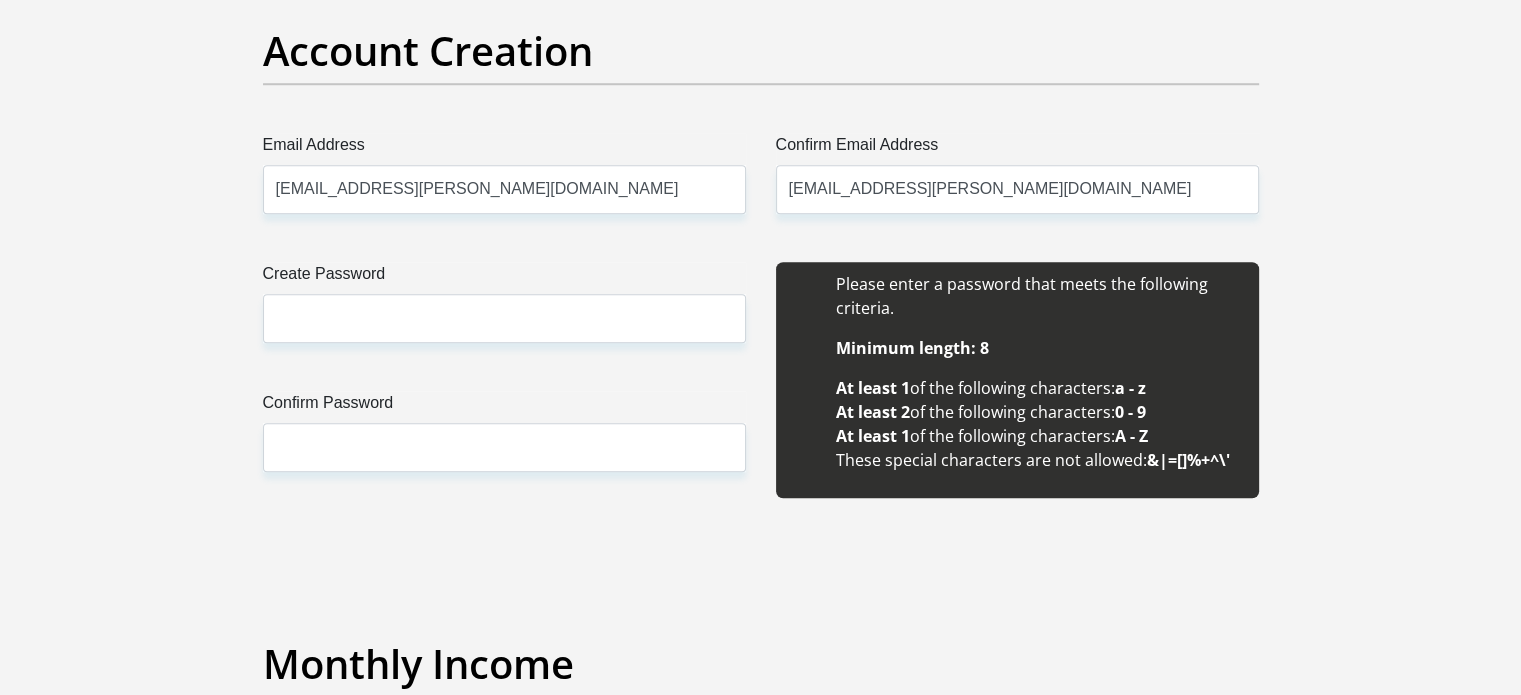 type 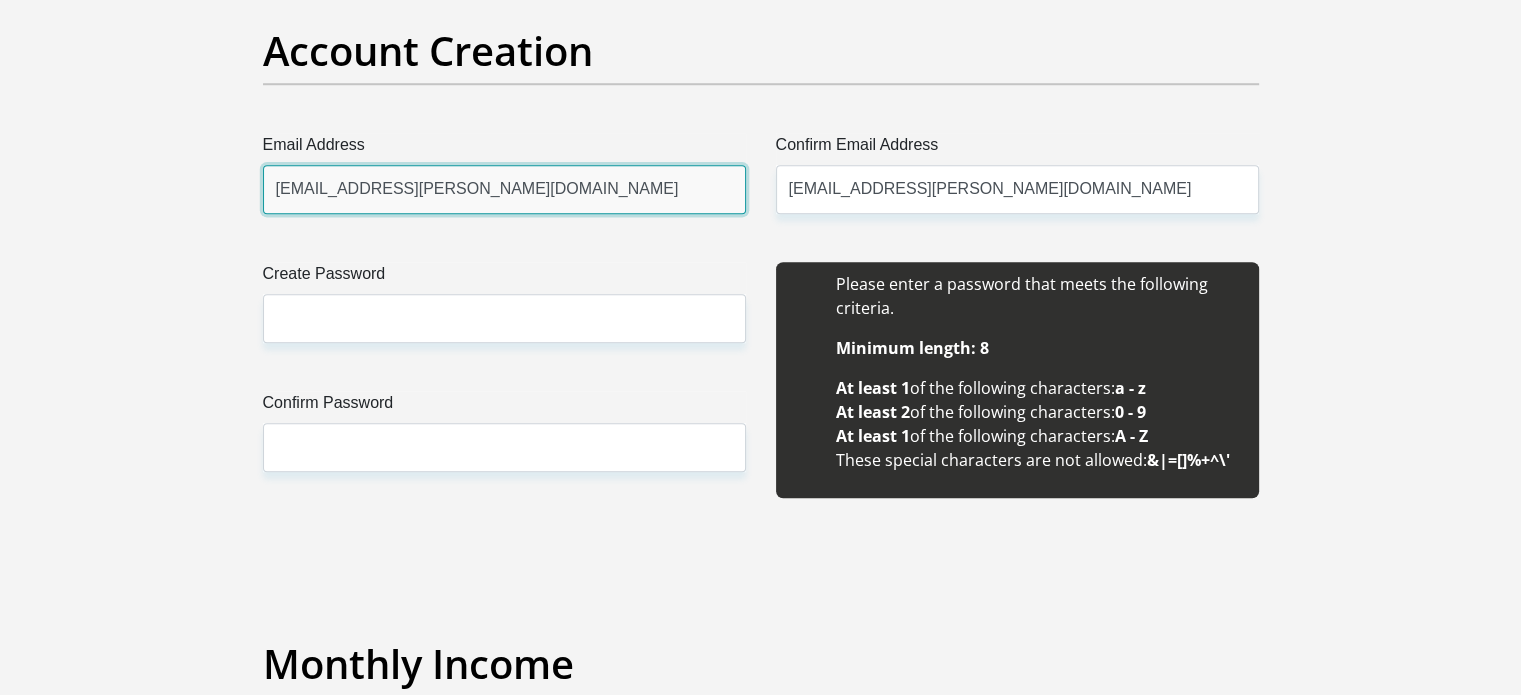 type 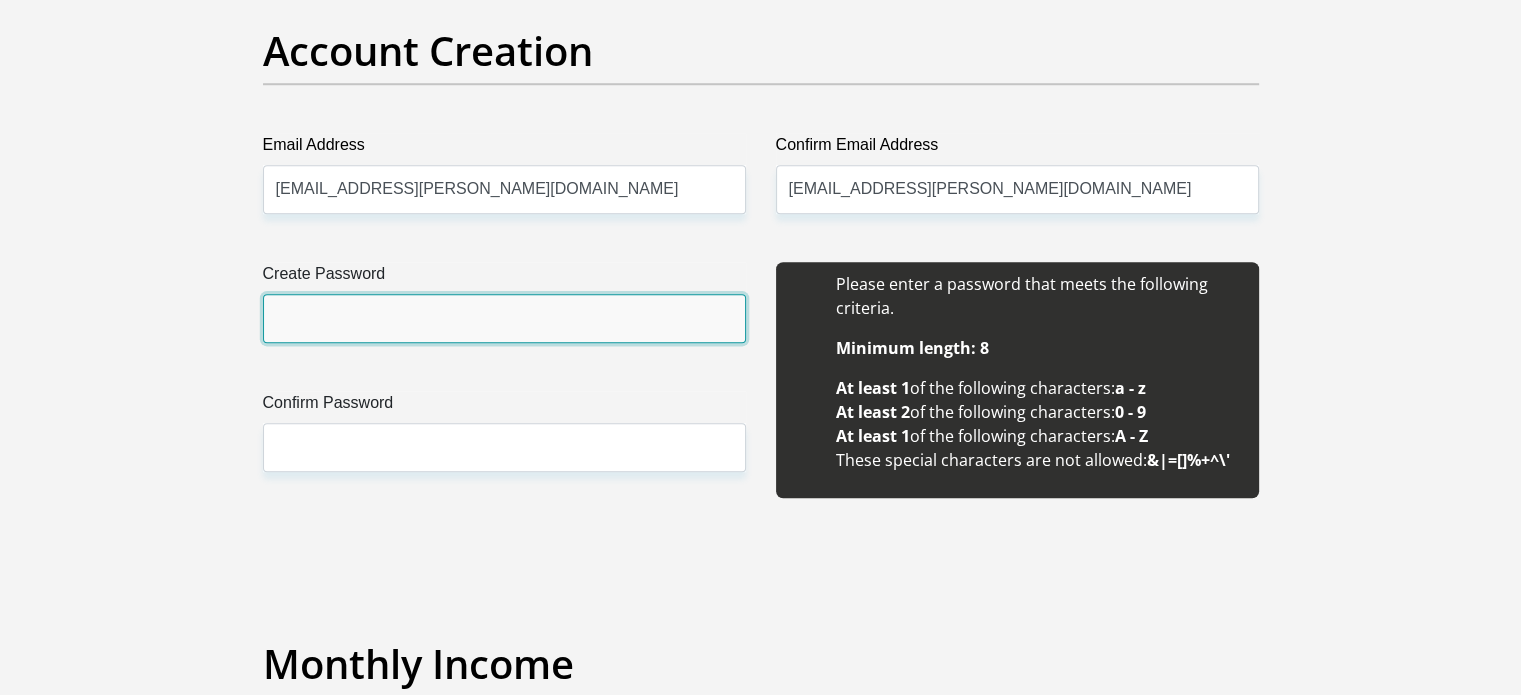 click on "Create Password" at bounding box center (504, 318) 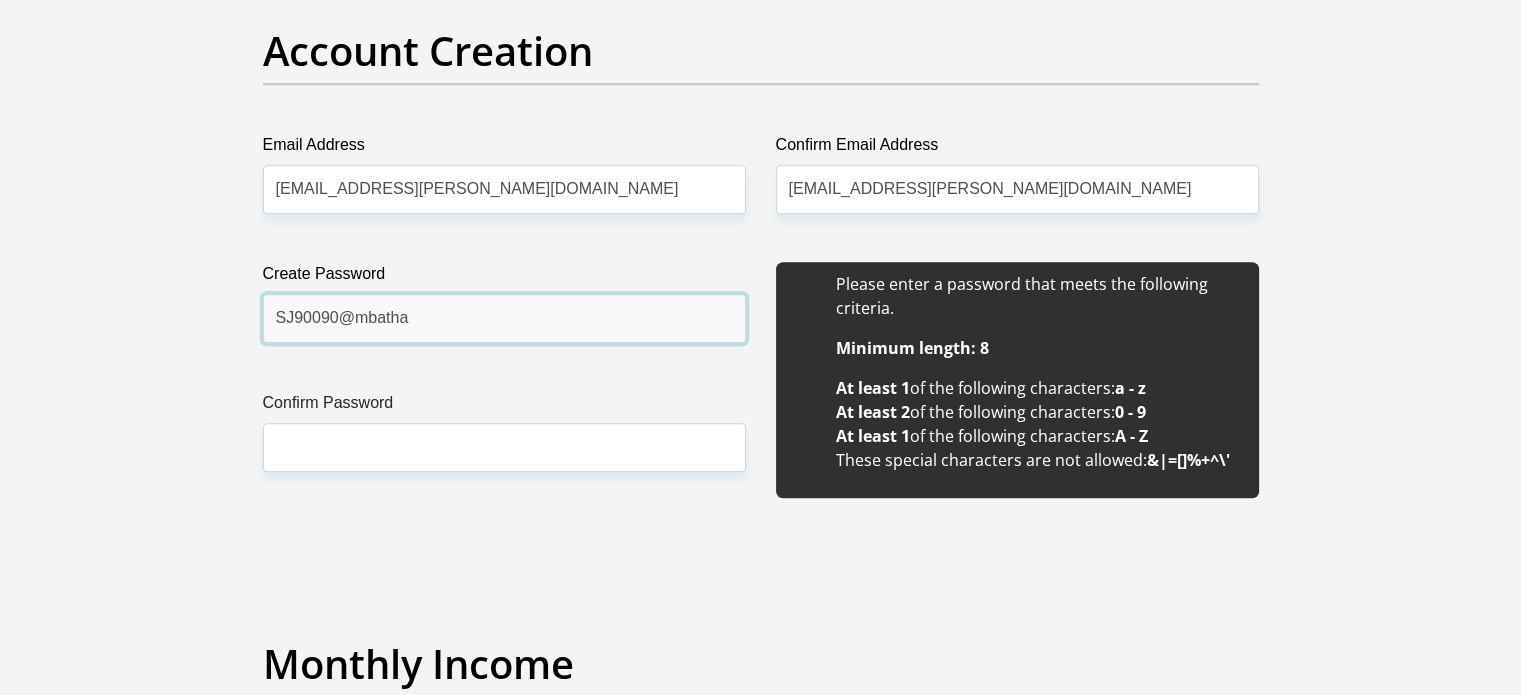 drag, startPoint x: 469, startPoint y: 310, endPoint x: 270, endPoint y: 312, distance: 199.01006 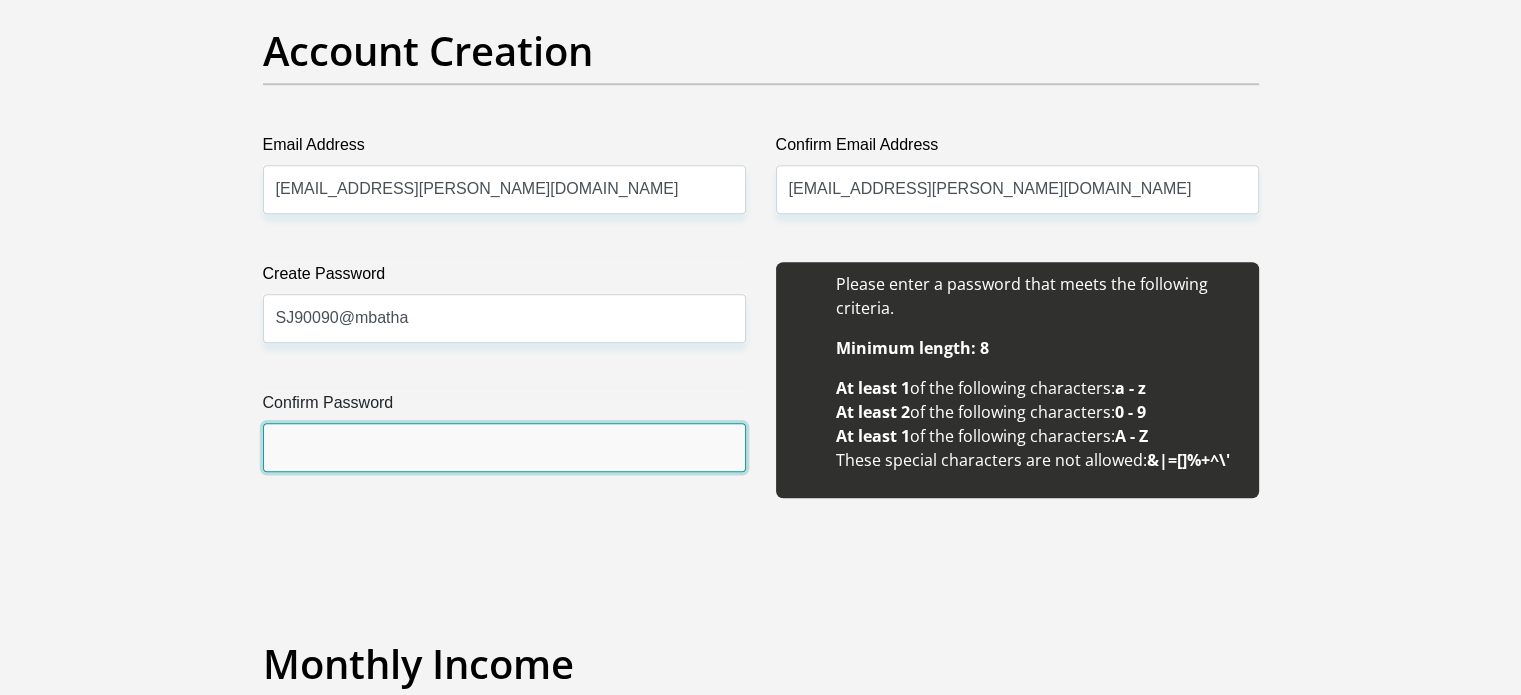 click on "Confirm Password" at bounding box center [504, 447] 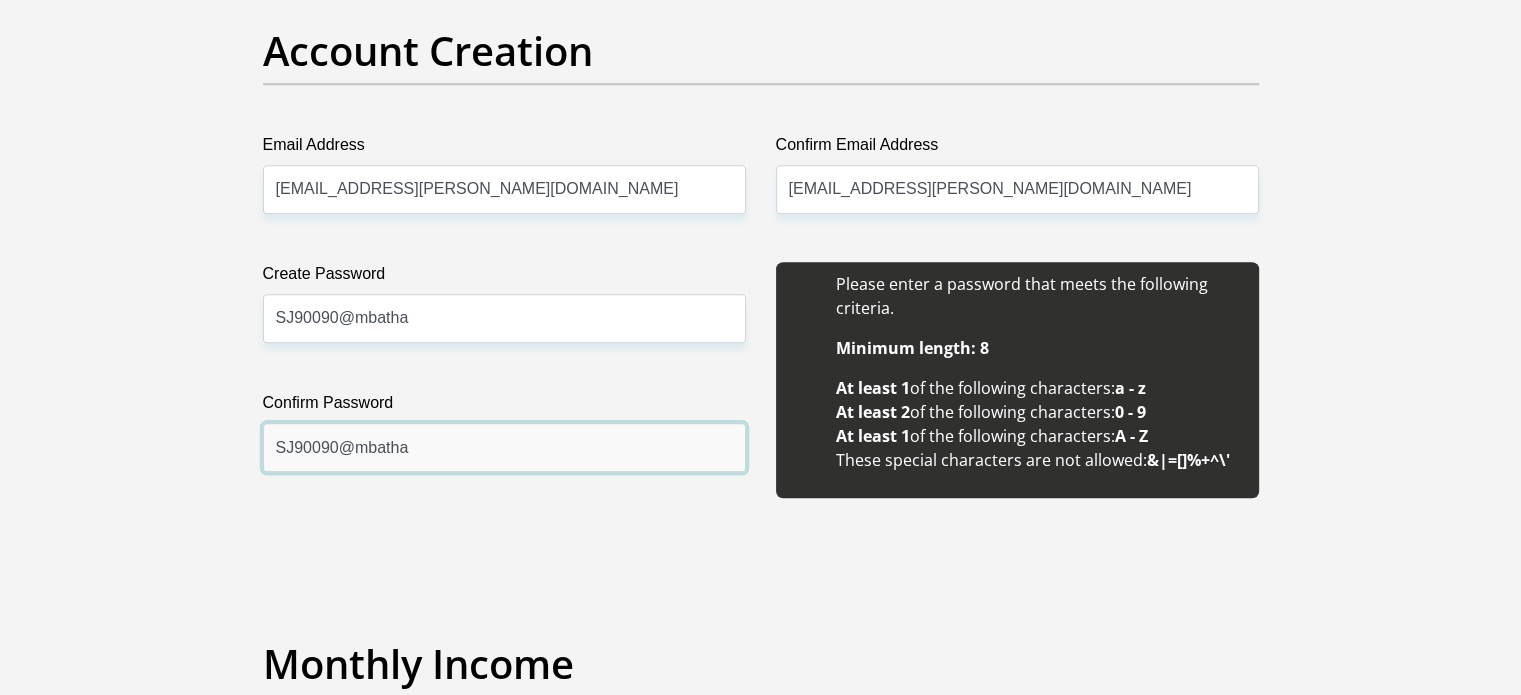 type on "SJ90090@mbatha" 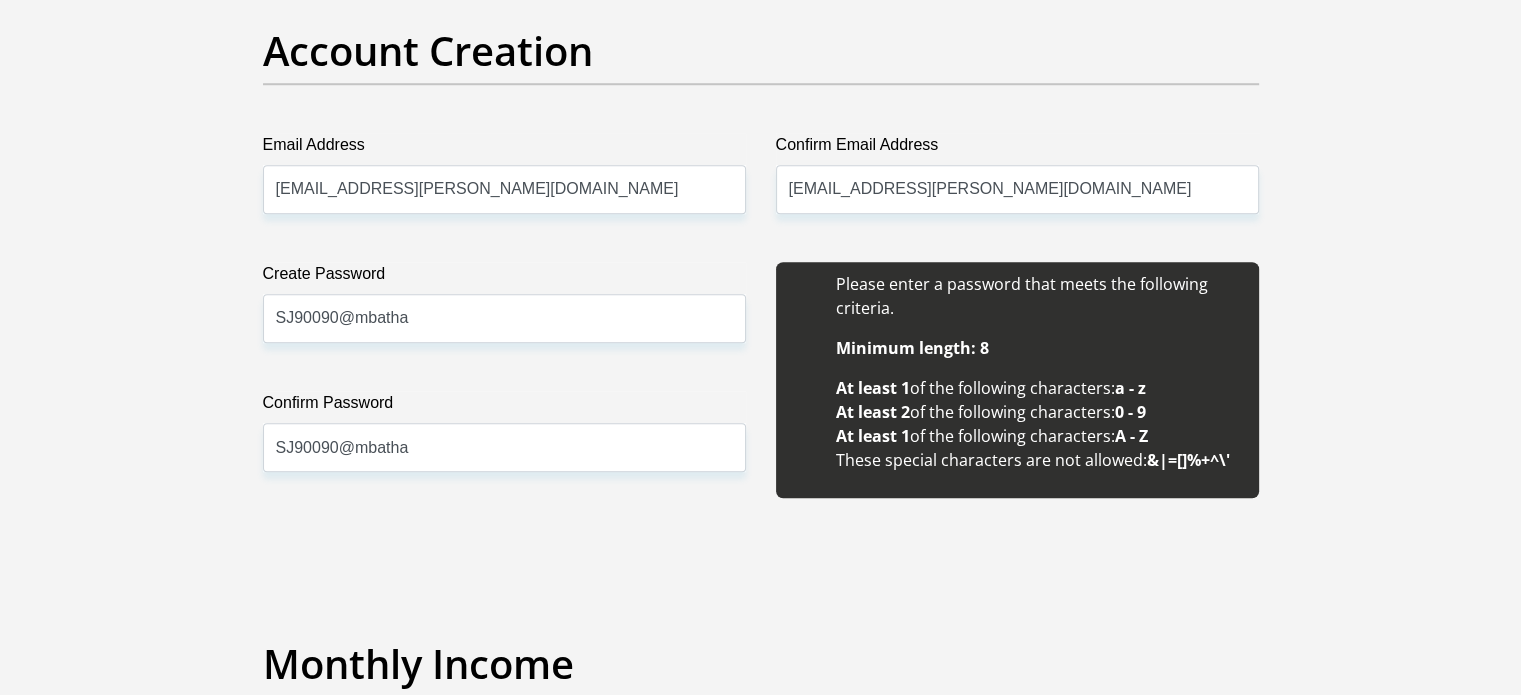 click on "Create Password
SJ90090@mbatha
Please input valid password
Confirm Password
SJ90090@mbatha" at bounding box center [504, 391] 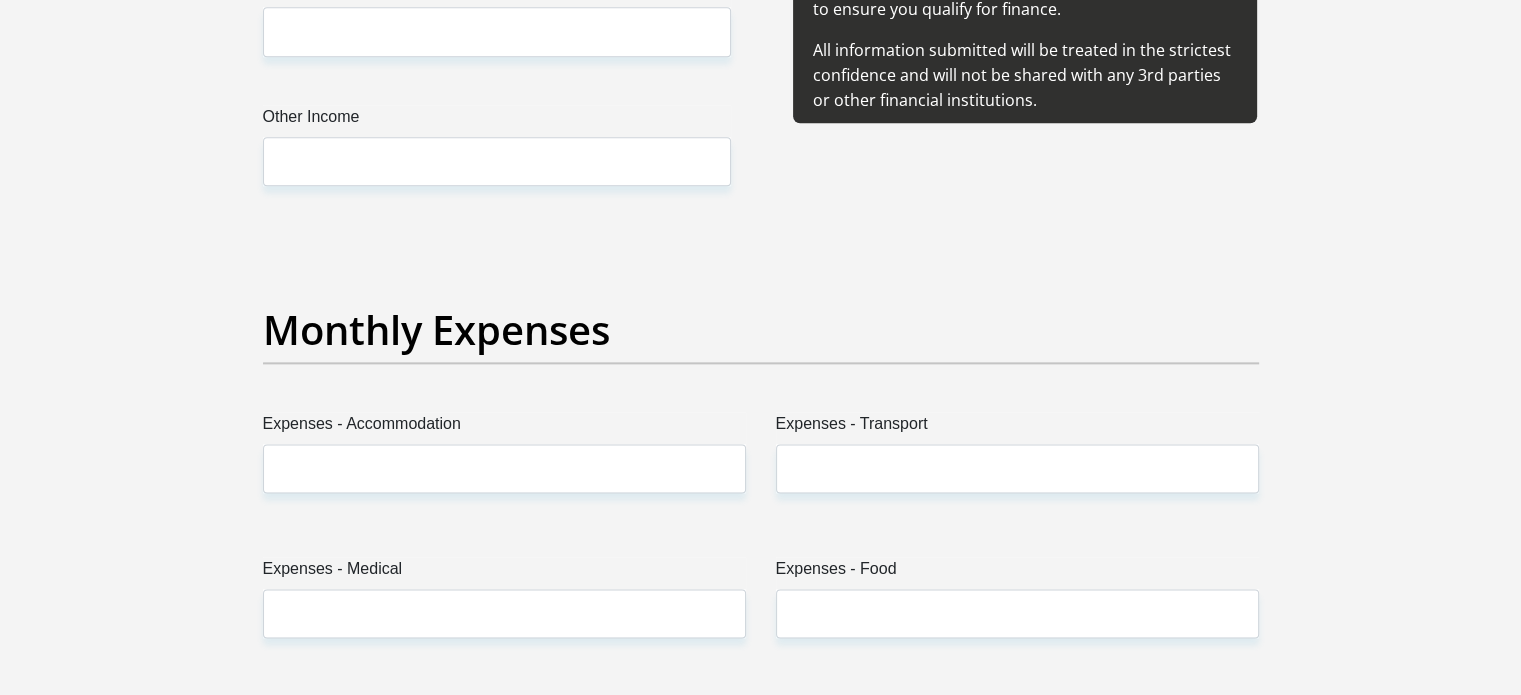 scroll, scrollTop: 2100, scrollLeft: 0, axis: vertical 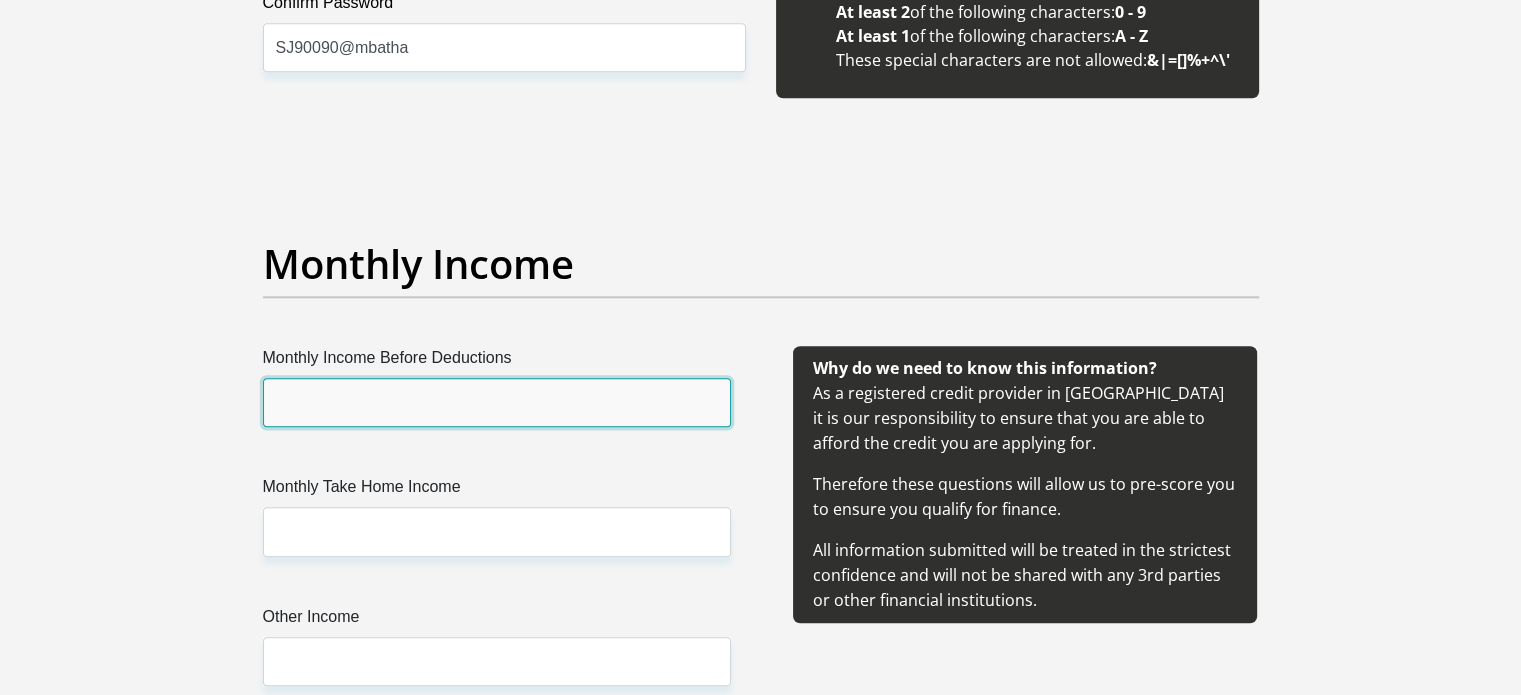 click on "Monthly Income Before Deductions" at bounding box center (497, 402) 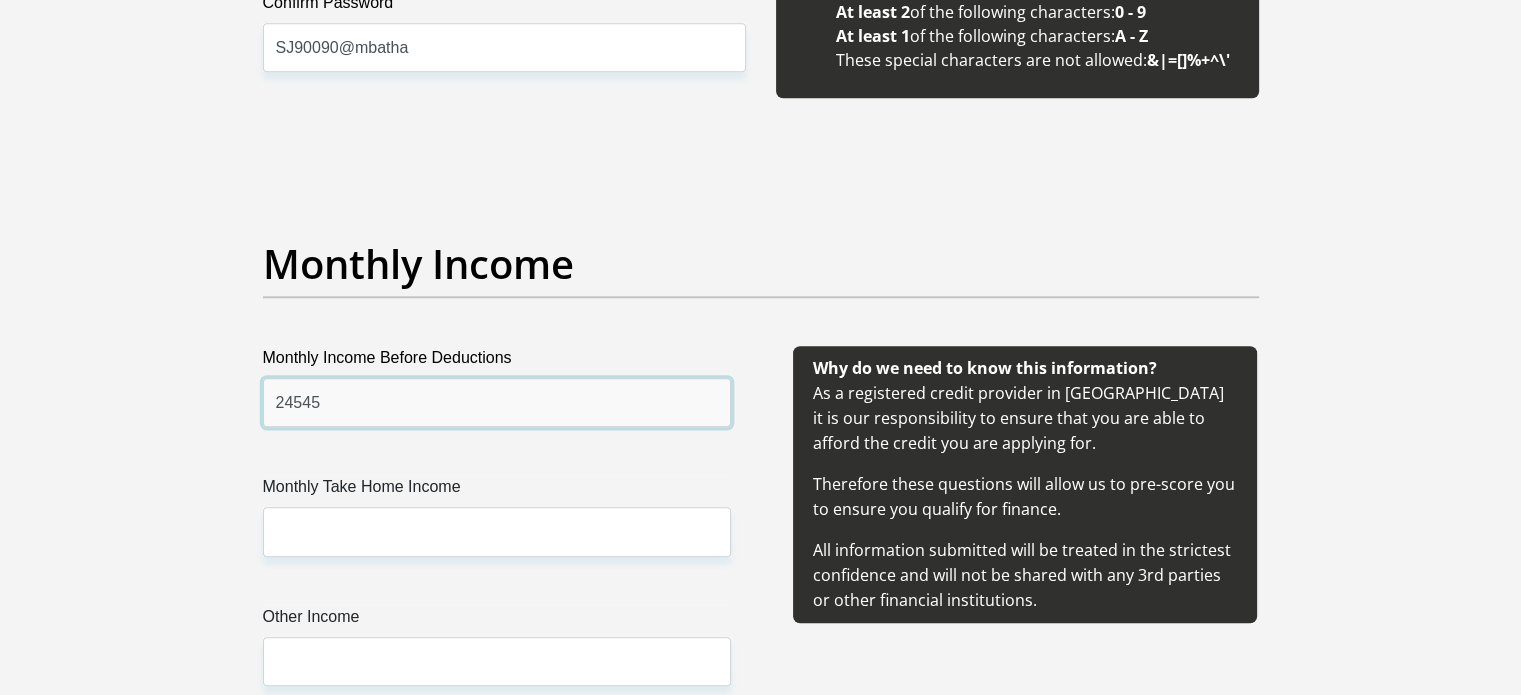 scroll, scrollTop: 2400, scrollLeft: 0, axis: vertical 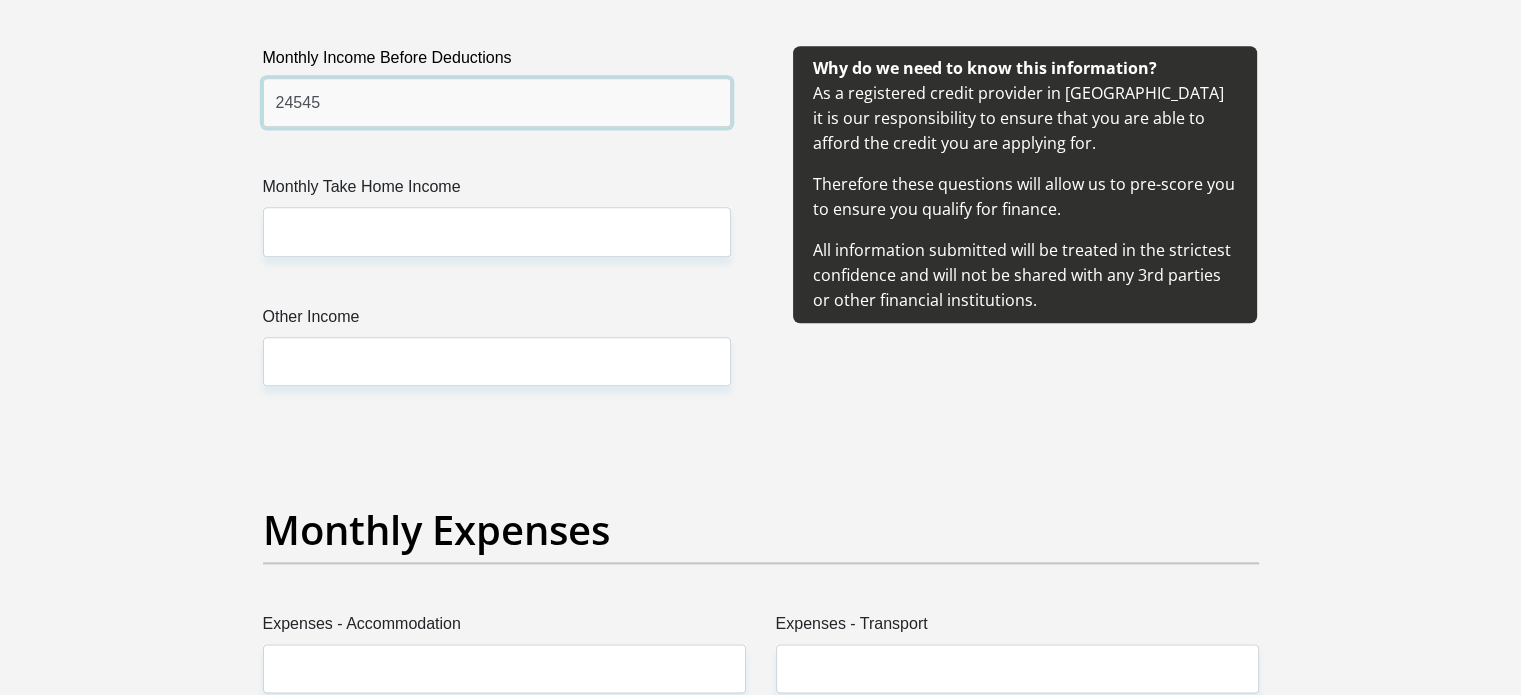 type on "24545" 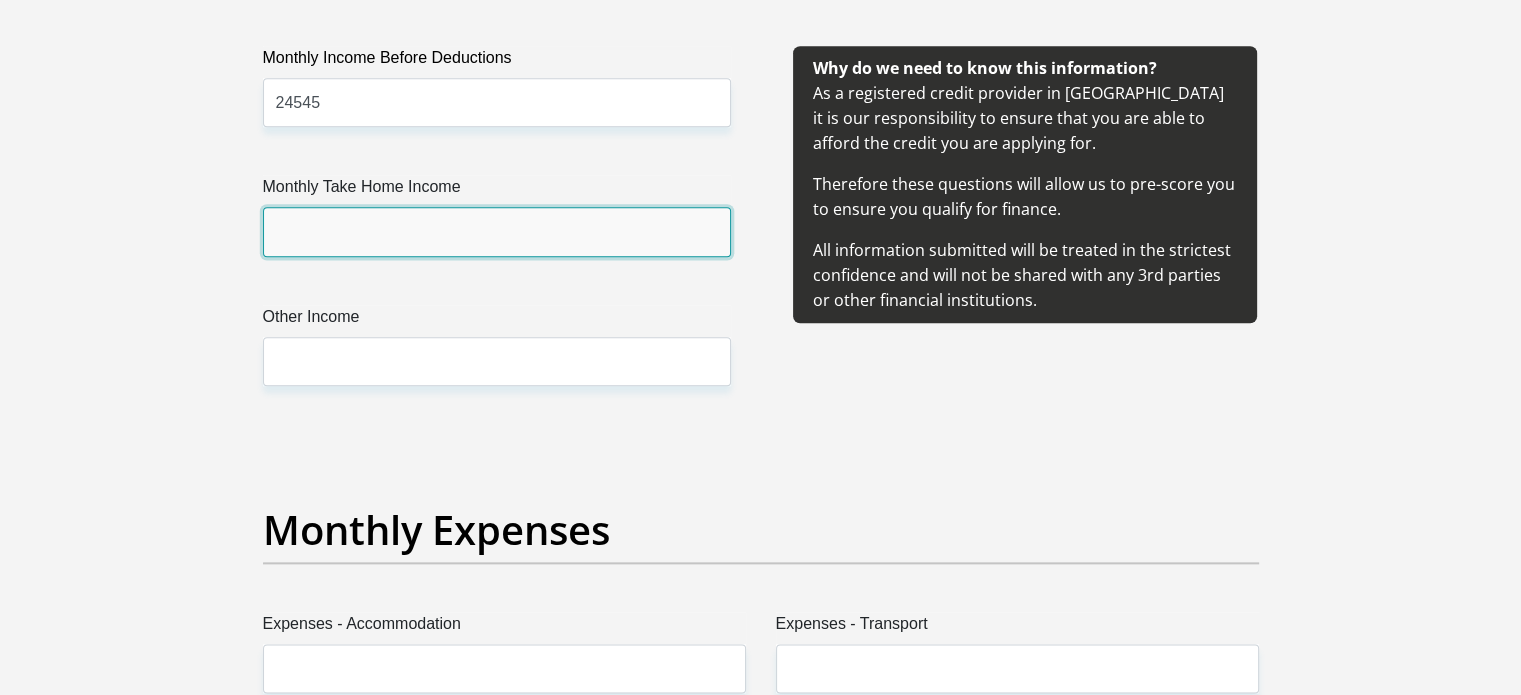 click on "Monthly Take Home Income" at bounding box center [497, 231] 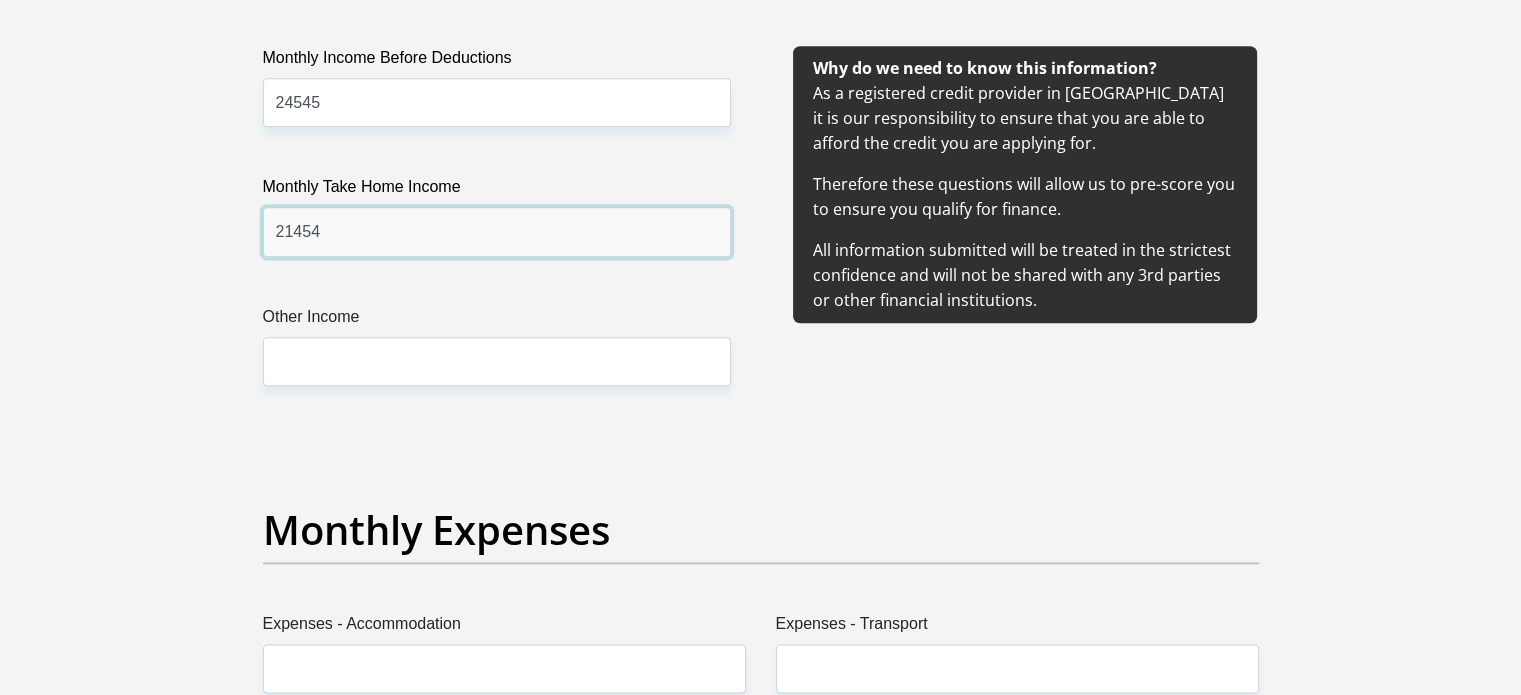 type on "21454" 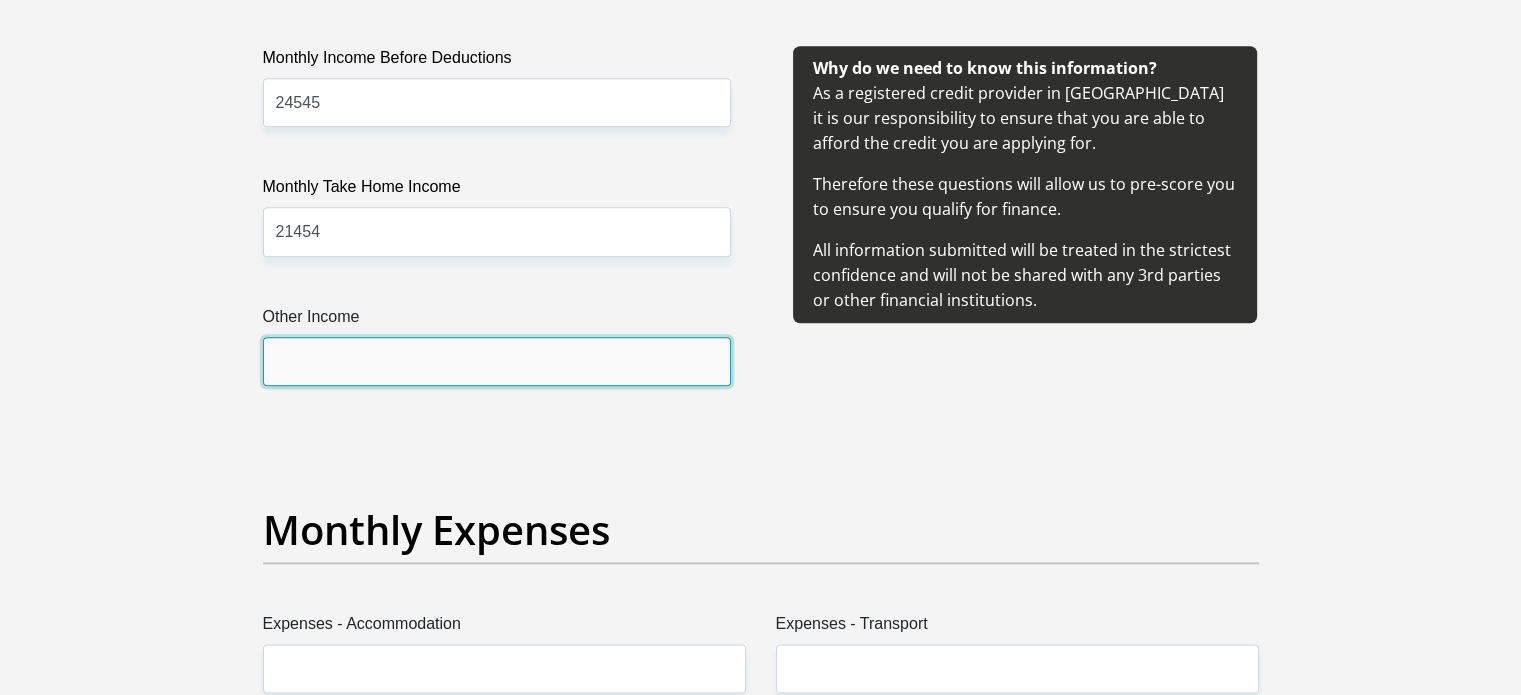 click on "Other Income" at bounding box center (497, 361) 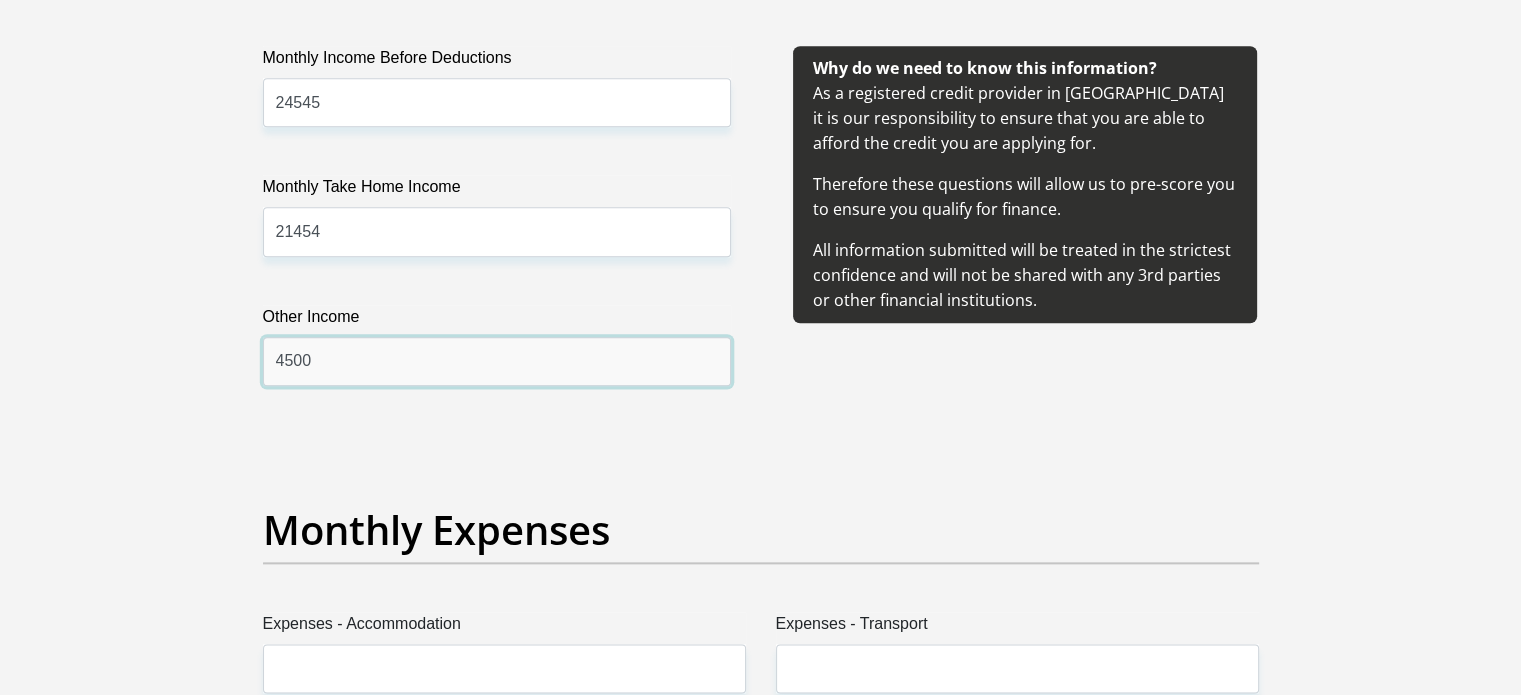scroll, scrollTop: 2900, scrollLeft: 0, axis: vertical 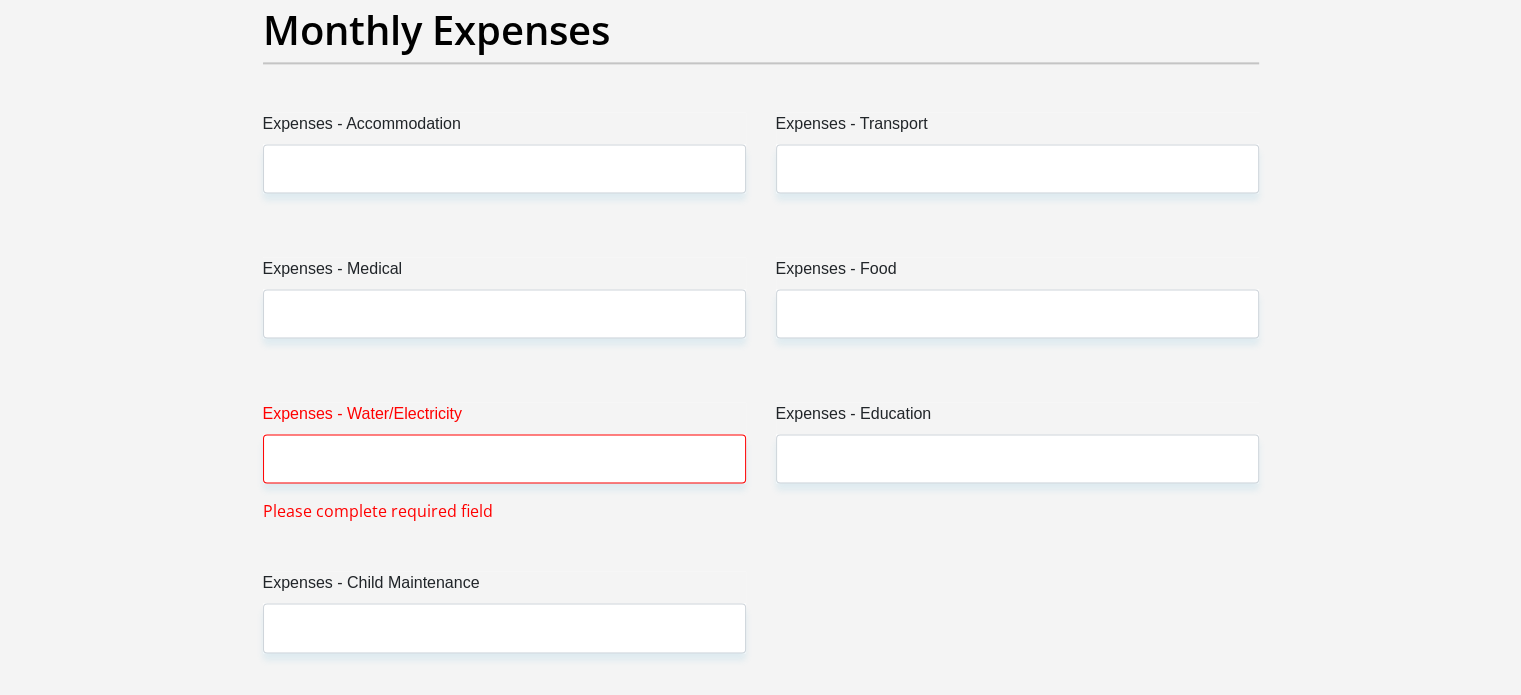 type on "4500" 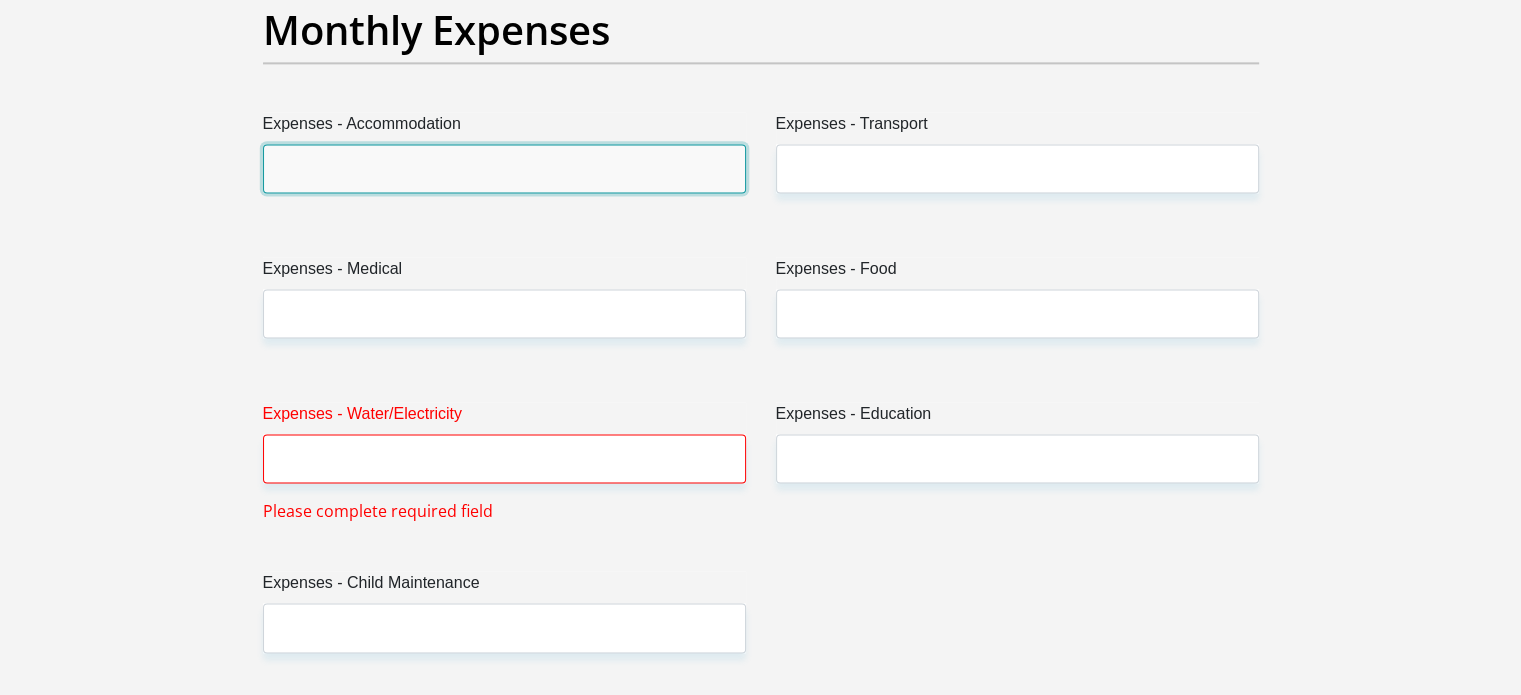 click on "Expenses - Accommodation" at bounding box center (504, 168) 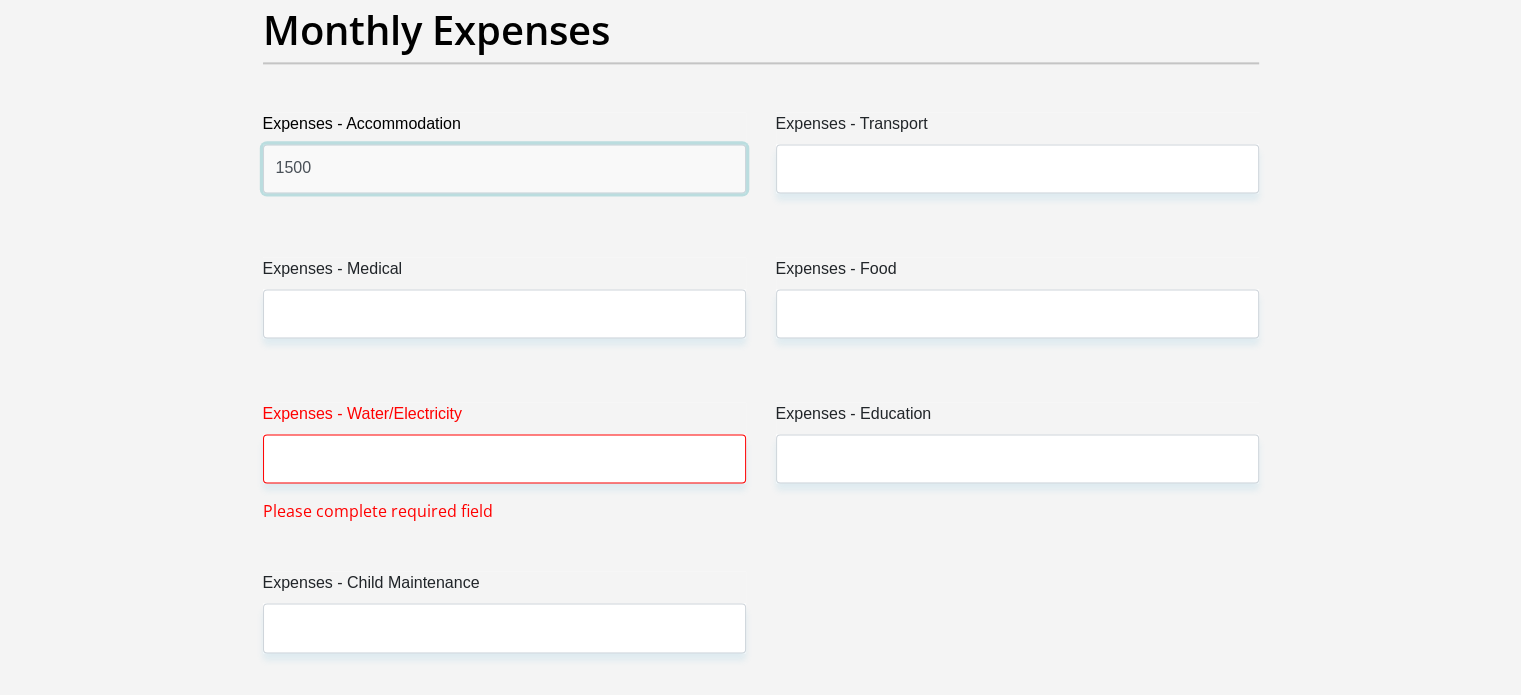 type on "1500" 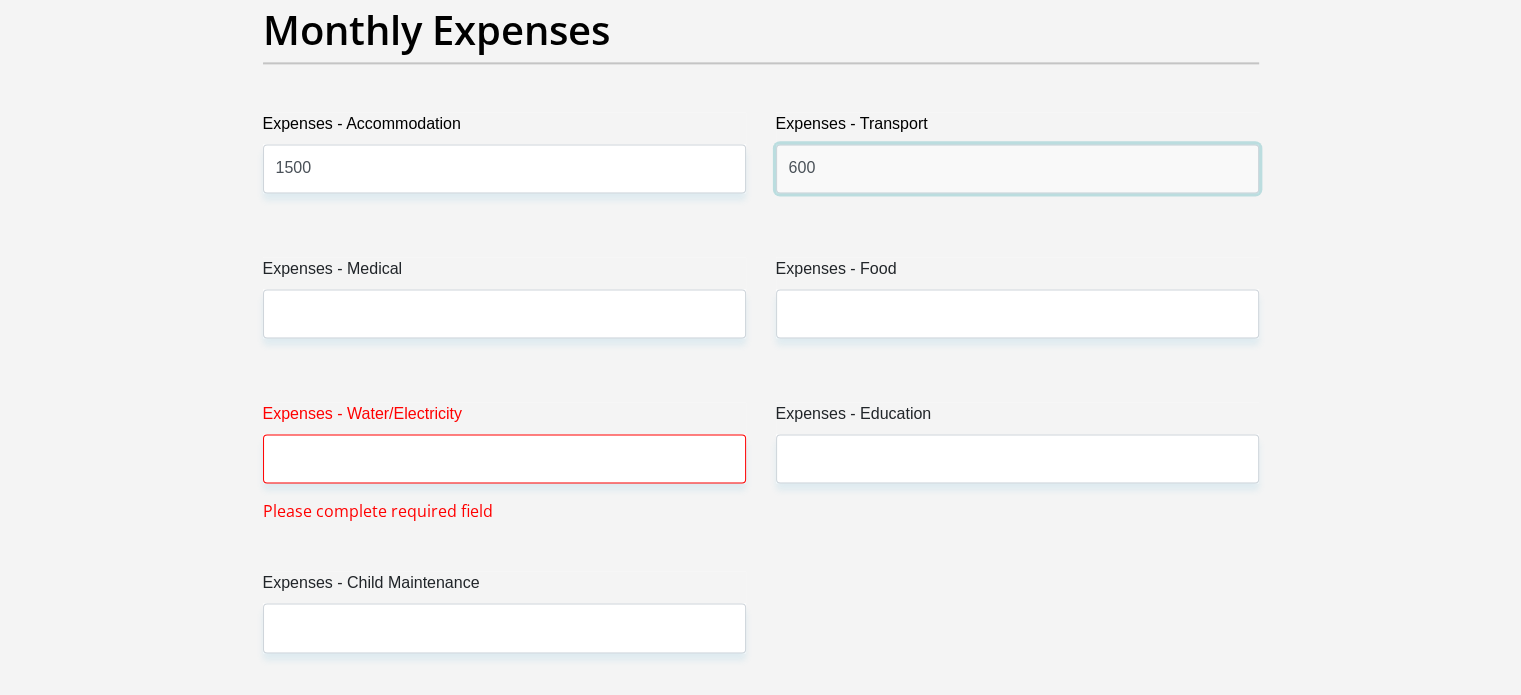 type on "600" 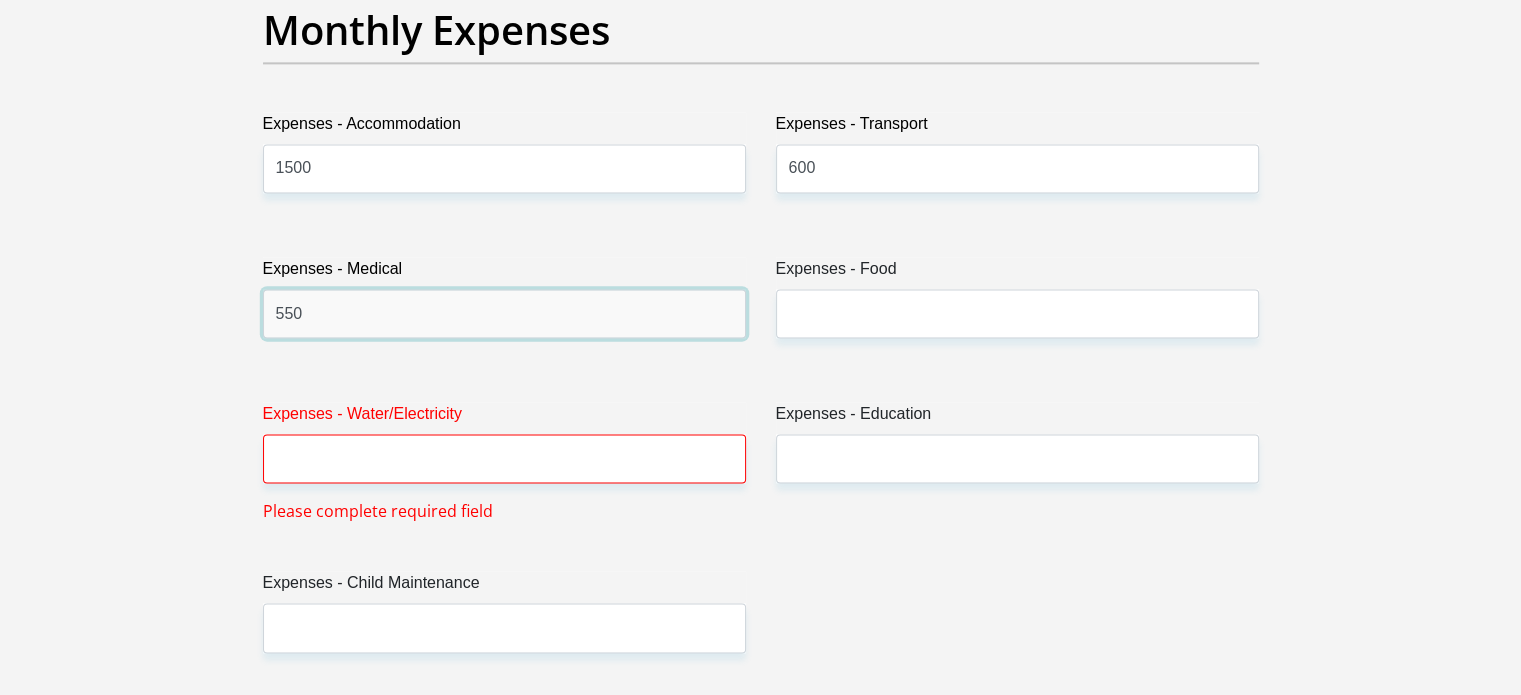 type on "550" 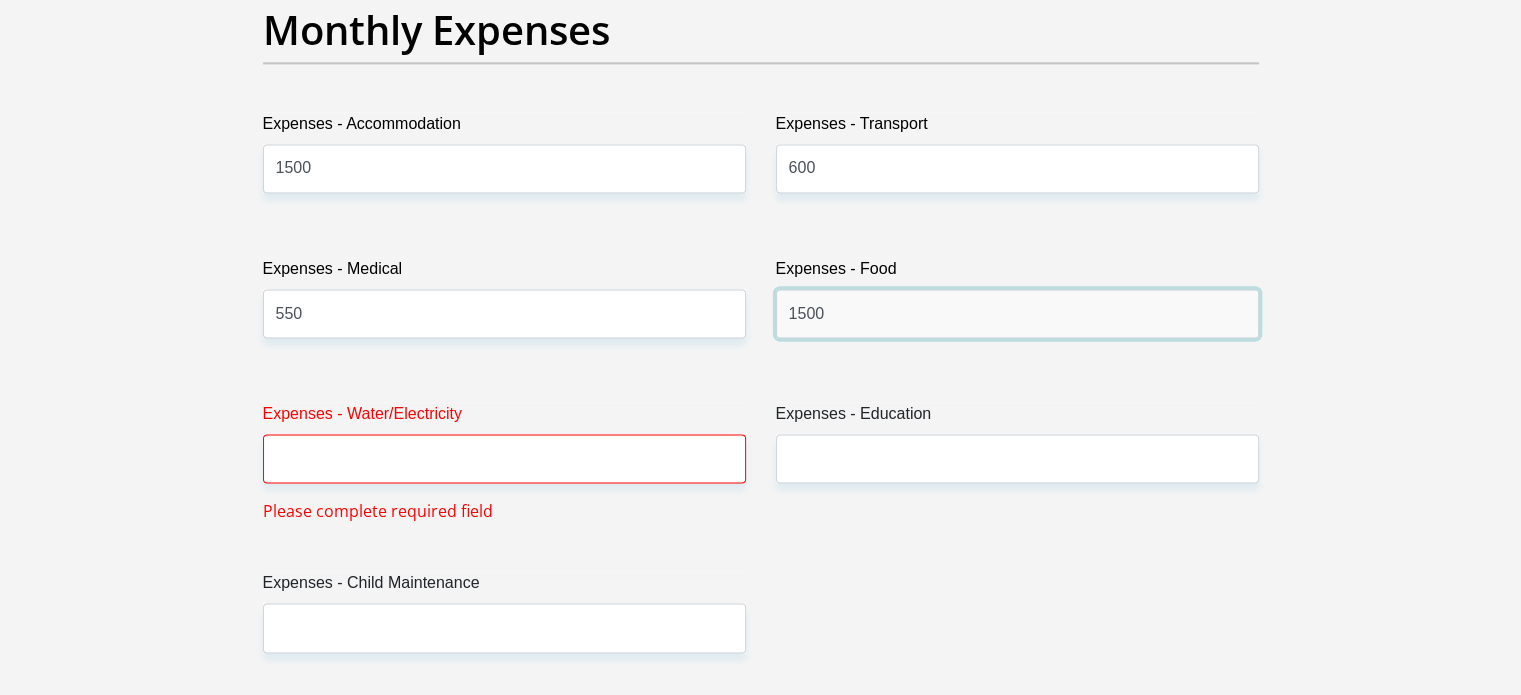 type on "1500" 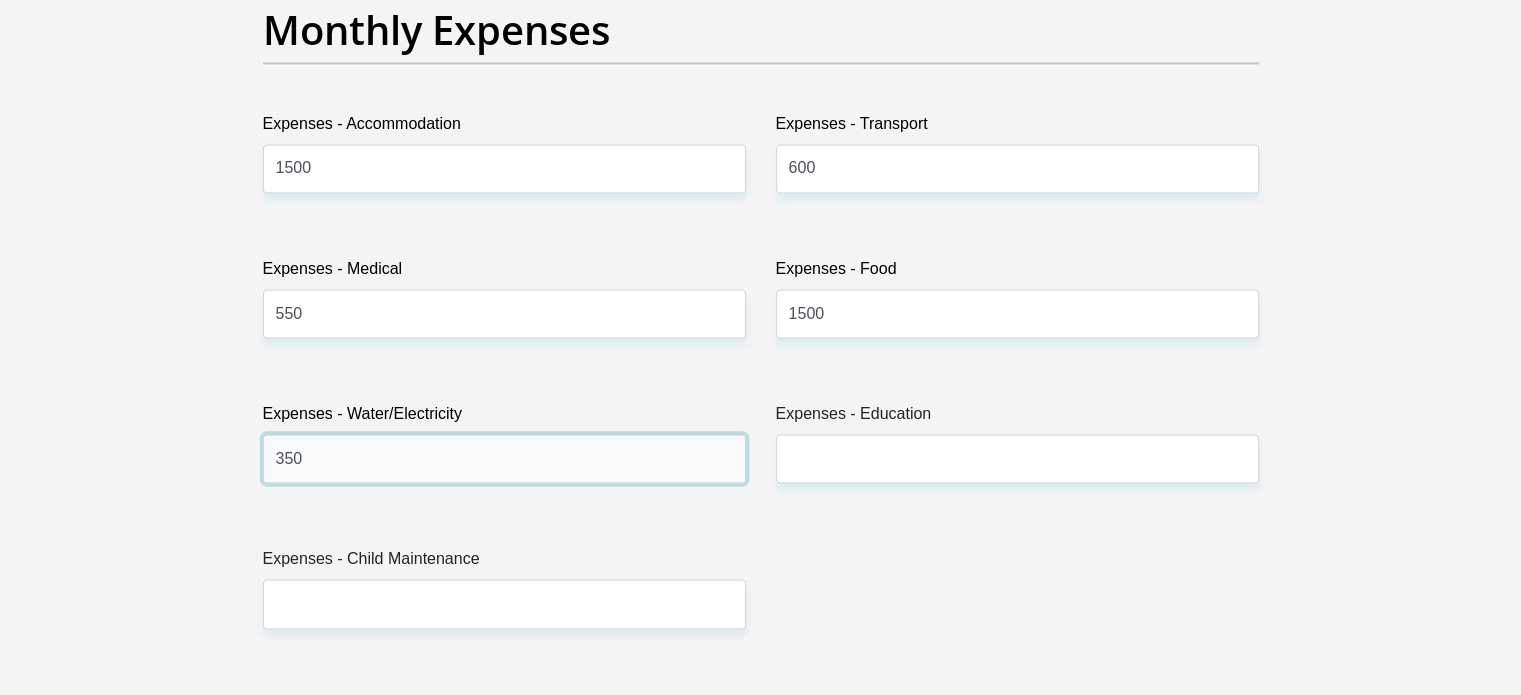 type on "350" 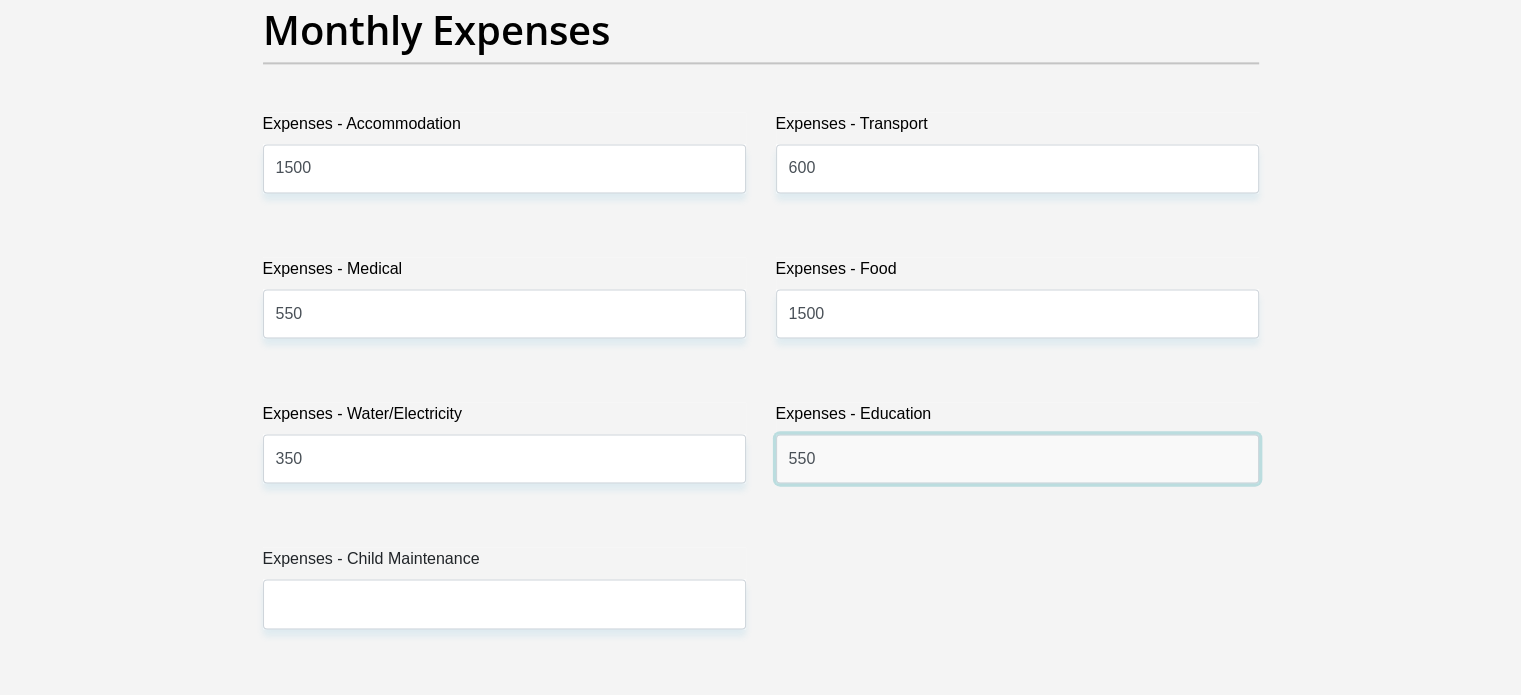 type on "550" 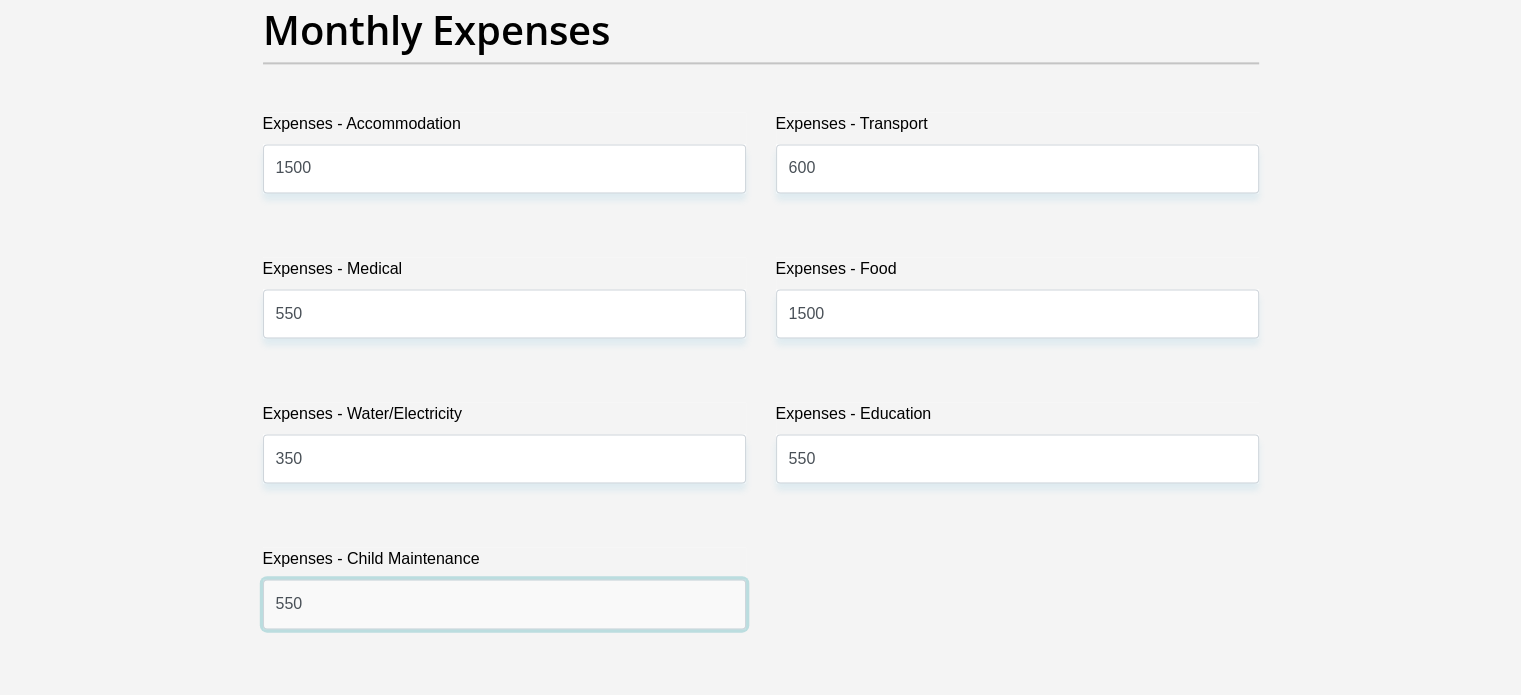 type on "550" 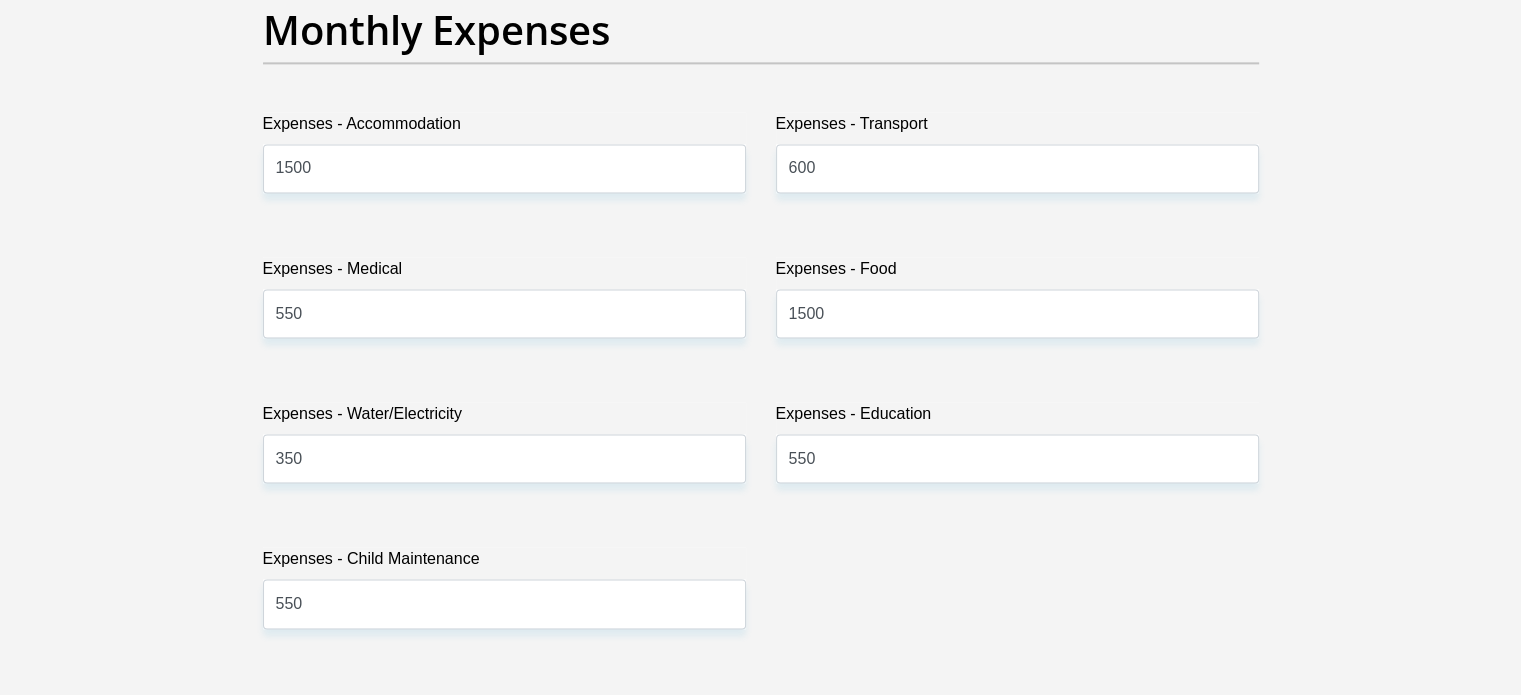 scroll, scrollTop: 3461, scrollLeft: 0, axis: vertical 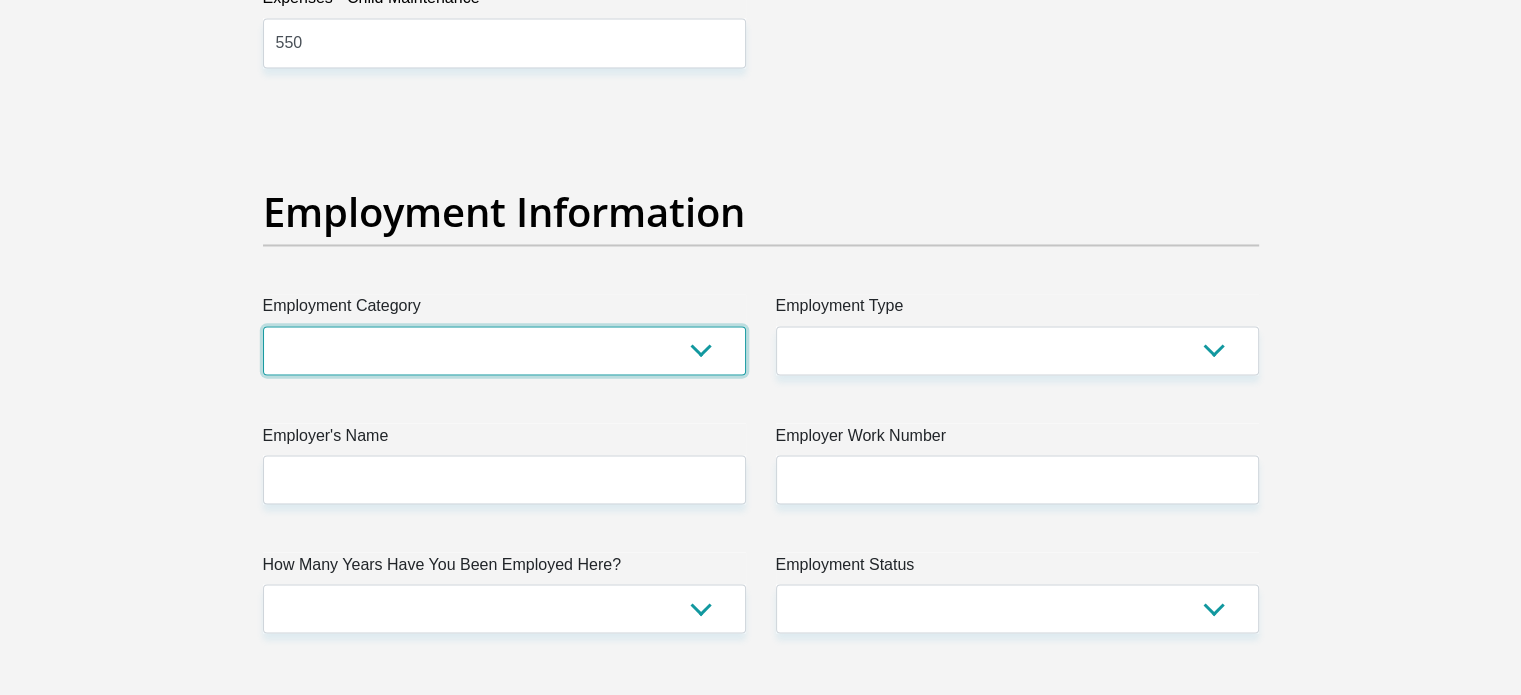 click on "AGRICULTURE
ALCOHOL & TOBACCO
CONSTRUCTION MATERIALS
METALLURGY
EQUIPMENT FOR RENEWABLE ENERGY
SPECIALIZED CONTRACTORS
CAR
GAMING (INCL. INTERNET
OTHER WHOLESALE
UNLICENSED PHARMACEUTICALS
CURRENCY EXCHANGE HOUSES
OTHER FINANCIAL INSTITUTIONS & INSURANCE
REAL ESTATE AGENTS
OIL & GAS
OTHER MATERIALS (E.G. IRON ORE)
PRECIOUS STONES & PRECIOUS METALS
POLITICAL ORGANIZATIONS
RELIGIOUS ORGANIZATIONS(NOT SECTS)
ACTI. HAVING BUSINESS DEAL WITH PUBLIC ADMINISTRATION
LAUNDROMATS" at bounding box center (504, 350) 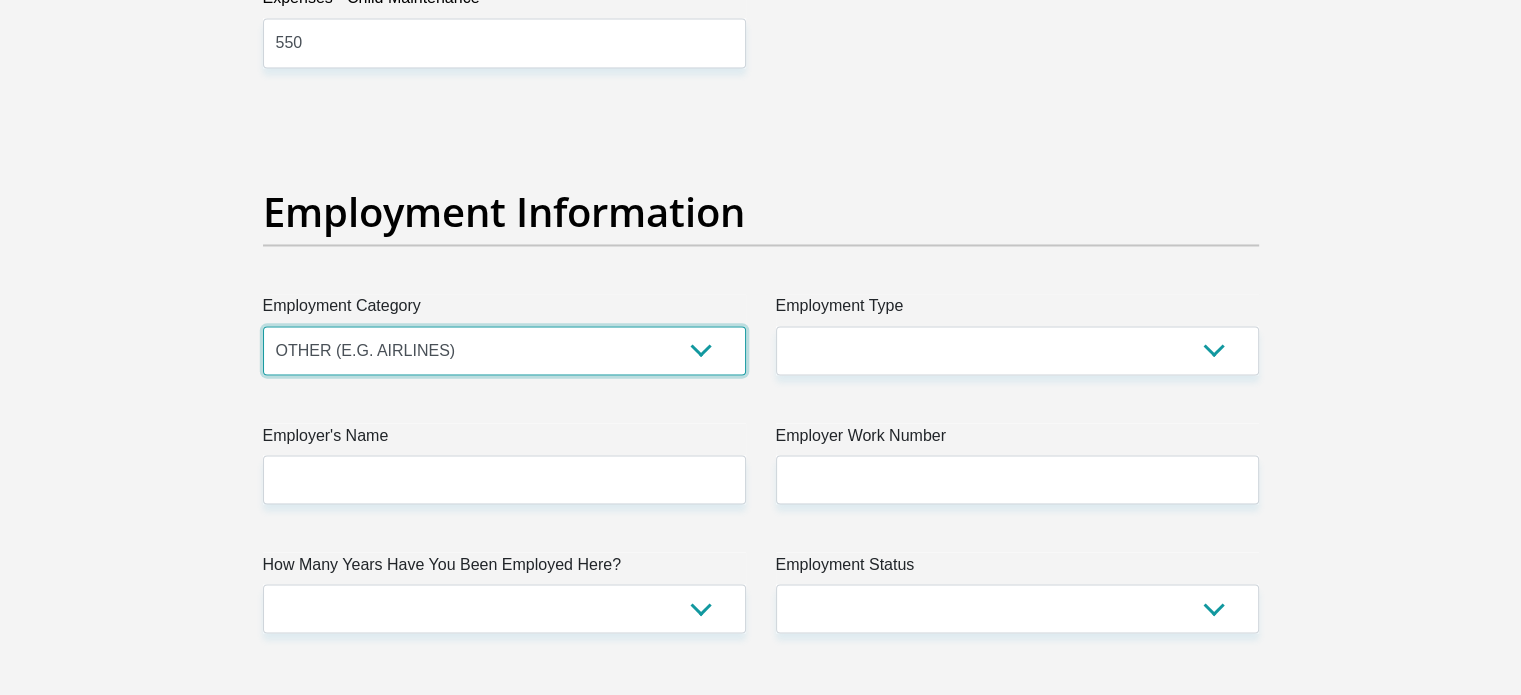 click on "AGRICULTURE
ALCOHOL & TOBACCO
CONSTRUCTION MATERIALS
METALLURGY
EQUIPMENT FOR RENEWABLE ENERGY
SPECIALIZED CONTRACTORS
CAR
GAMING (INCL. INTERNET
OTHER WHOLESALE
UNLICENSED PHARMACEUTICALS
CURRENCY EXCHANGE HOUSES
OTHER FINANCIAL INSTITUTIONS & INSURANCE
REAL ESTATE AGENTS
OIL & GAS
OTHER MATERIALS (E.G. IRON ORE)
PRECIOUS STONES & PRECIOUS METALS
POLITICAL ORGANIZATIONS
RELIGIOUS ORGANIZATIONS(NOT SECTS)
ACTI. HAVING BUSINESS DEAL WITH PUBLIC ADMINISTRATION
LAUNDROMATS" at bounding box center (504, 350) 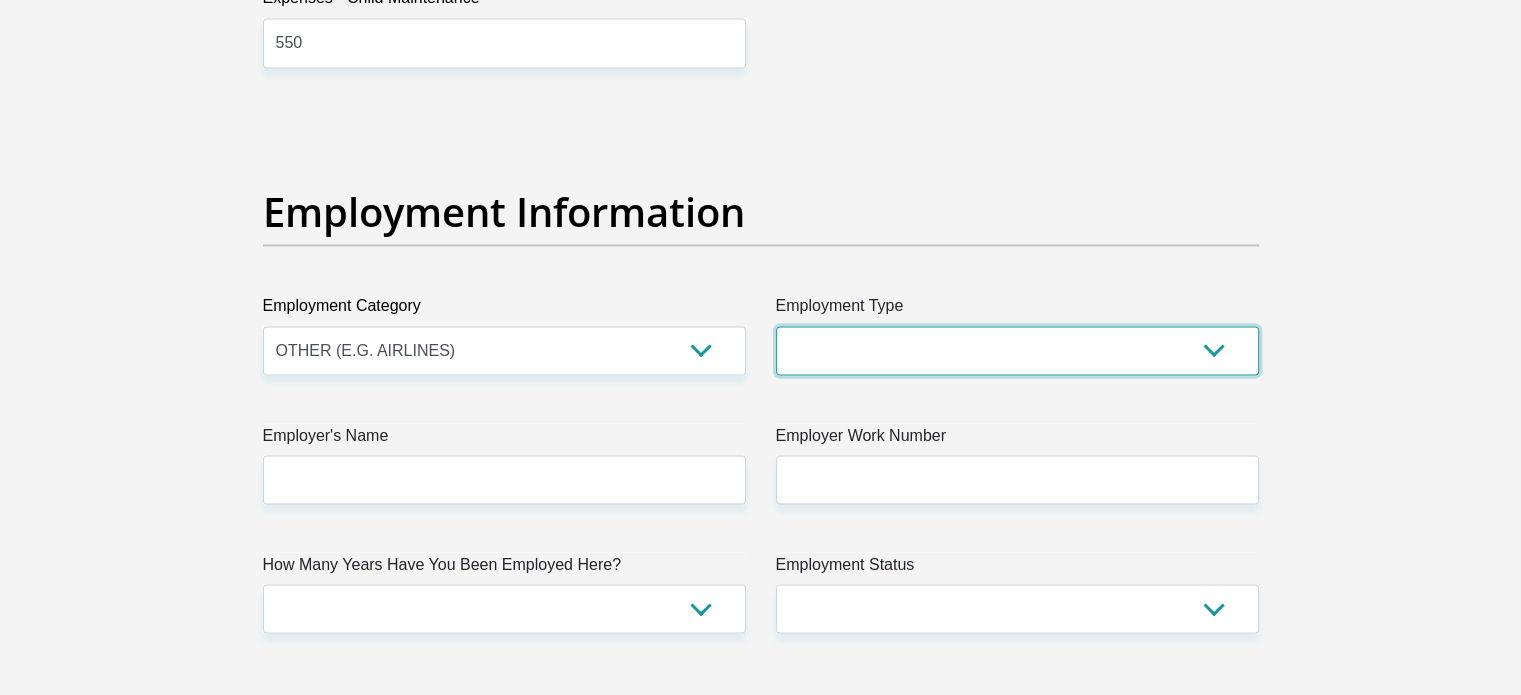 click on "College/Lecturer
Craft Seller
Creative
Driver
Executive
Farmer
Forces - Non Commissioned
Forces - Officer
Hawker
Housewife
Labourer
Licenced Professional
Manager
Miner
Non Licenced Professional
Office Staff/Clerk
Outside Worker
Pensioner
Permanent Teacher
Production/Manufacturing
Sales
Self-Employed
Semi-Professional Worker
Service Industry  Social Worker  Student" at bounding box center (1017, 350) 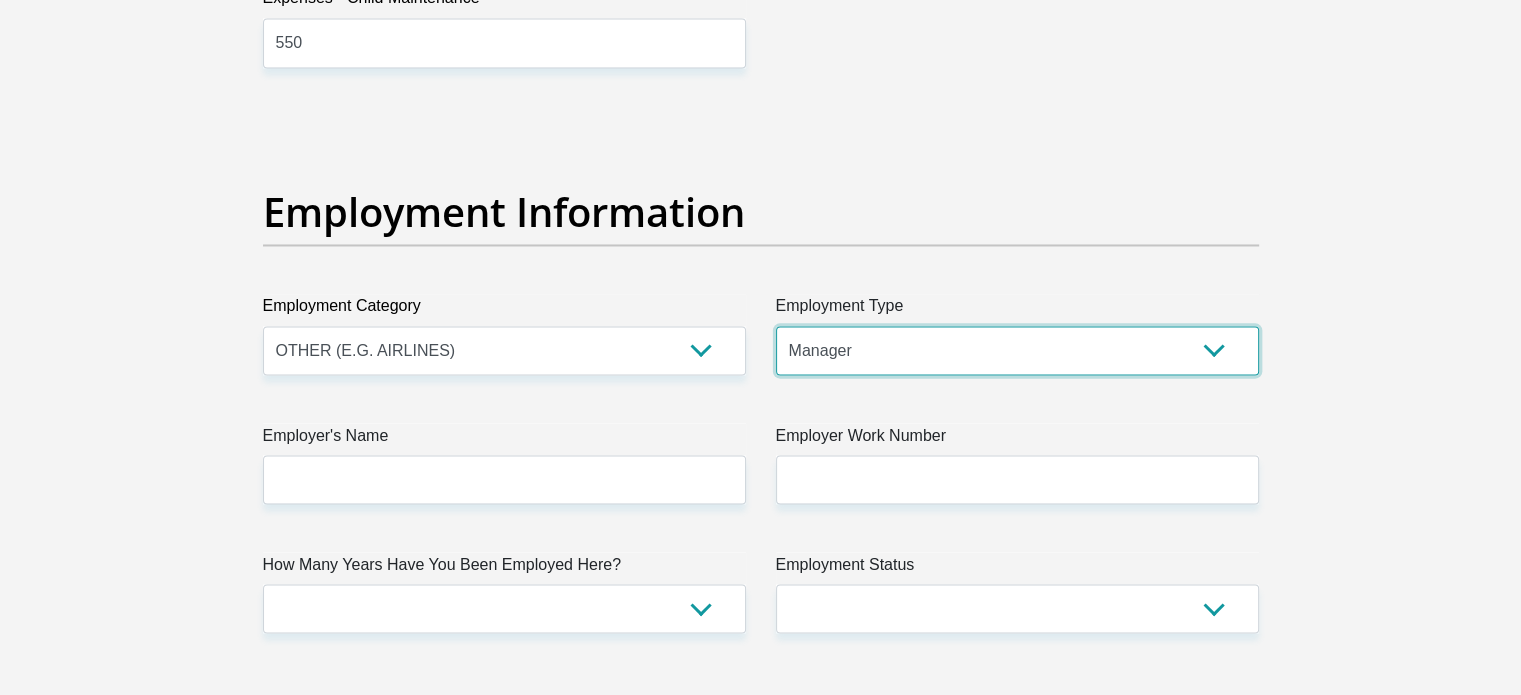 click on "College/Lecturer
Craft Seller
Creative
Driver
Executive
Farmer
Forces - Non Commissioned
Forces - Officer
Hawker
Housewife
Labourer
Licenced Professional
Manager
Miner
Non Licenced Professional
Office Staff/Clerk
Outside Worker
Pensioner
Permanent Teacher
Production/Manufacturing
Sales
Self-Employed
Semi-Professional Worker
Service Industry  Social Worker  Student" at bounding box center [1017, 350] 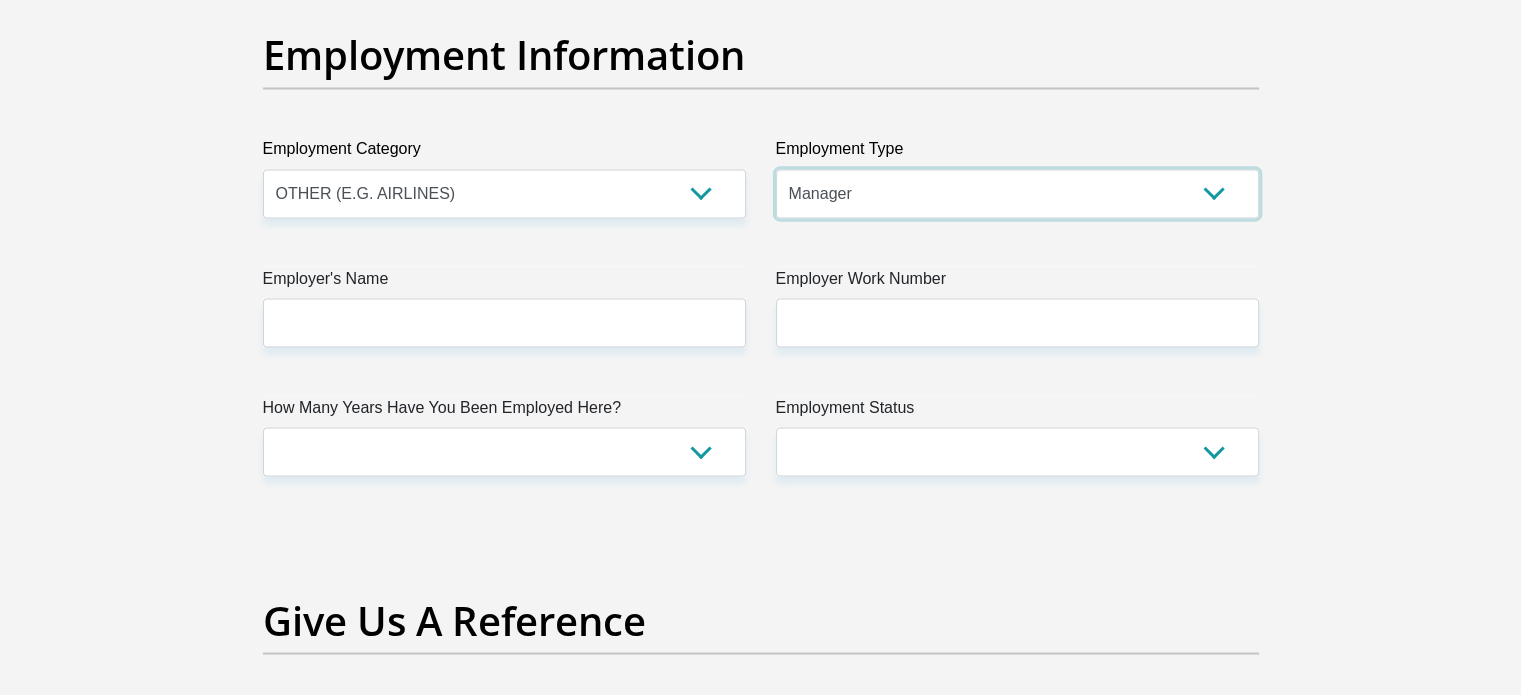 scroll, scrollTop: 3661, scrollLeft: 0, axis: vertical 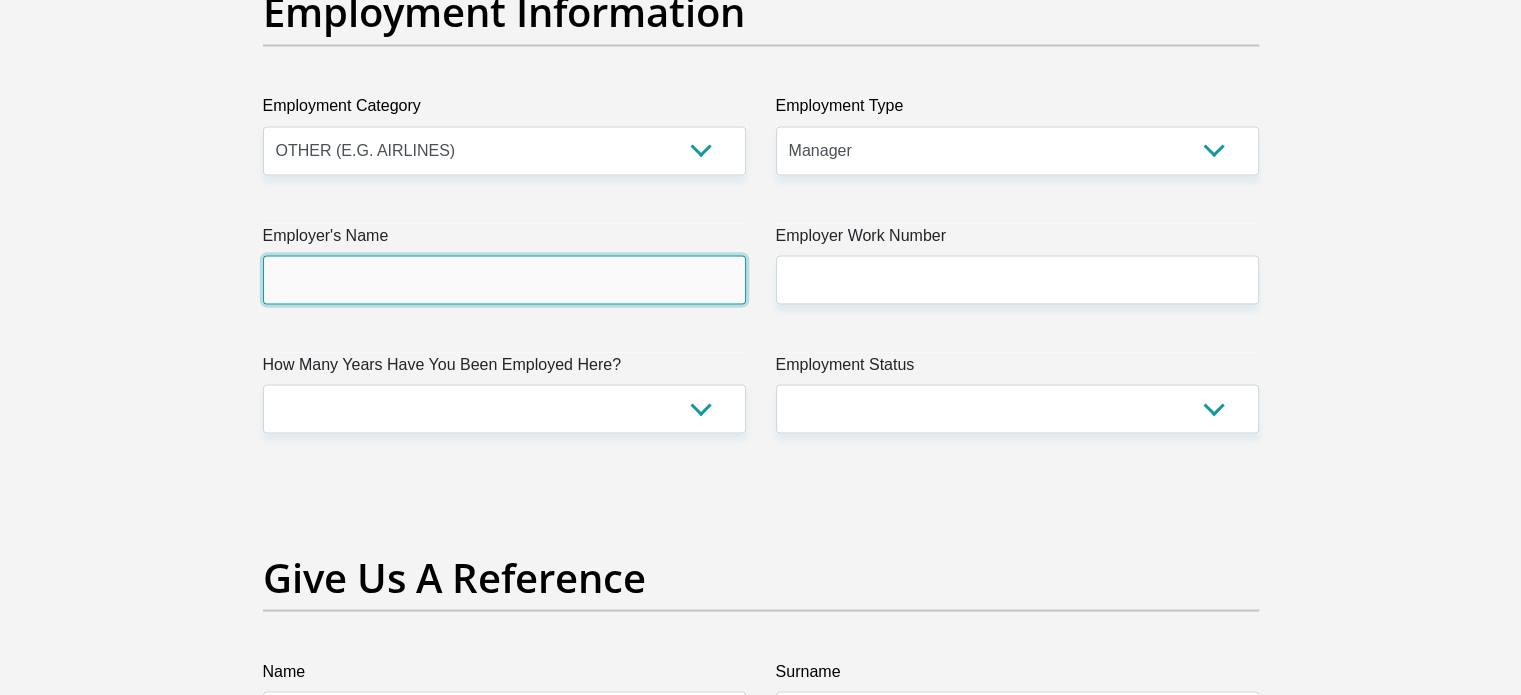 click on "Employer's Name" at bounding box center [504, 279] 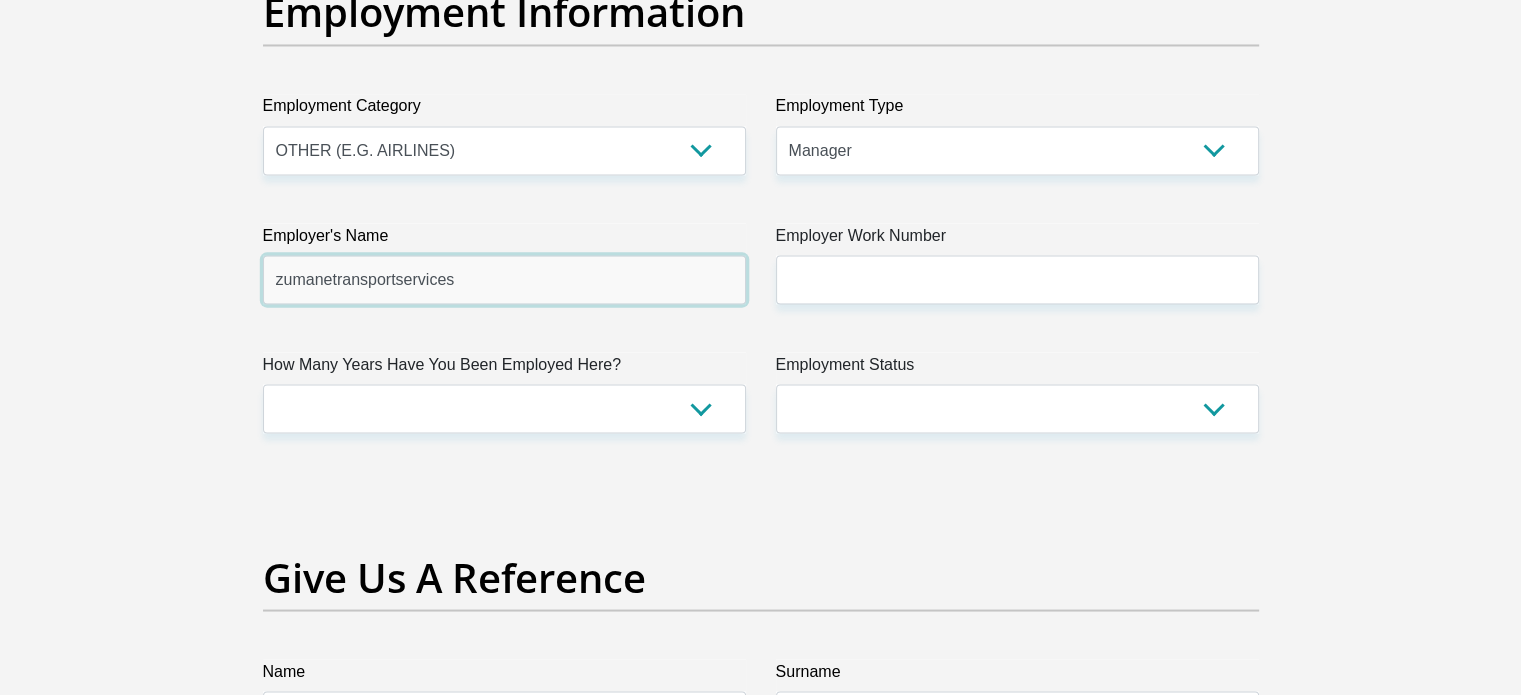 type on "zumanetransportservices" 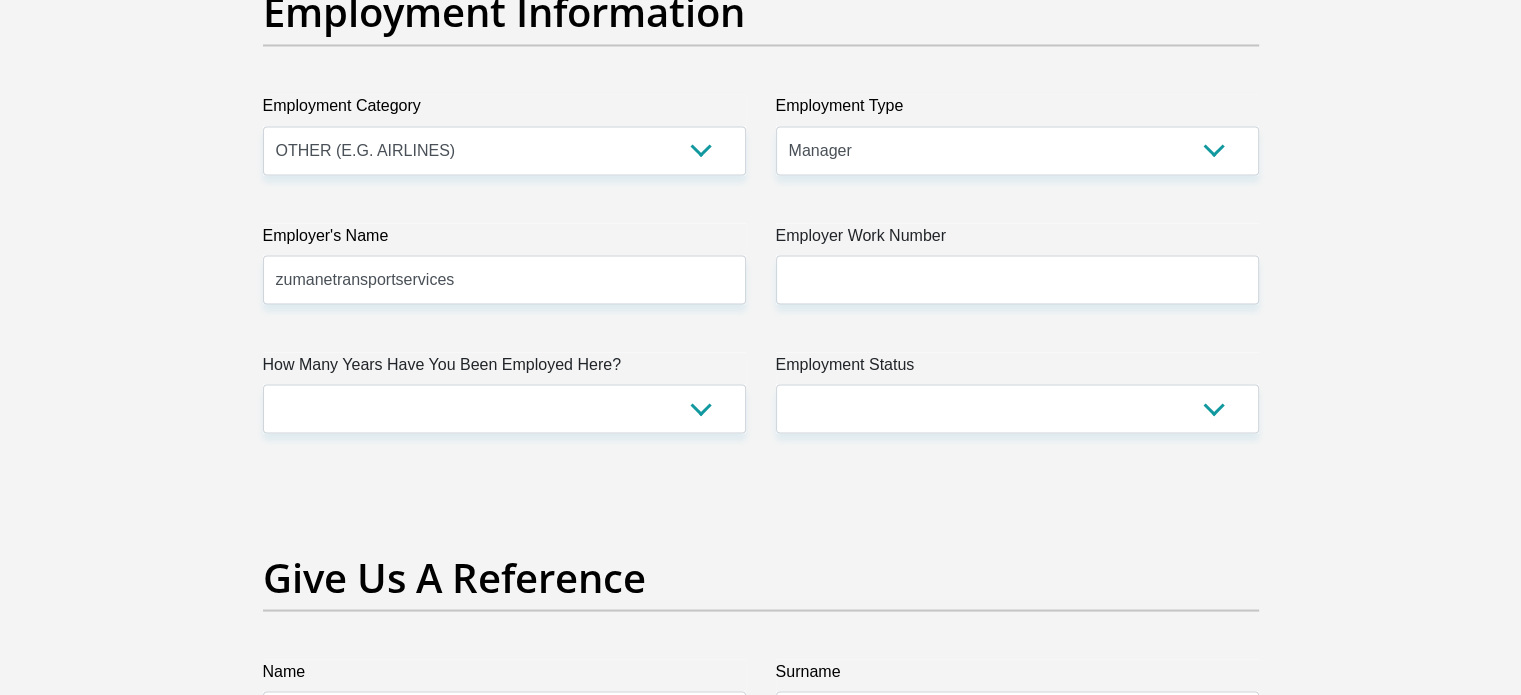 drag, startPoint x: 378, startPoint y: 272, endPoint x: 866, endPoint y: 495, distance: 536.53796 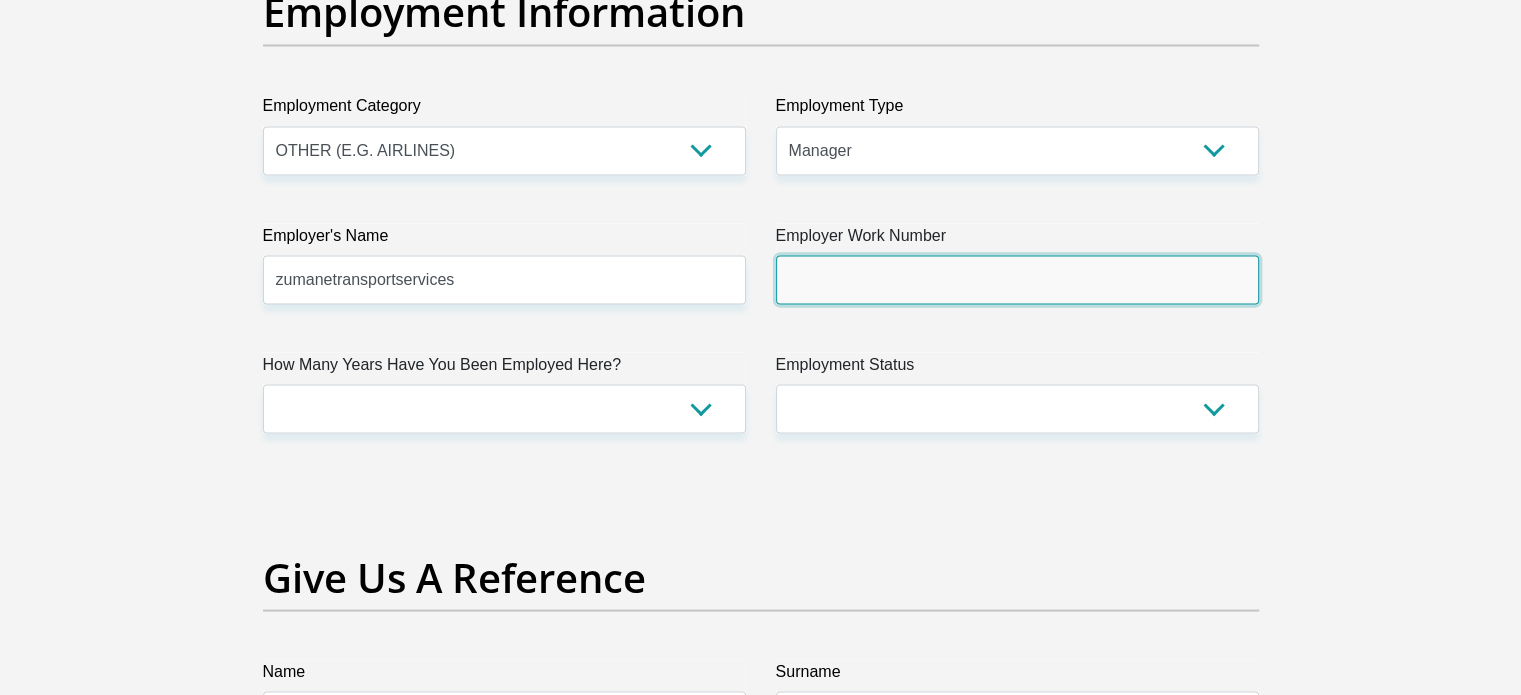click on "Employer Work Number" at bounding box center [1017, 279] 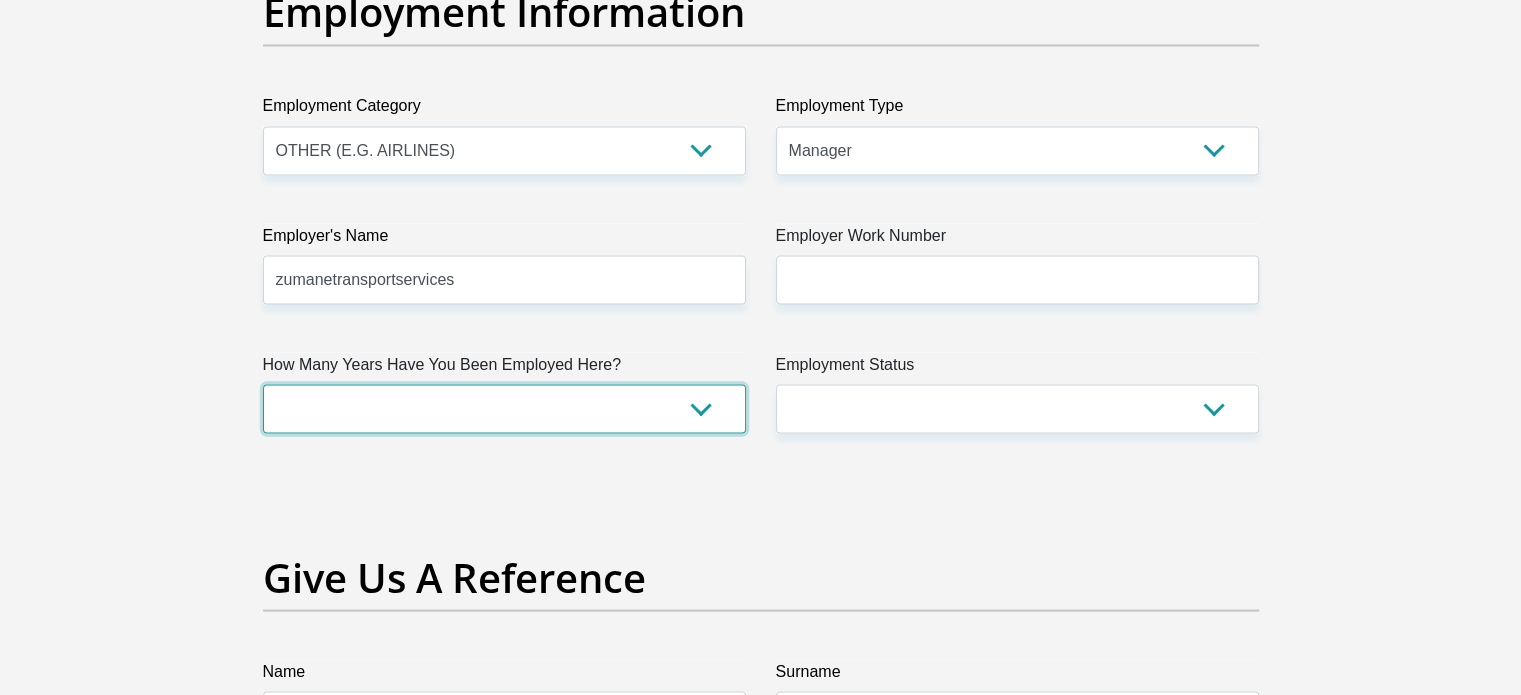 click on "less than 1 year
1-3 years
3-5 years
5+ years" at bounding box center [504, 408] 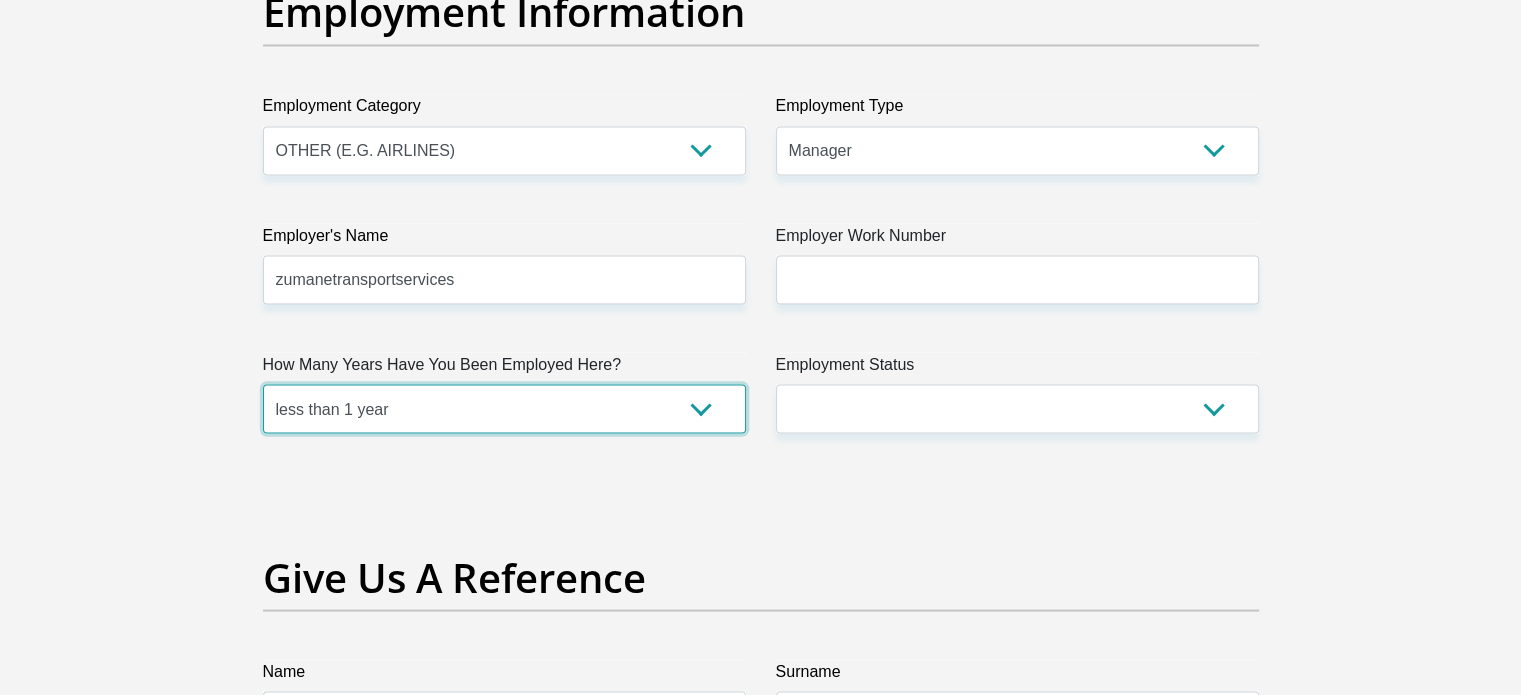 click on "less than 1 year
1-3 years
3-5 years
5+ years" at bounding box center [504, 408] 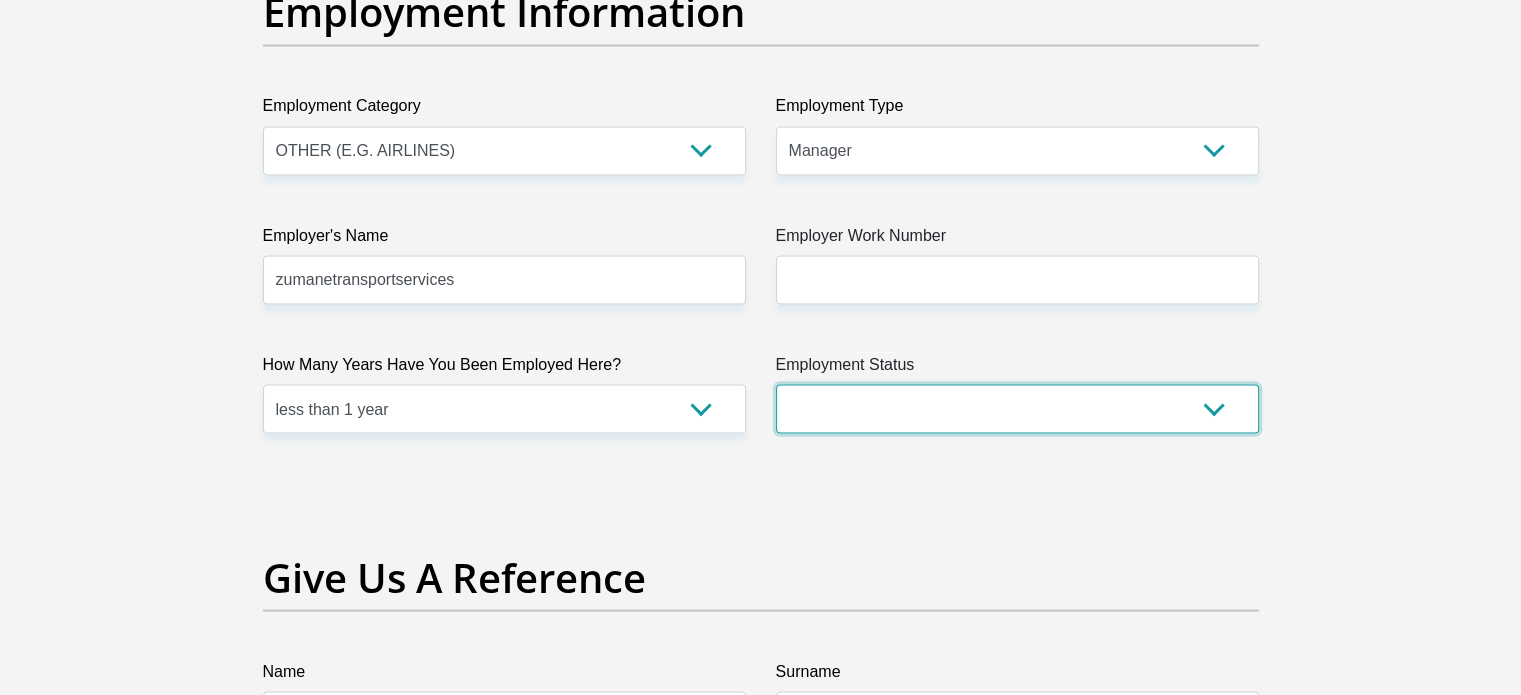click on "Permanent/Full-time
Part-time/Casual
Contract Worker
Self-Employed
Housewife
Retired
Student
Medically Boarded
Disability
Unemployed" at bounding box center (1017, 408) 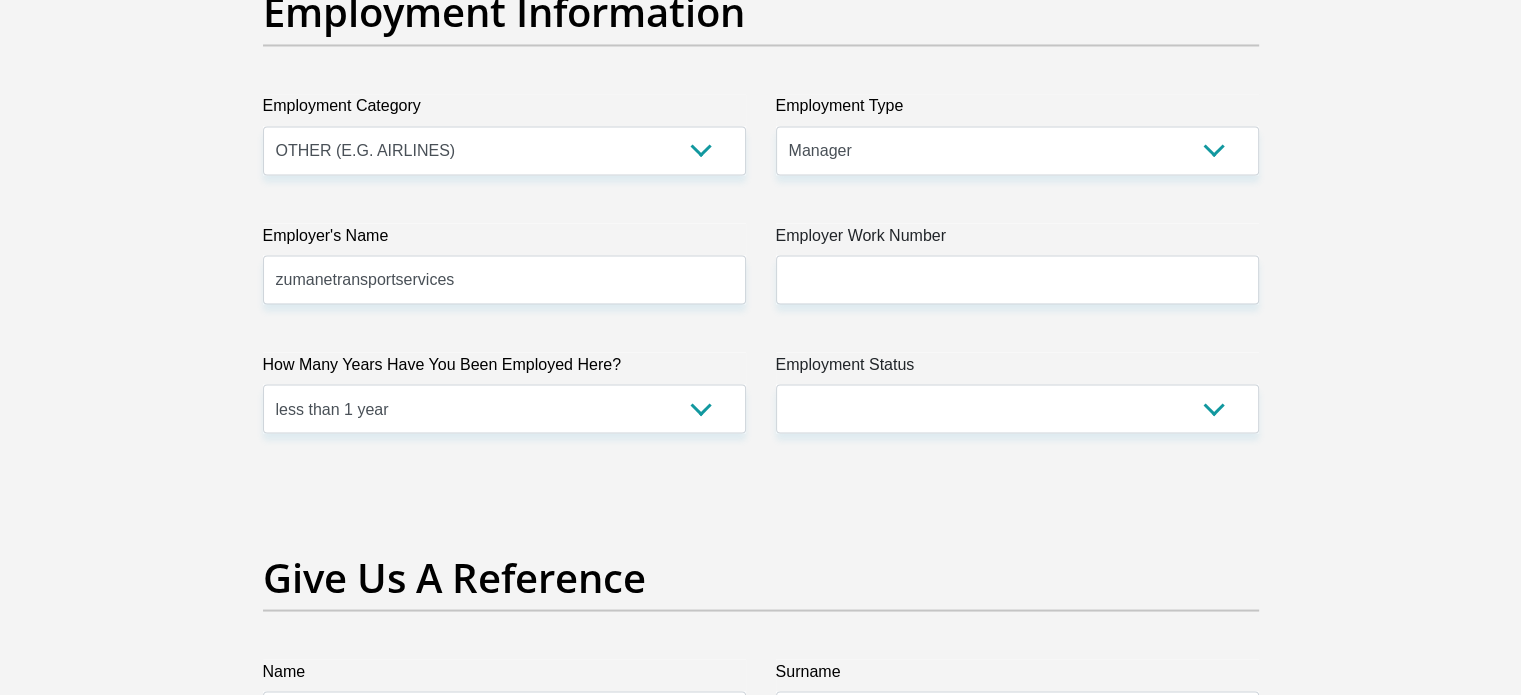 click on "Title
Mr
Ms
Mrs
Dr
Other
First Name
STEVEN
Surname
KHUMALO
ID Number
9009055501086
Please input valid ID number
Race
Black
Coloured
Indian
White
Other
Contact Number
0657479285
Please input valid contact number
Nationality
South Africa
Afghanistan
Aland Islands  Albania  Algeria" at bounding box center (761, -94) 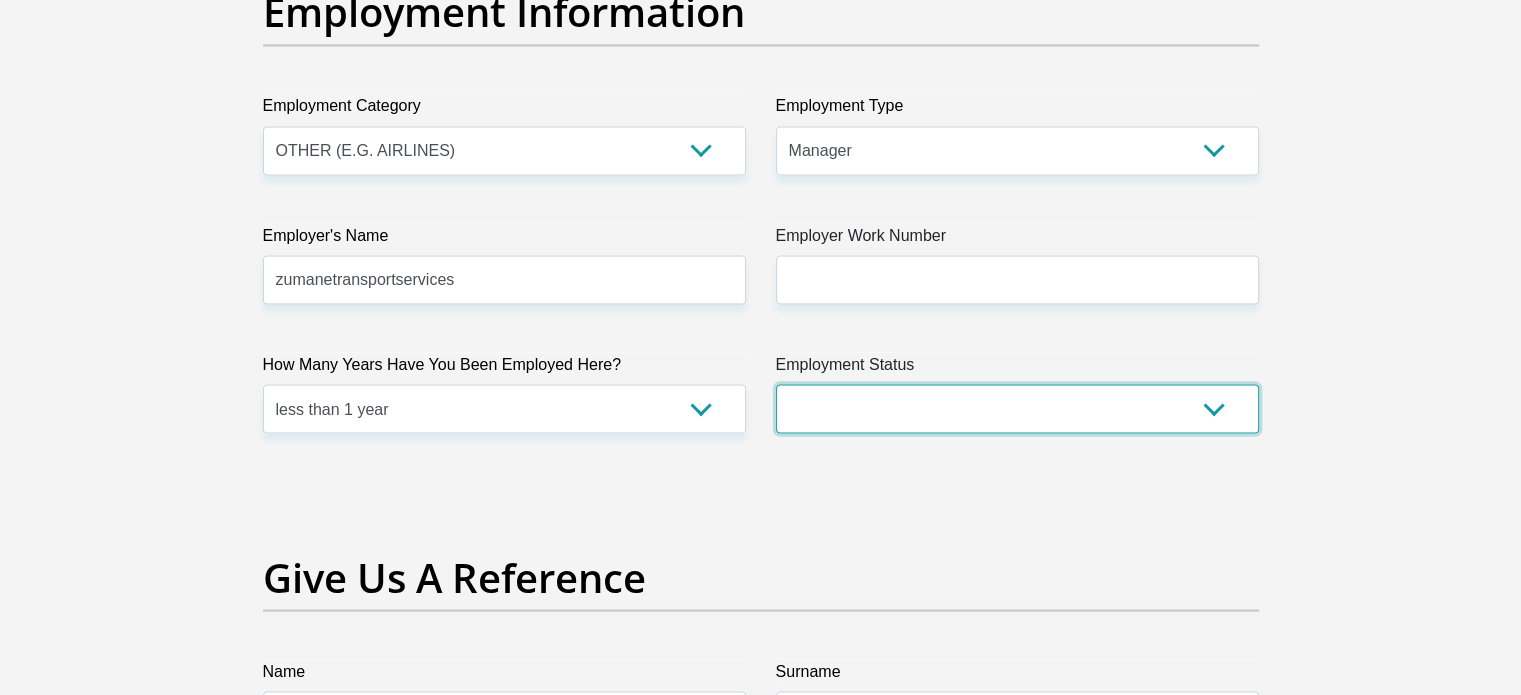click on "Permanent/Full-time
Part-time/Casual
Contract Worker
Self-Employed
Housewife
Retired
Student
Medically Boarded
Disability
Unemployed" at bounding box center (1017, 408) 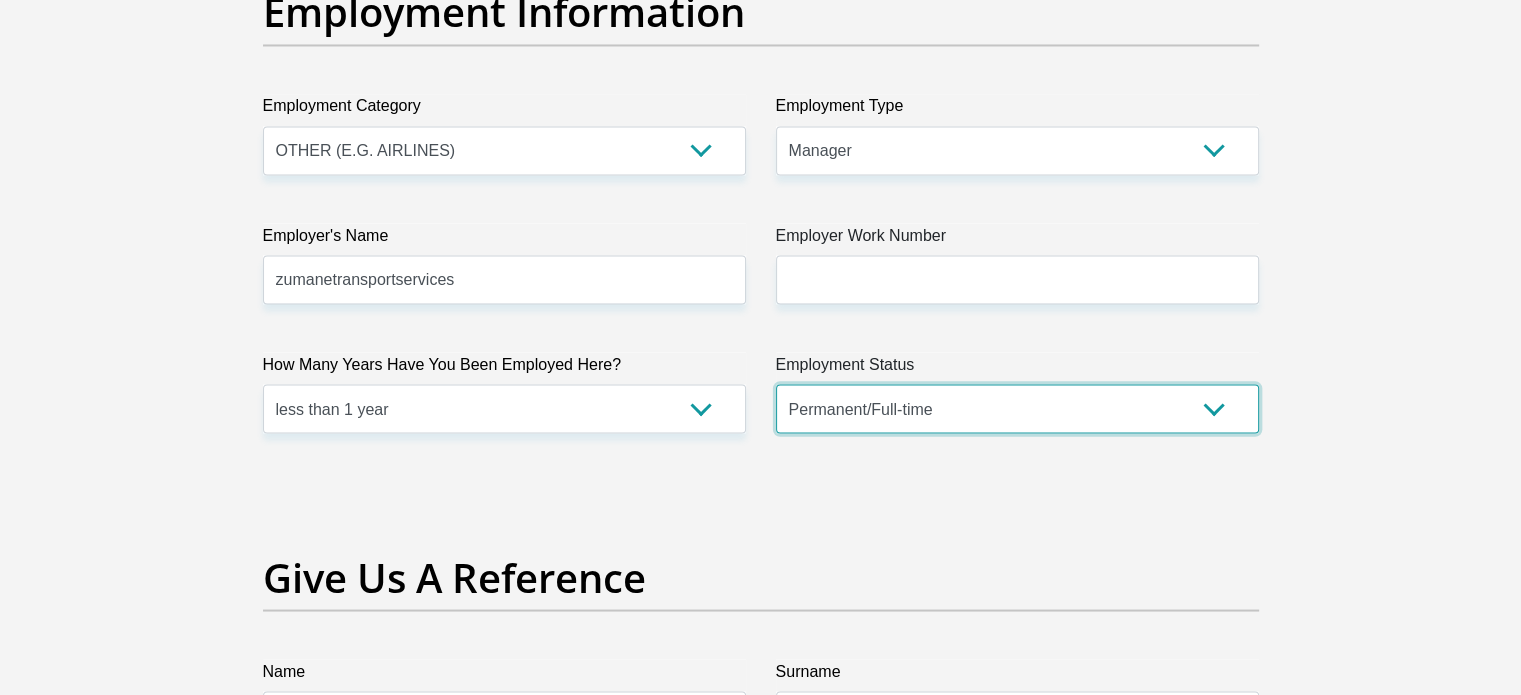 click on "Permanent/Full-time
Part-time/Casual
Contract Worker
Self-Employed
Housewife
Retired
Student
Medically Boarded
Disability
Unemployed" at bounding box center [1017, 408] 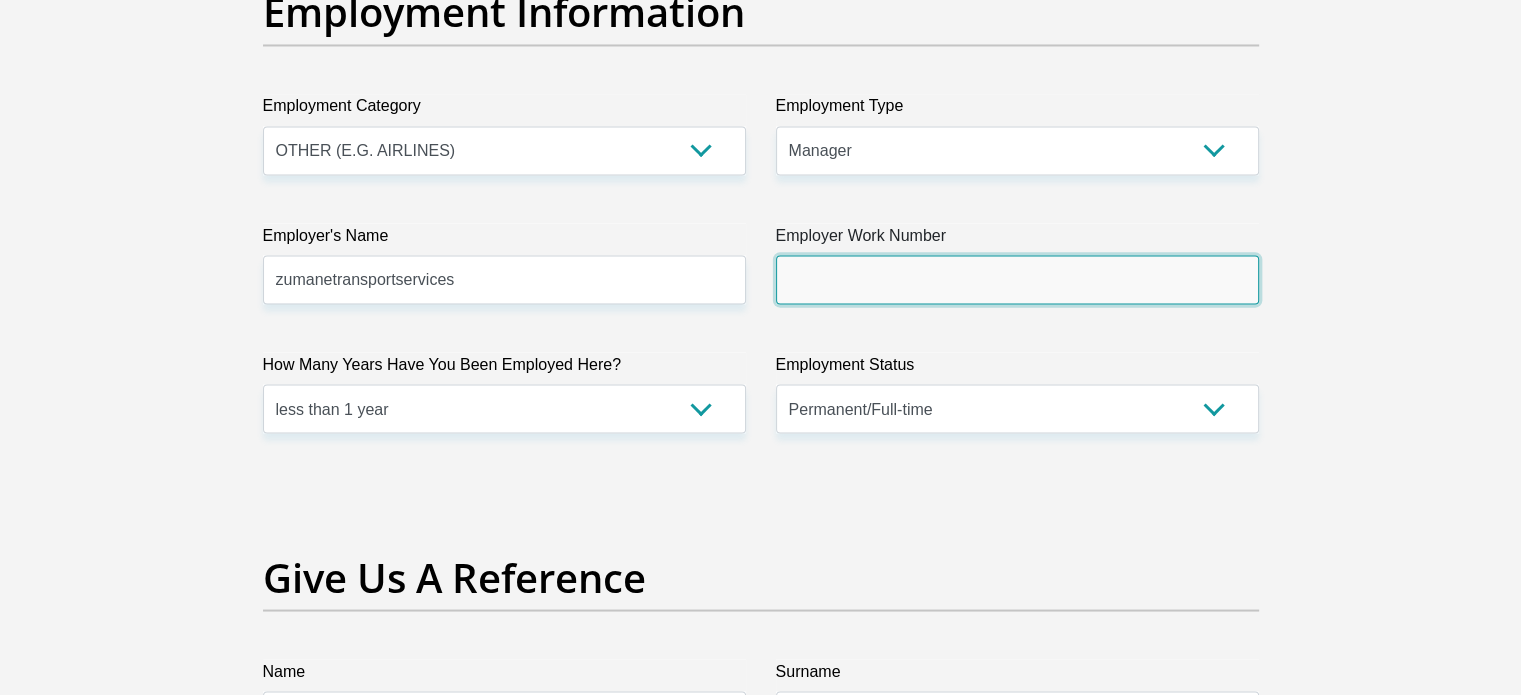 click on "Employer Work Number" at bounding box center [1017, 279] 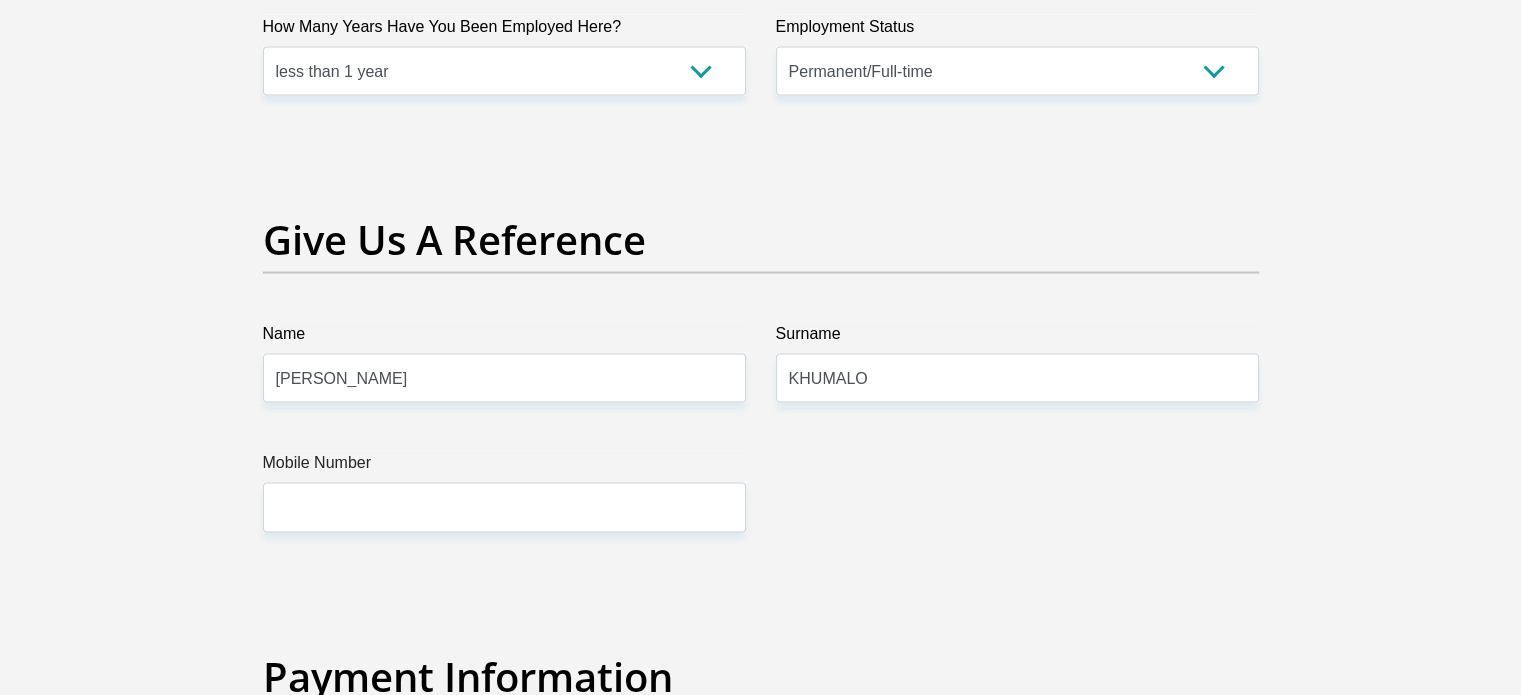 scroll, scrollTop: 4061, scrollLeft: 0, axis: vertical 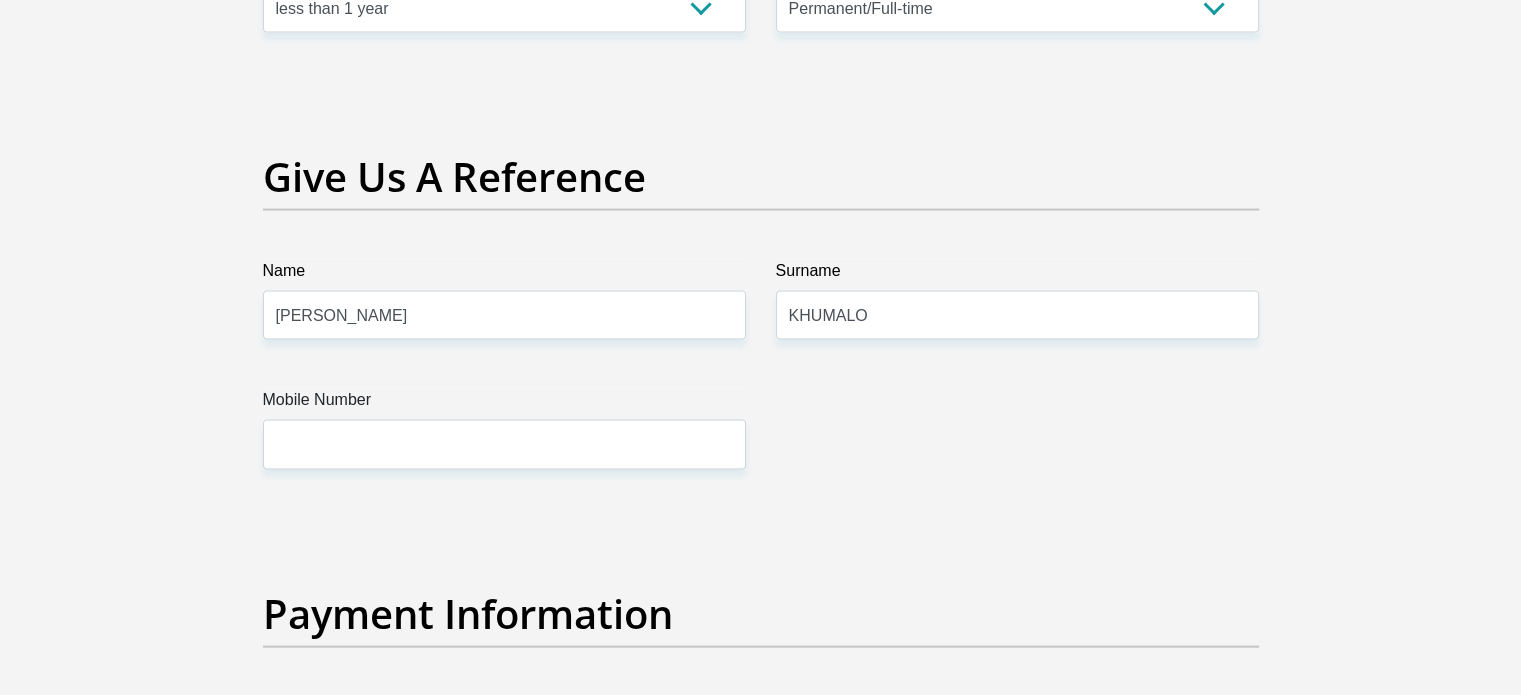 type on "0131500997" 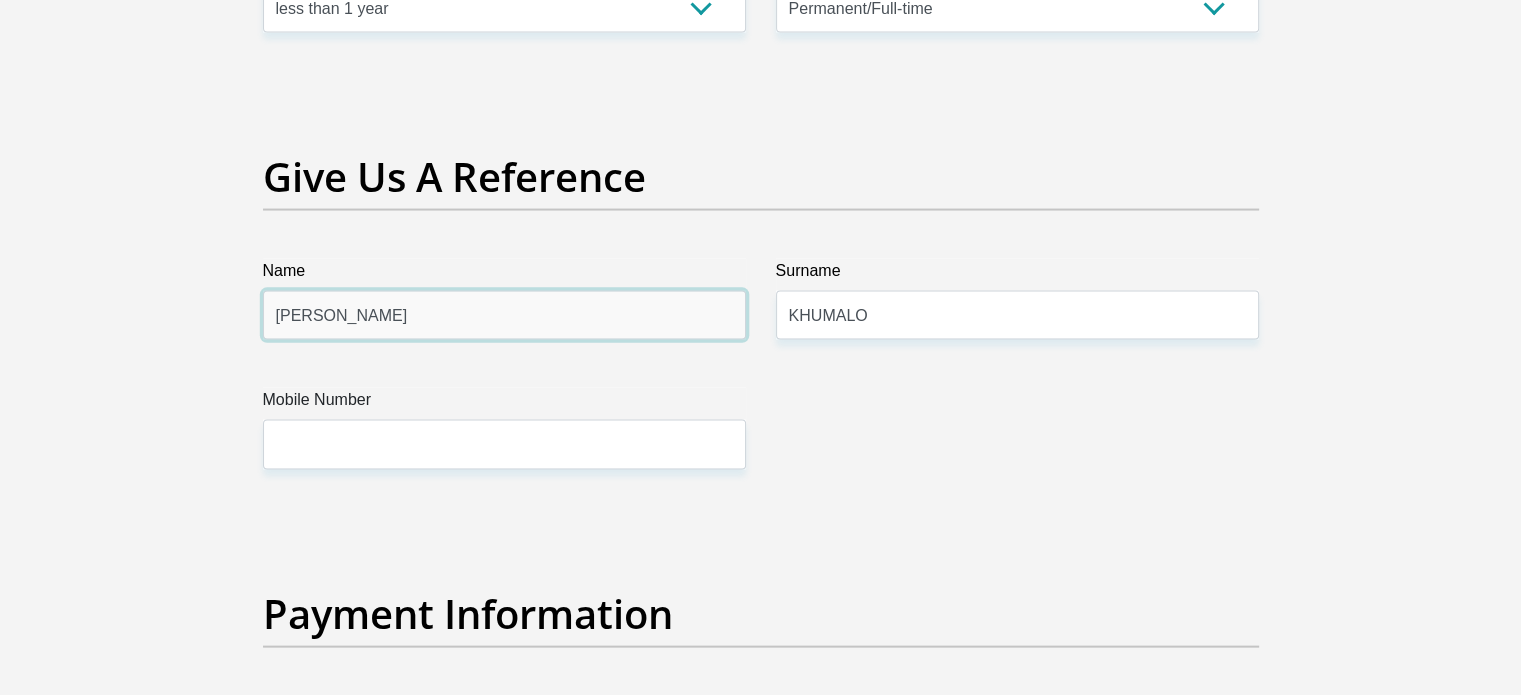 click on "STEVEN" at bounding box center [504, 315] 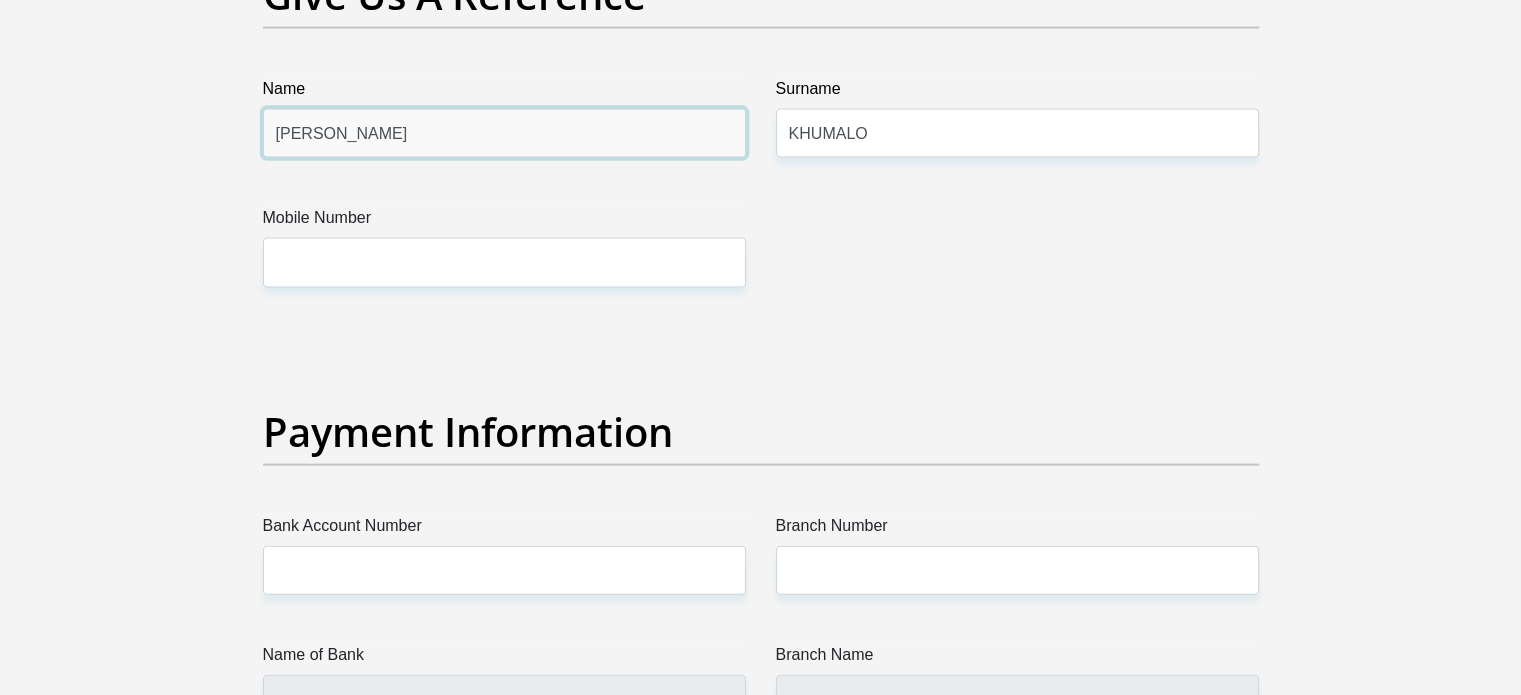 scroll, scrollTop: 4061, scrollLeft: 0, axis: vertical 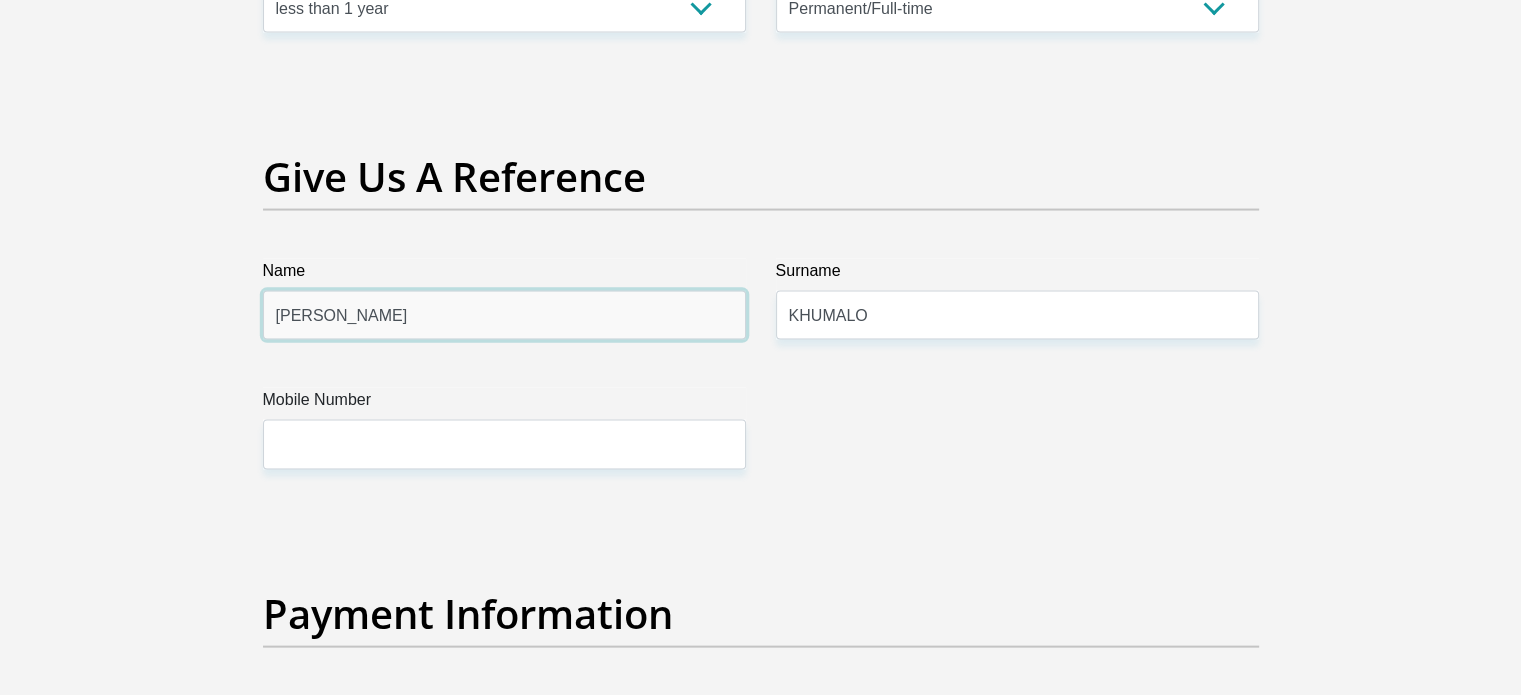 click on "STEVEN" at bounding box center [504, 315] 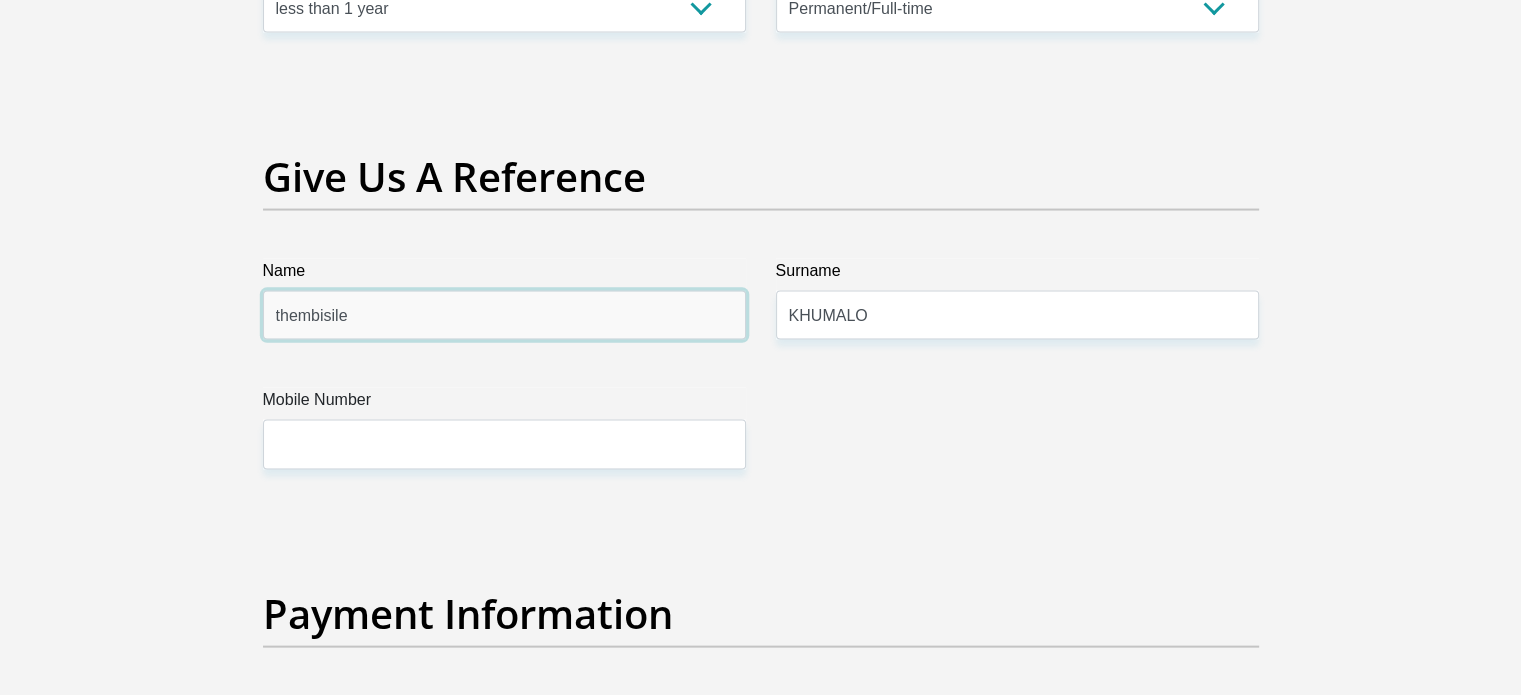 type on "thembisile" 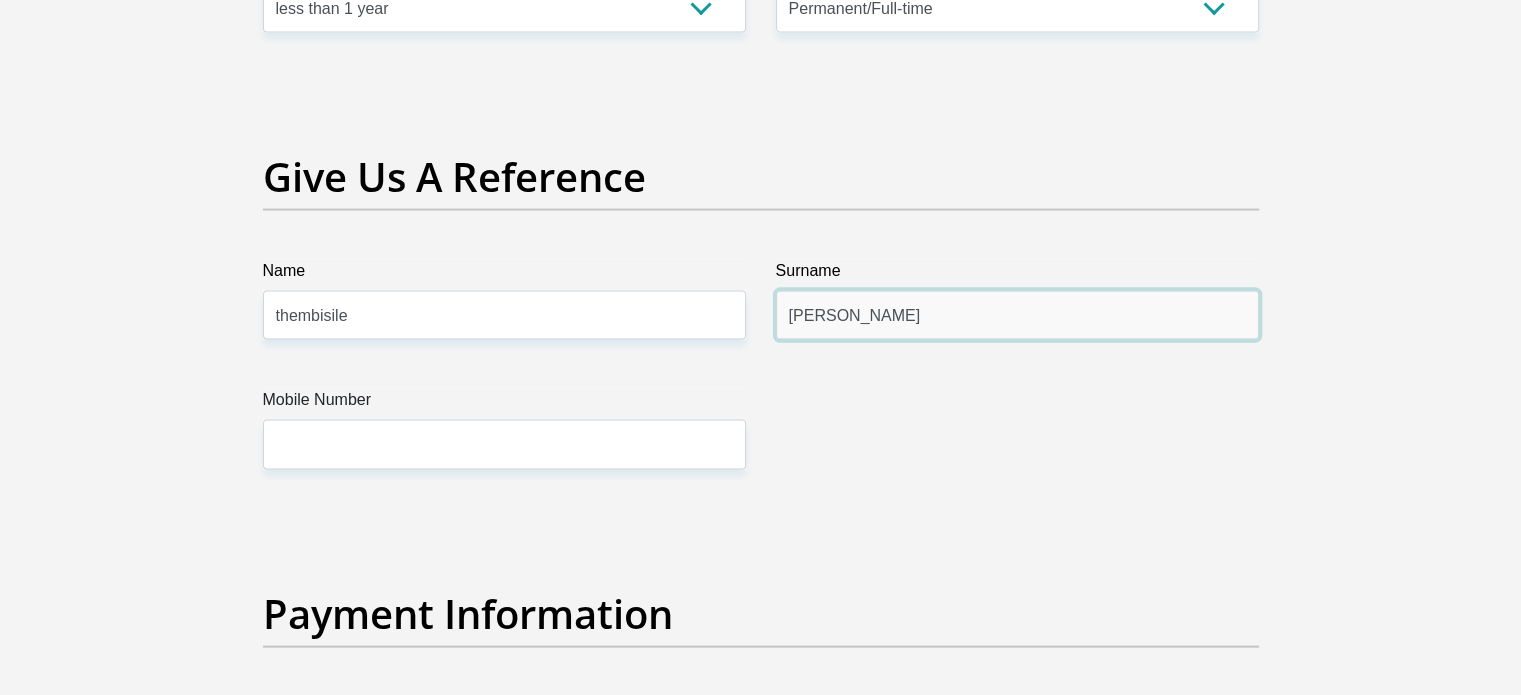 type on "mabon" 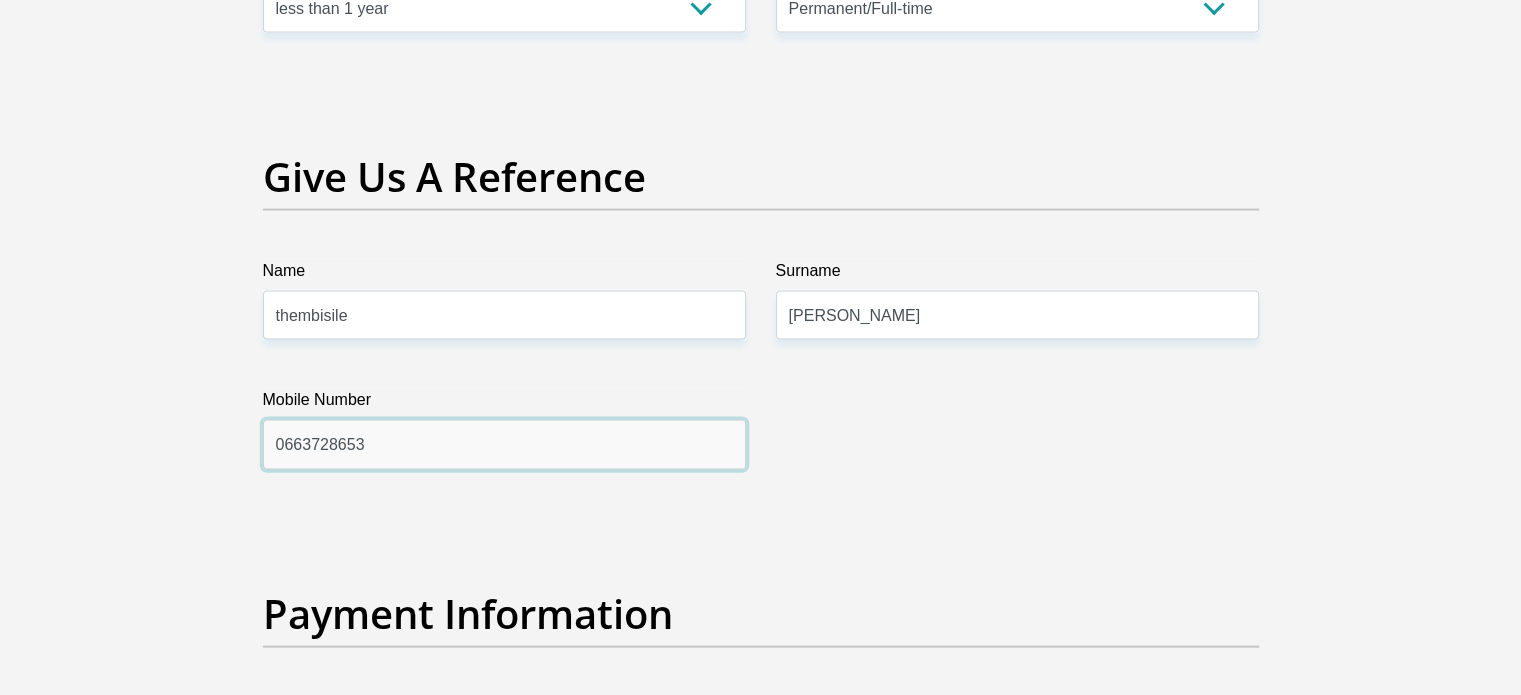 scroll, scrollTop: 4361, scrollLeft: 0, axis: vertical 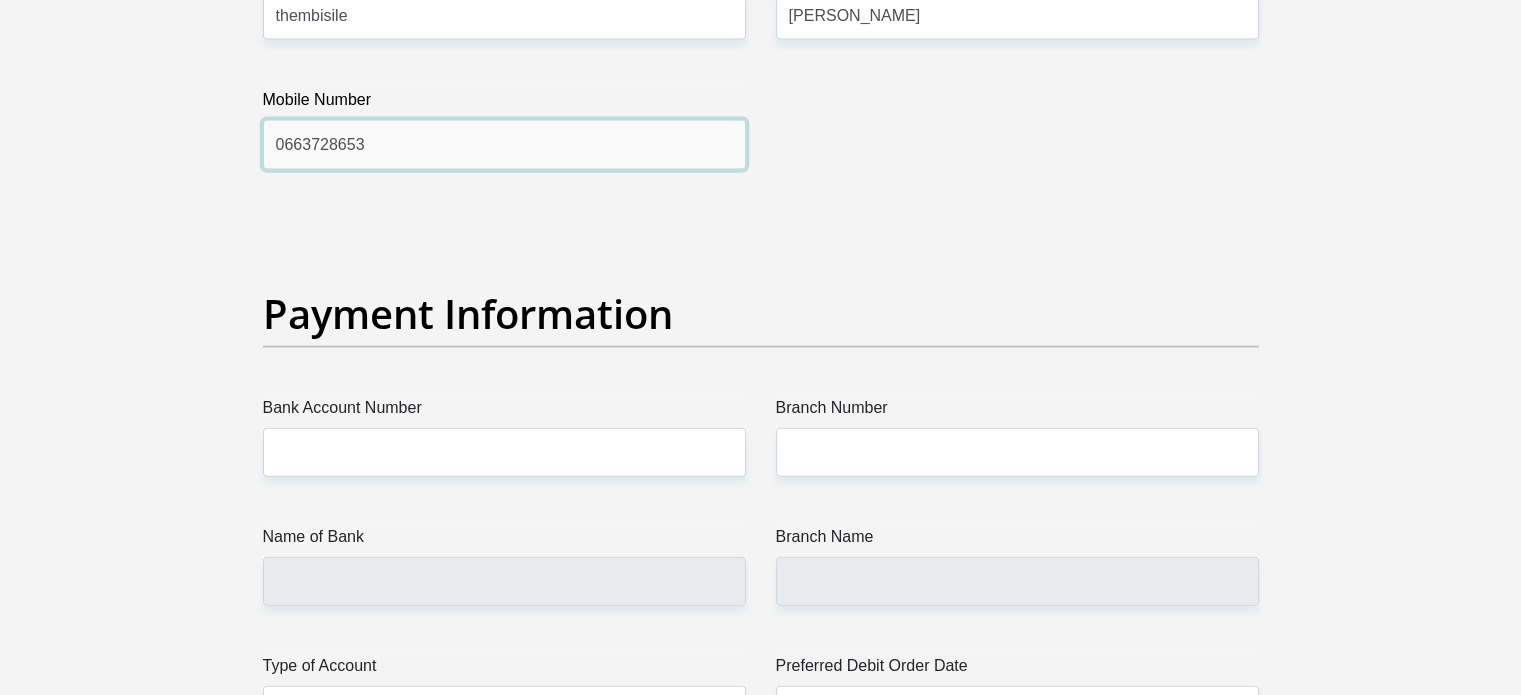 type on "0663728653" 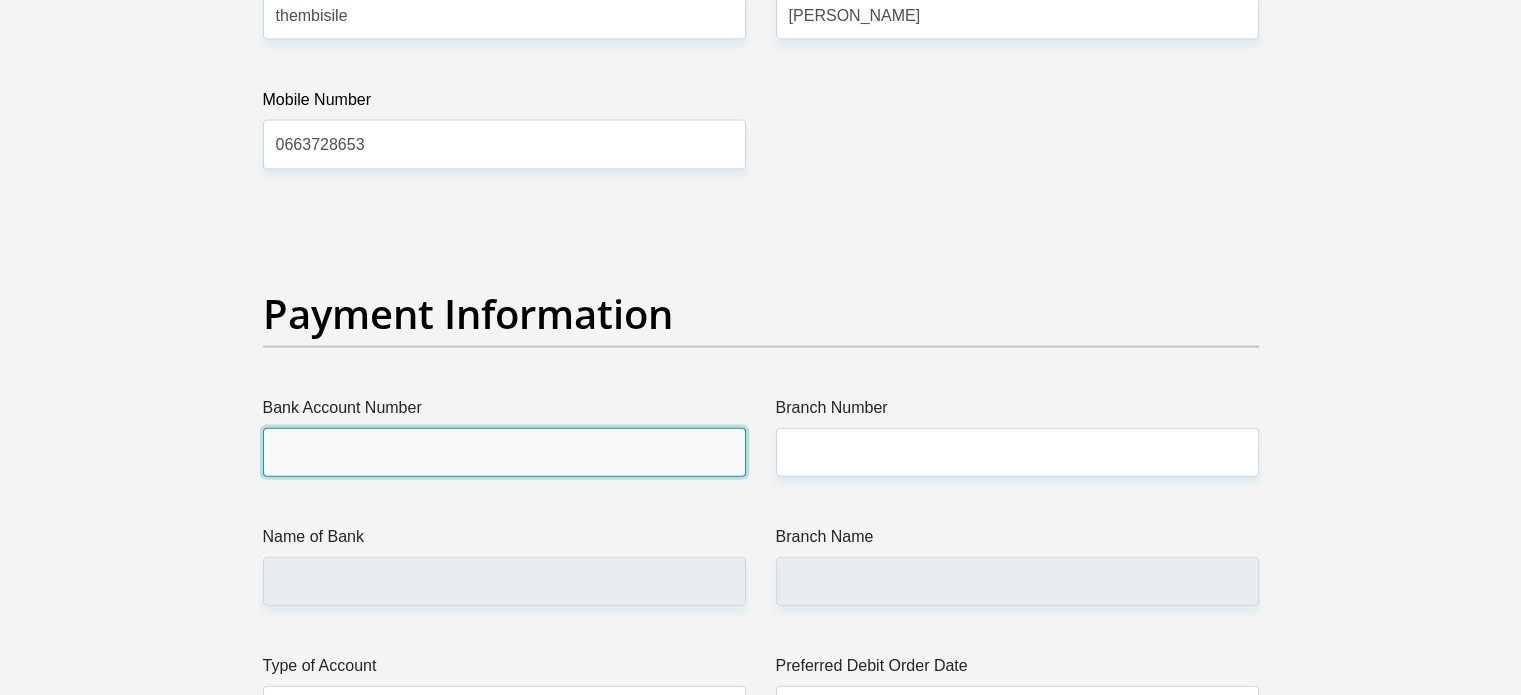 click on "Bank Account Number" at bounding box center (504, 452) 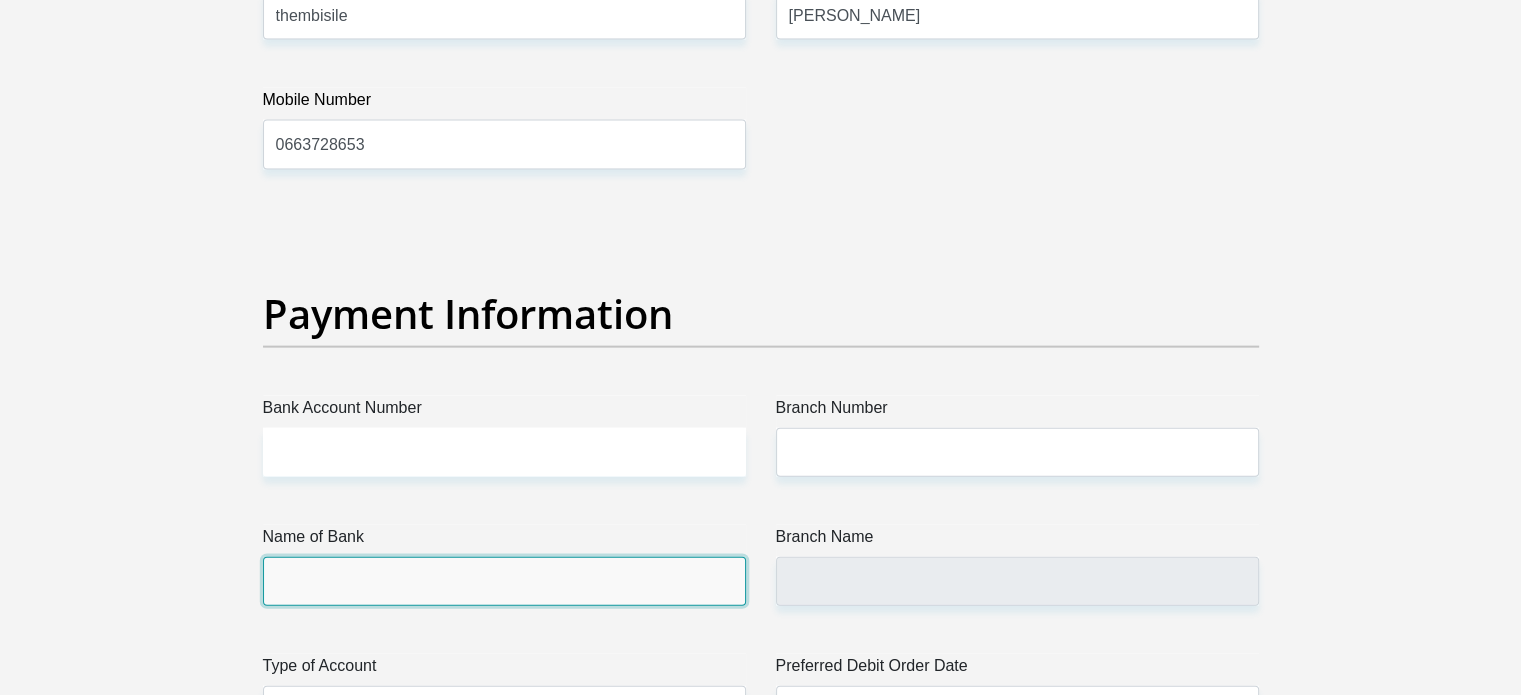click on "Name of Bank" at bounding box center (504, 581) 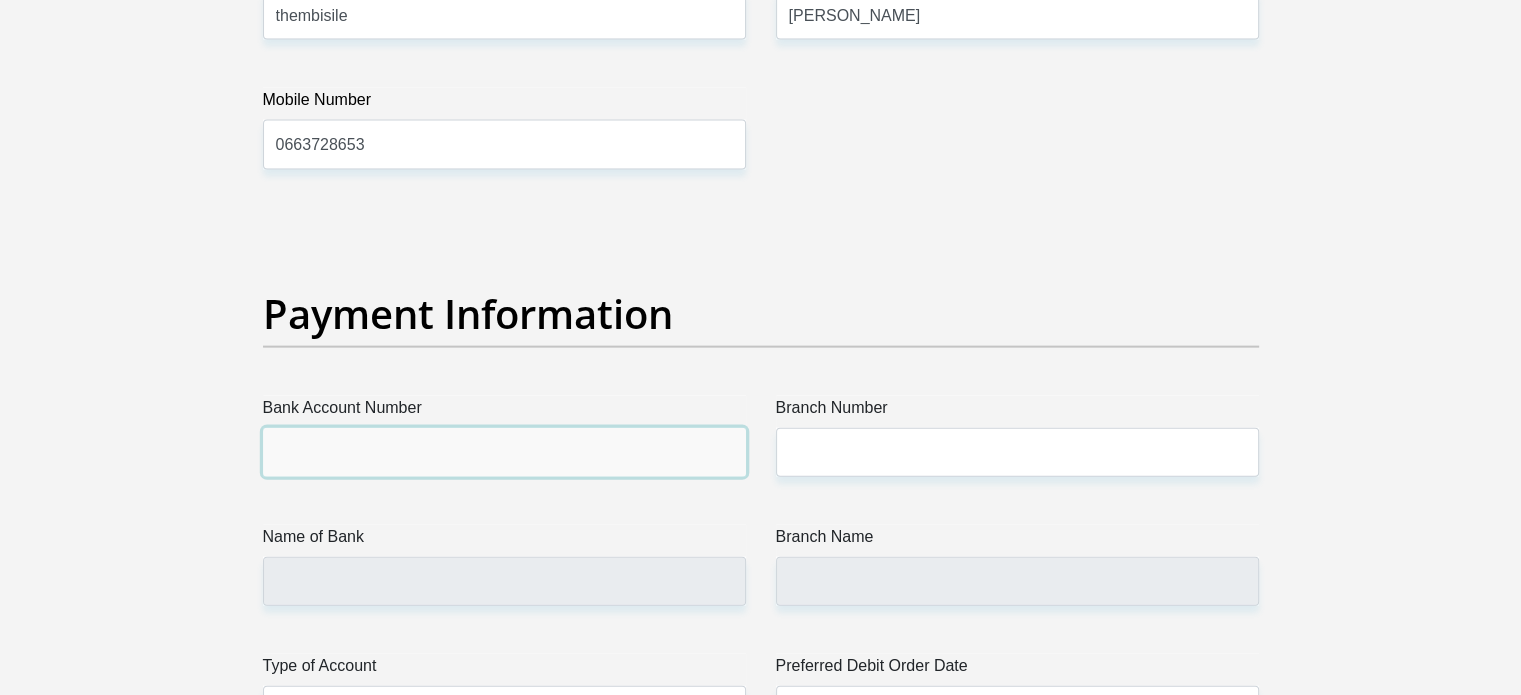 click on "Bank Account Number" at bounding box center [504, 452] 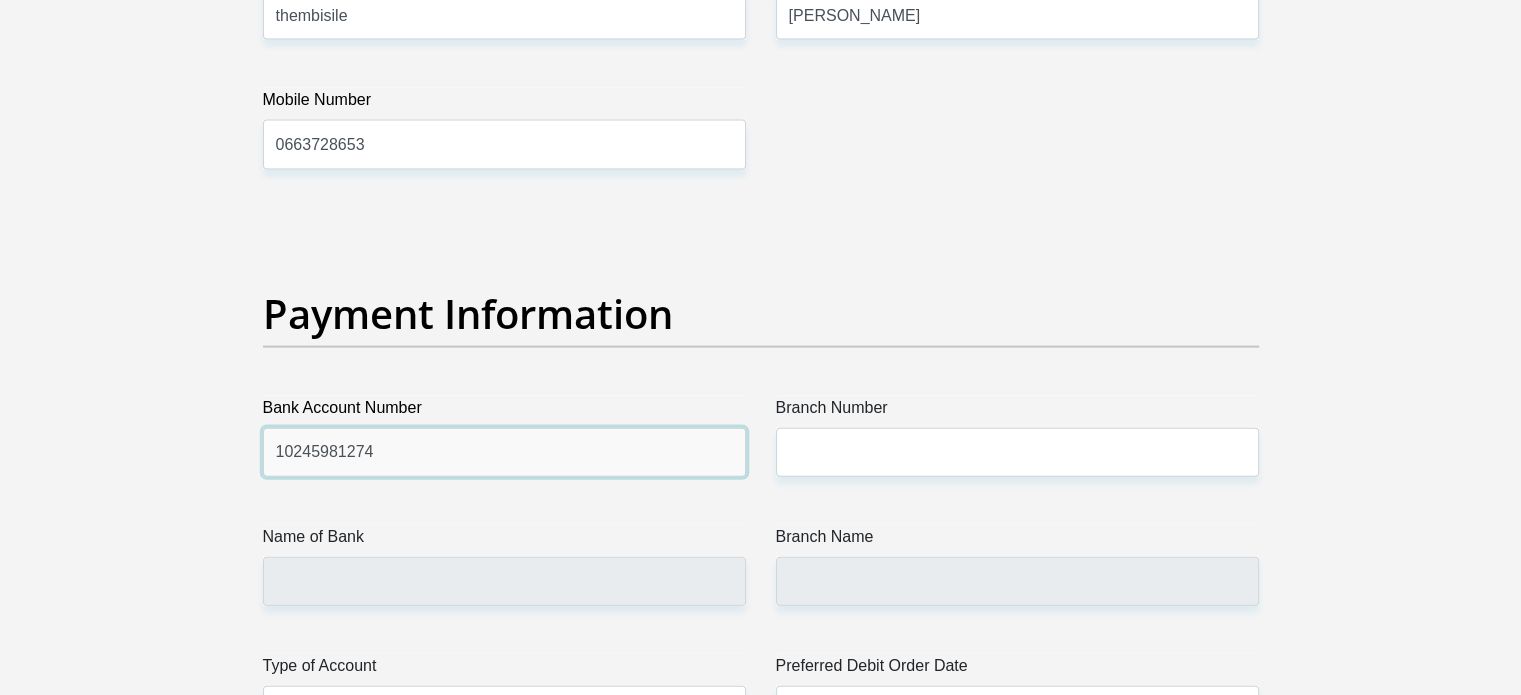 type on "10245981274" 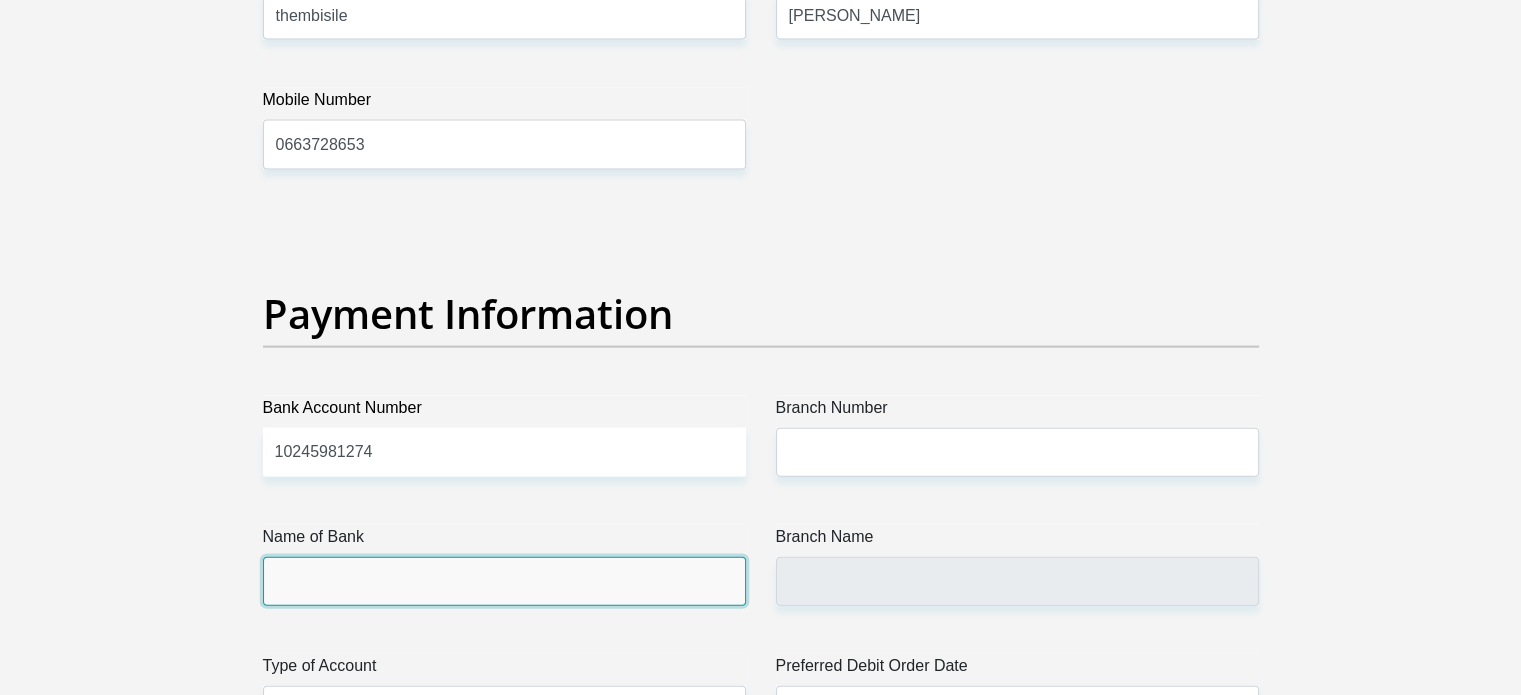 click on "Name of Bank" at bounding box center [504, 581] 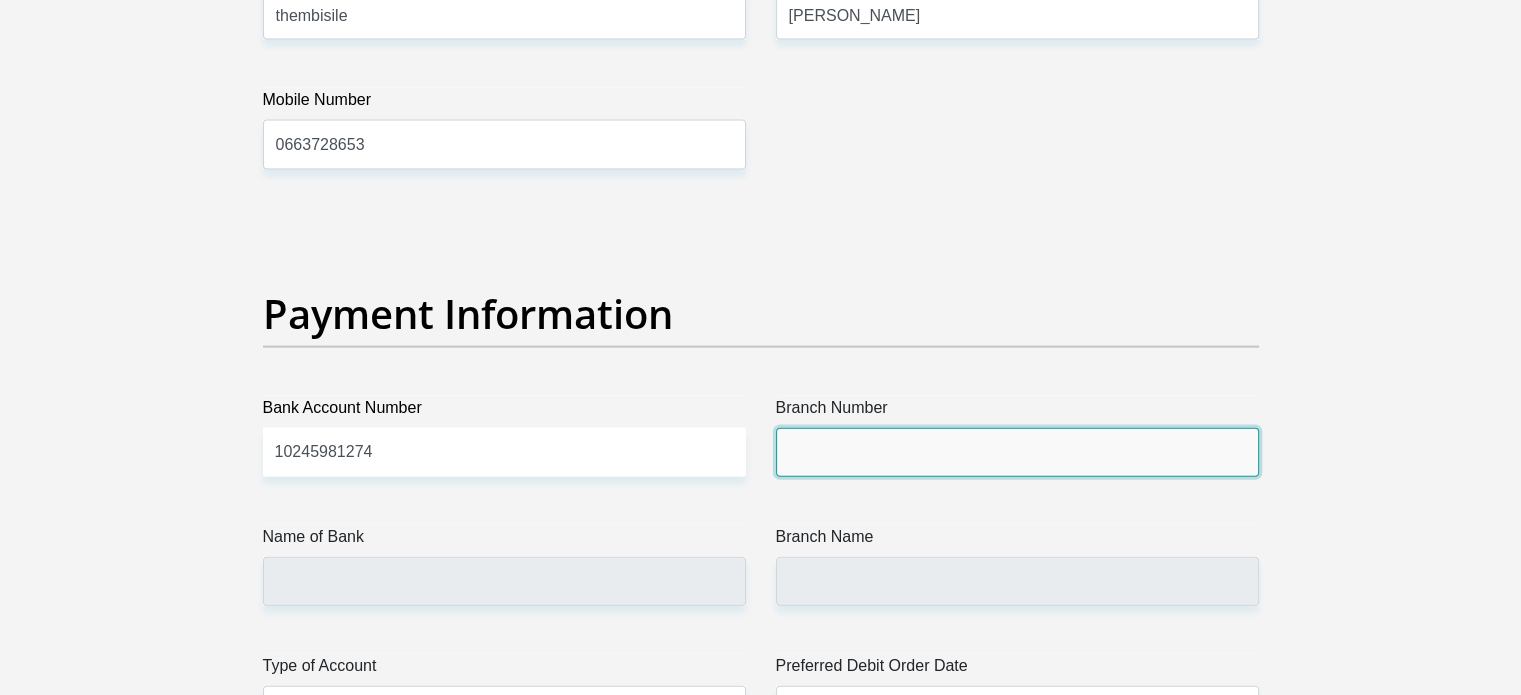 click on "Branch Number" at bounding box center [1017, 452] 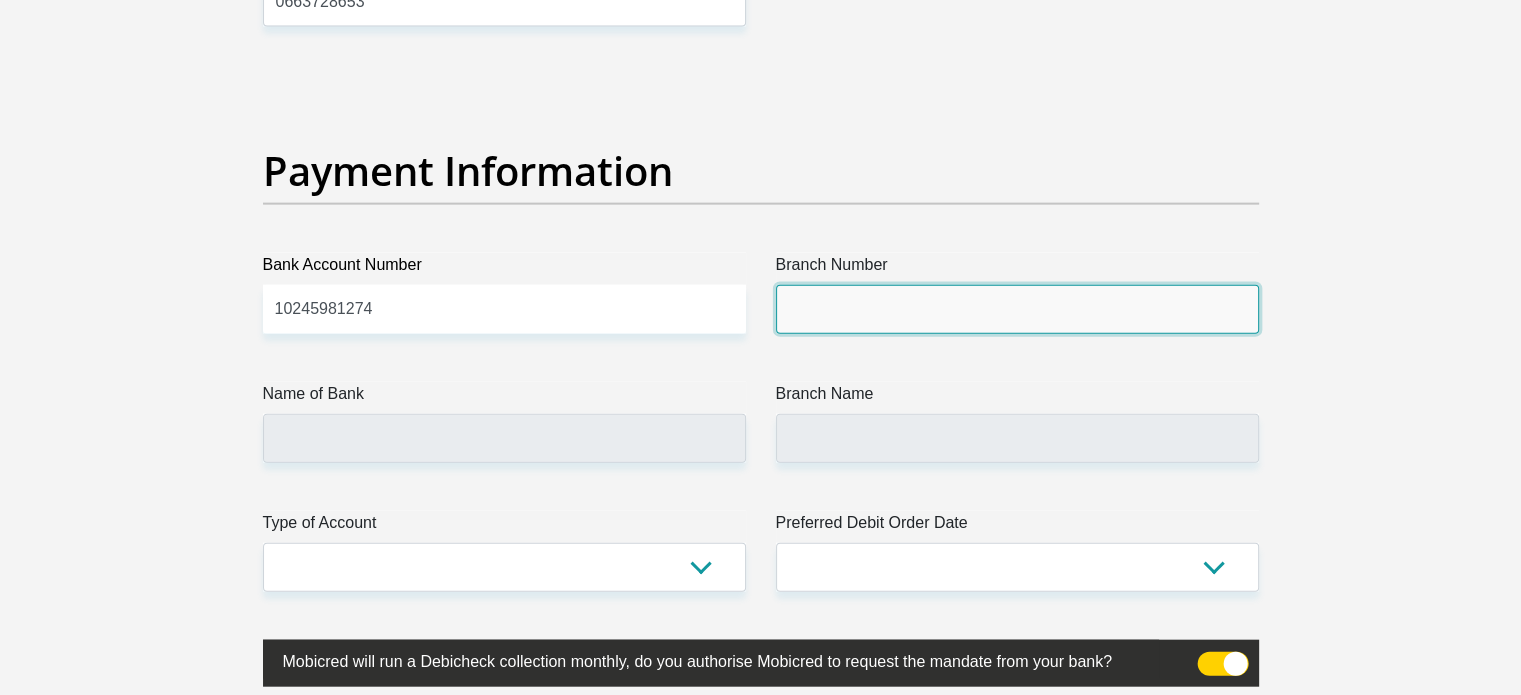 scroll, scrollTop: 4661, scrollLeft: 0, axis: vertical 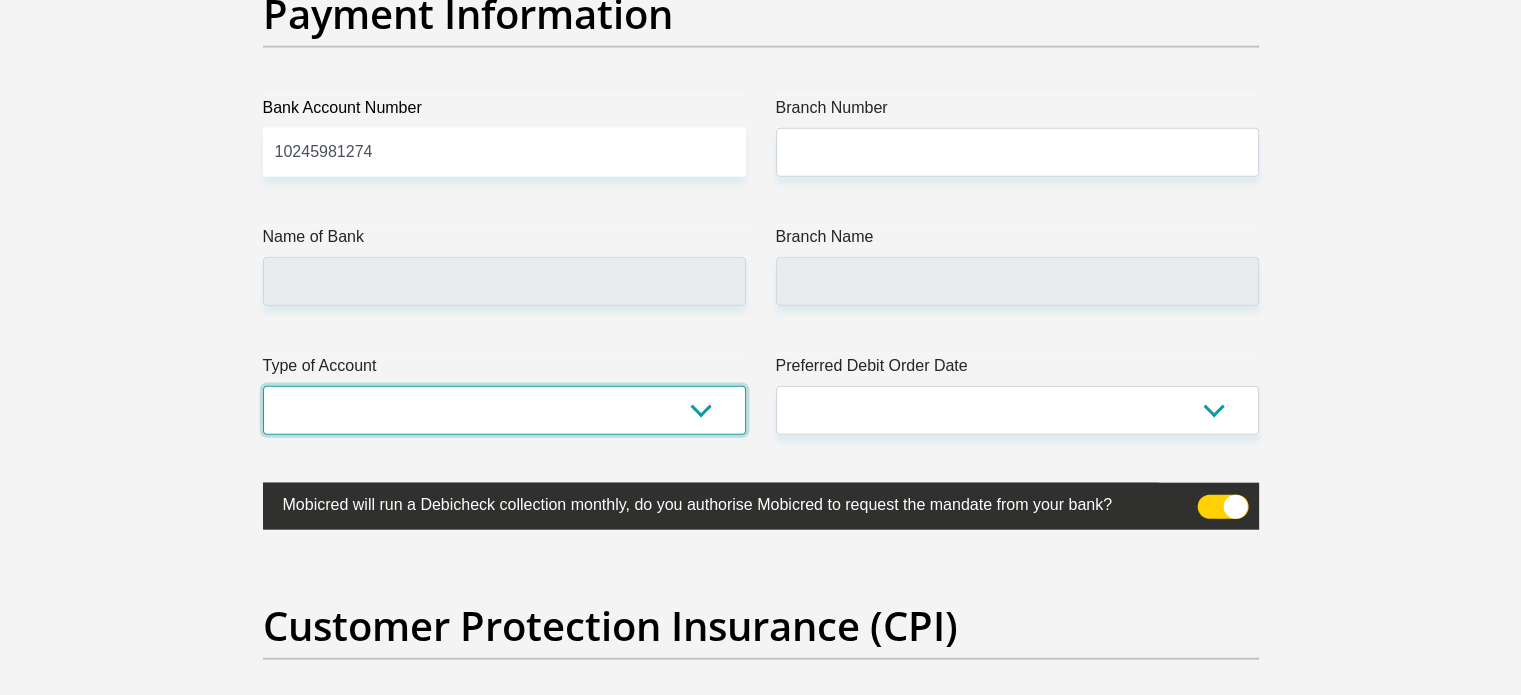 click on "Cheque
Savings" at bounding box center (504, 410) 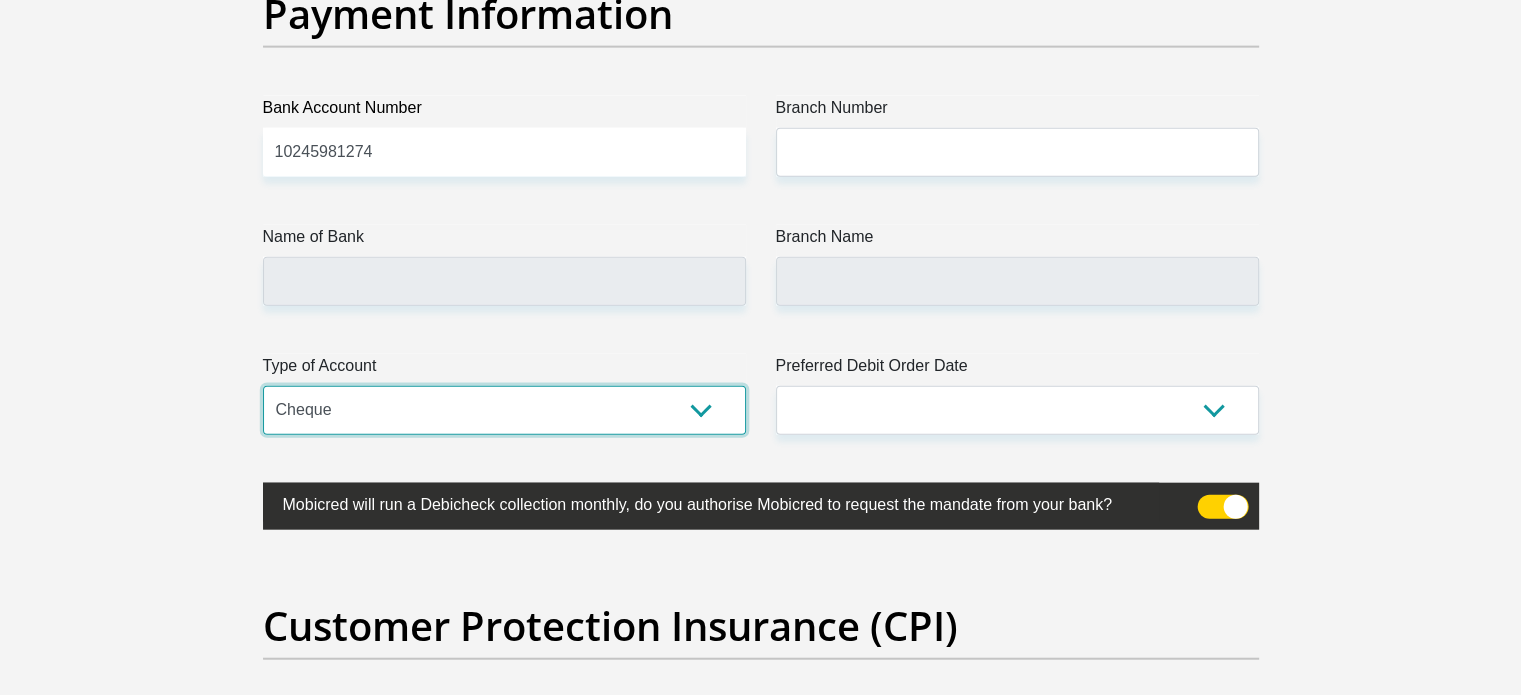click on "Cheque
Savings" at bounding box center (504, 410) 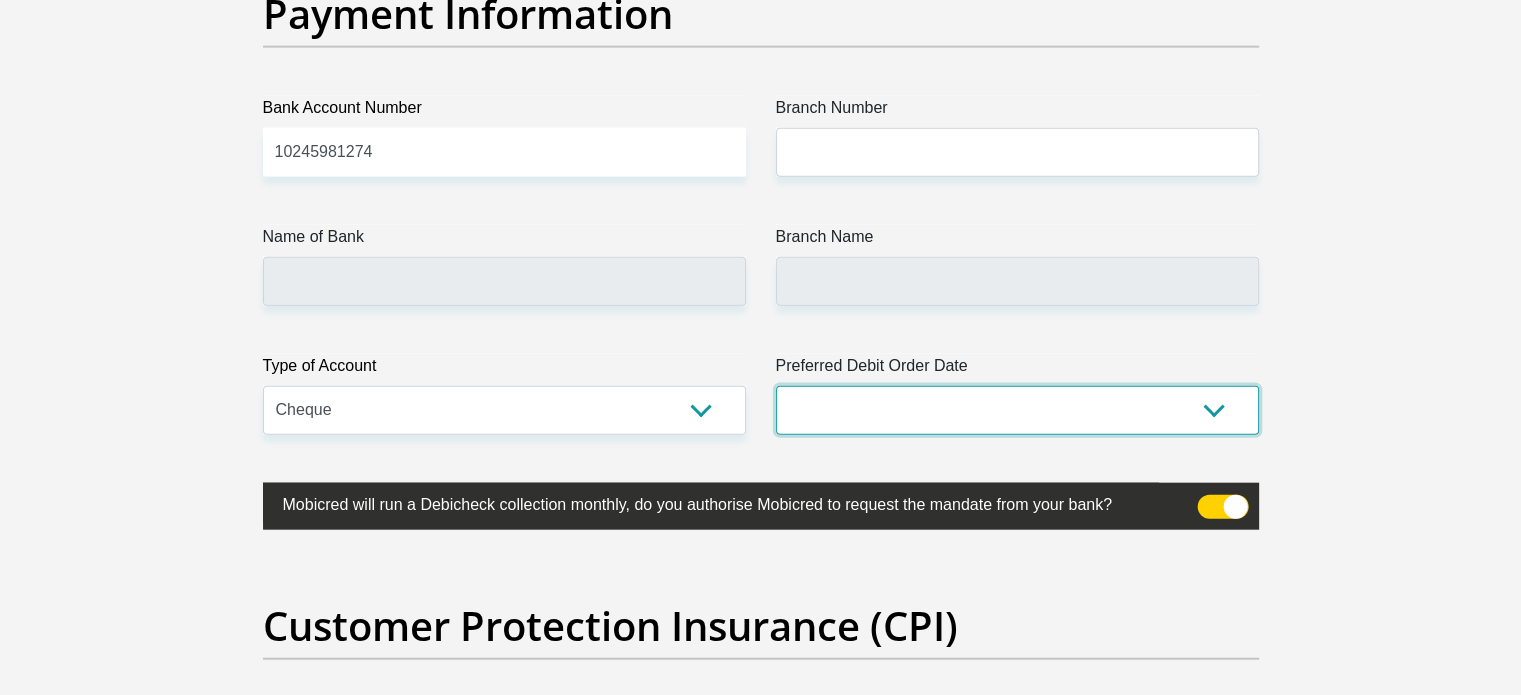 click on "1st
2nd
3rd
4th
5th
7th
18th
19th
20th
21st
22nd
23rd
24th
25th
26th
27th
28th
29th
30th" at bounding box center [1017, 410] 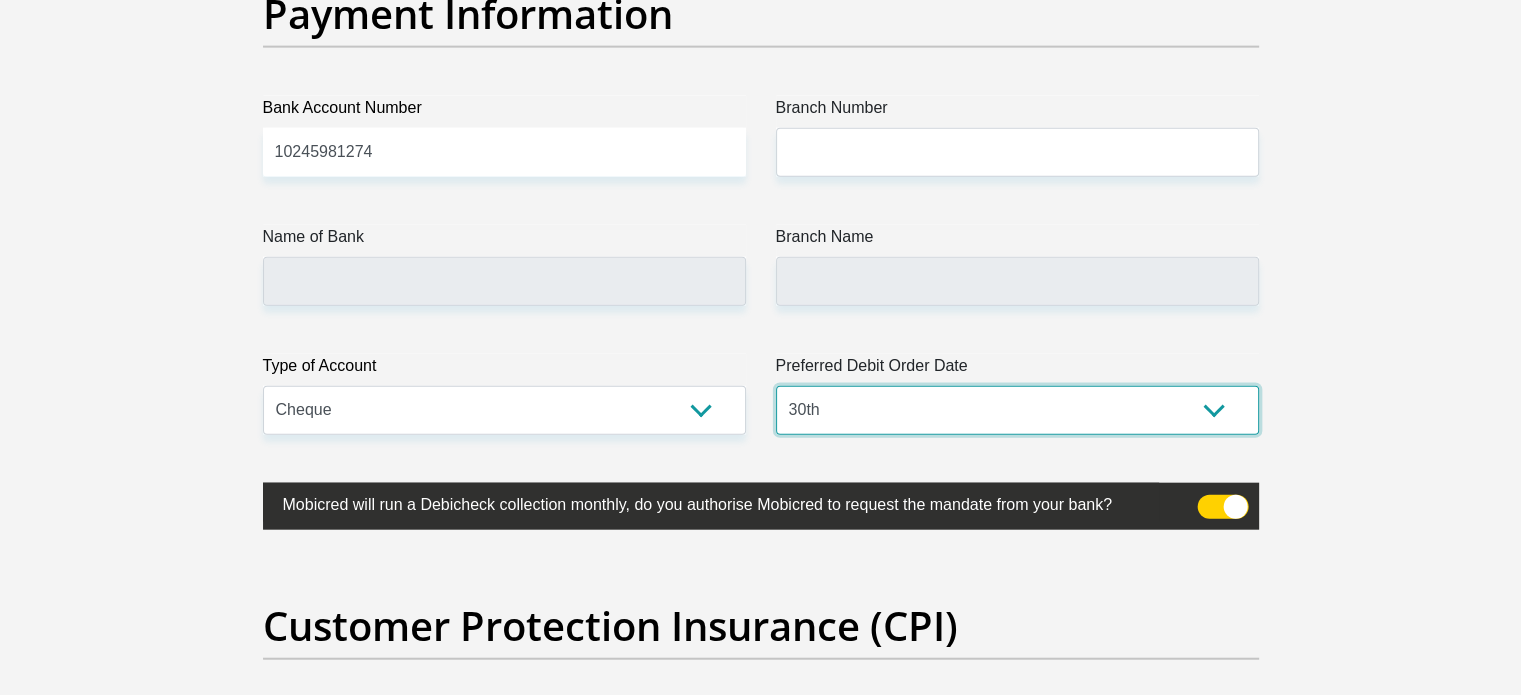 click on "1st
2nd
3rd
4th
5th
7th
18th
19th
20th
21st
22nd
23rd
24th
25th
26th
27th
28th
29th
30th" at bounding box center (1017, 410) 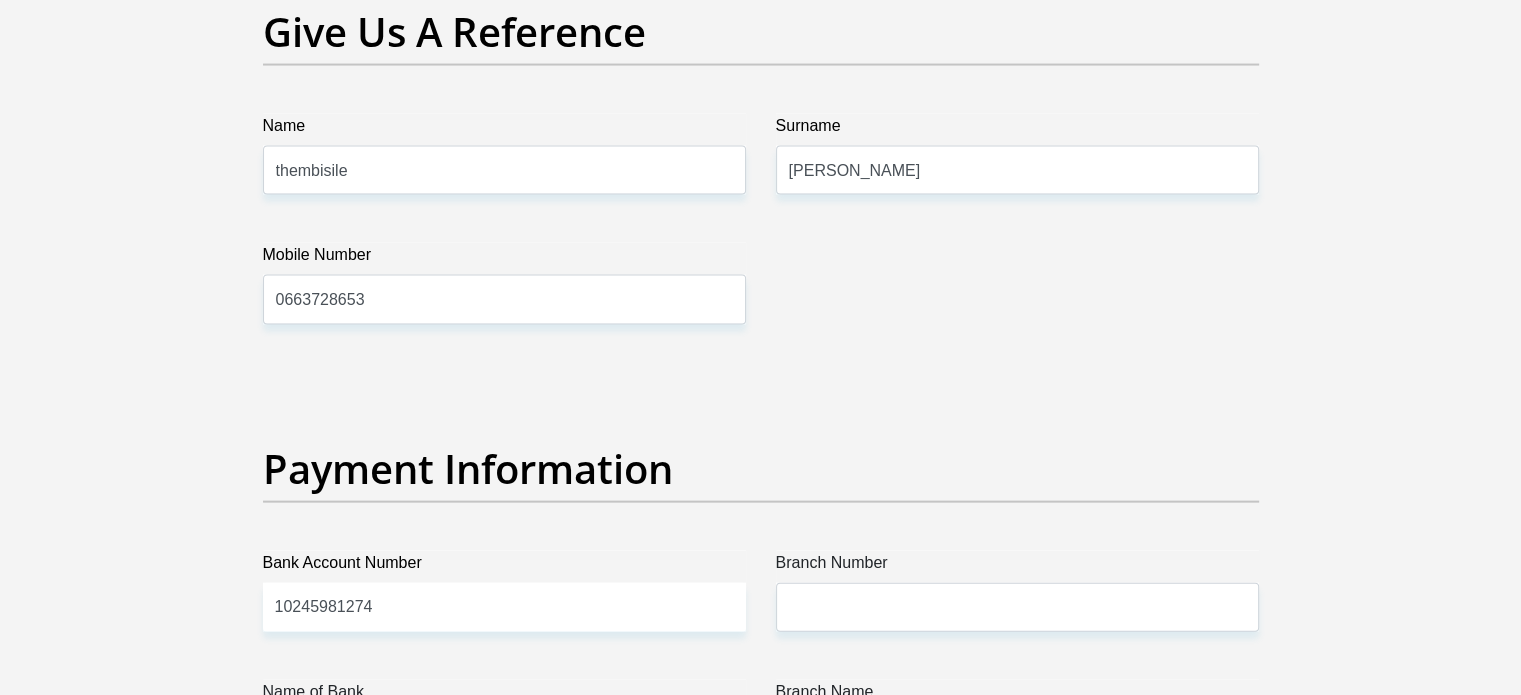 scroll, scrollTop: 4461, scrollLeft: 0, axis: vertical 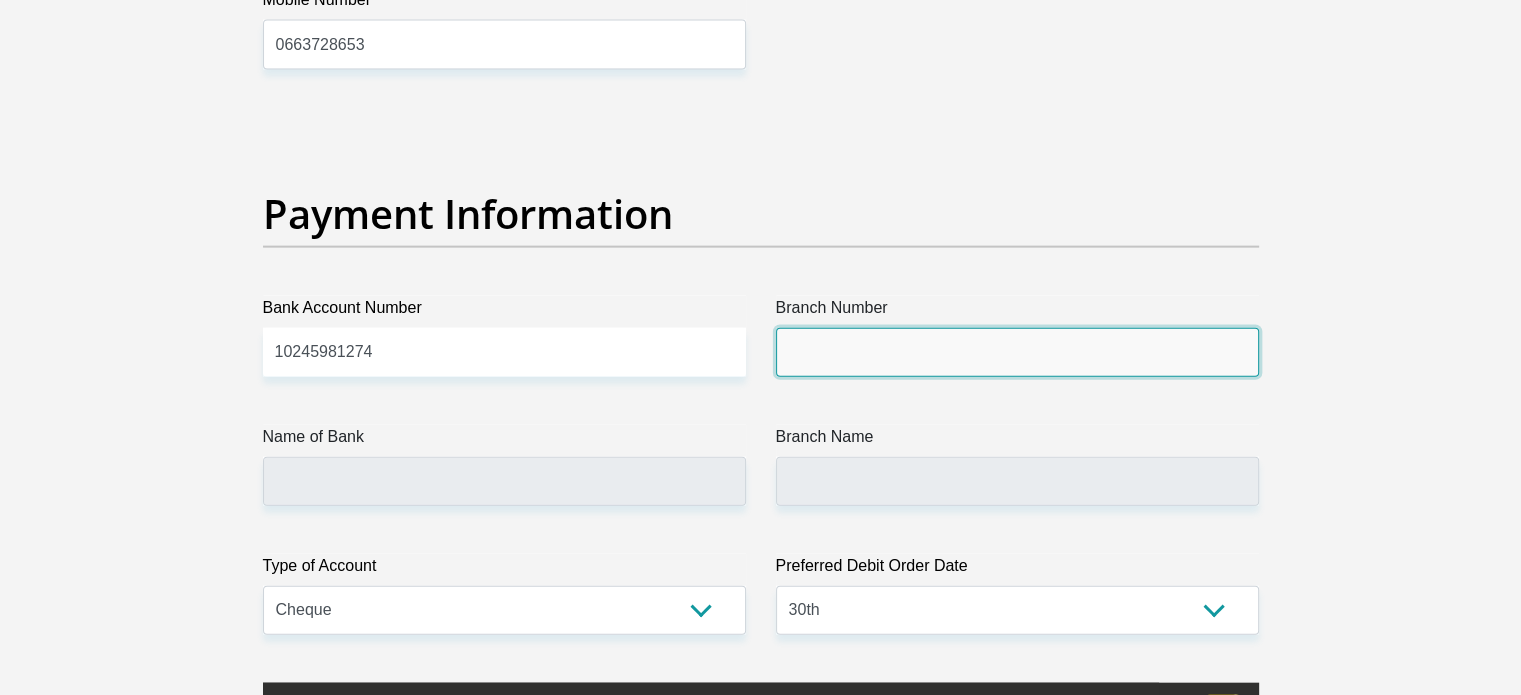 click on "Branch Number" at bounding box center [1017, 352] 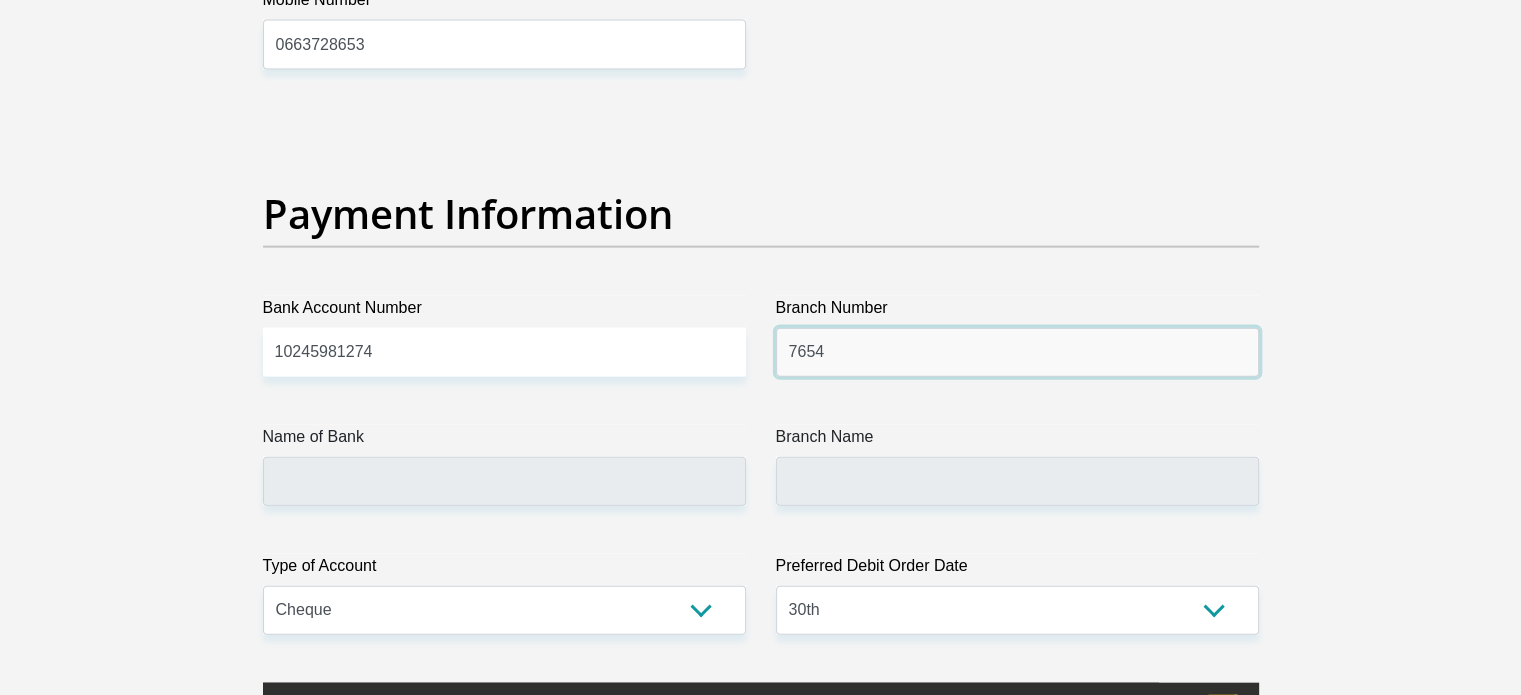type on "7654" 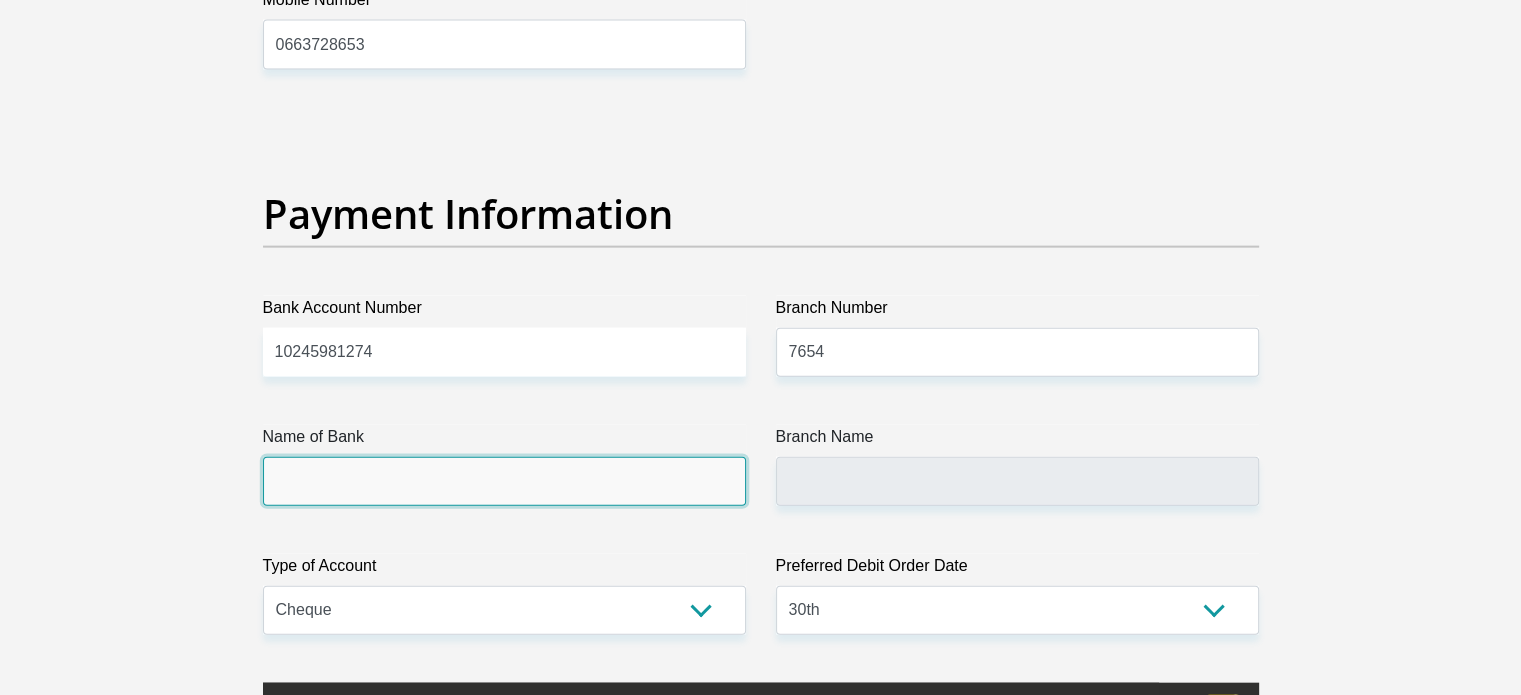 click on "Name of Bank" at bounding box center [504, 481] 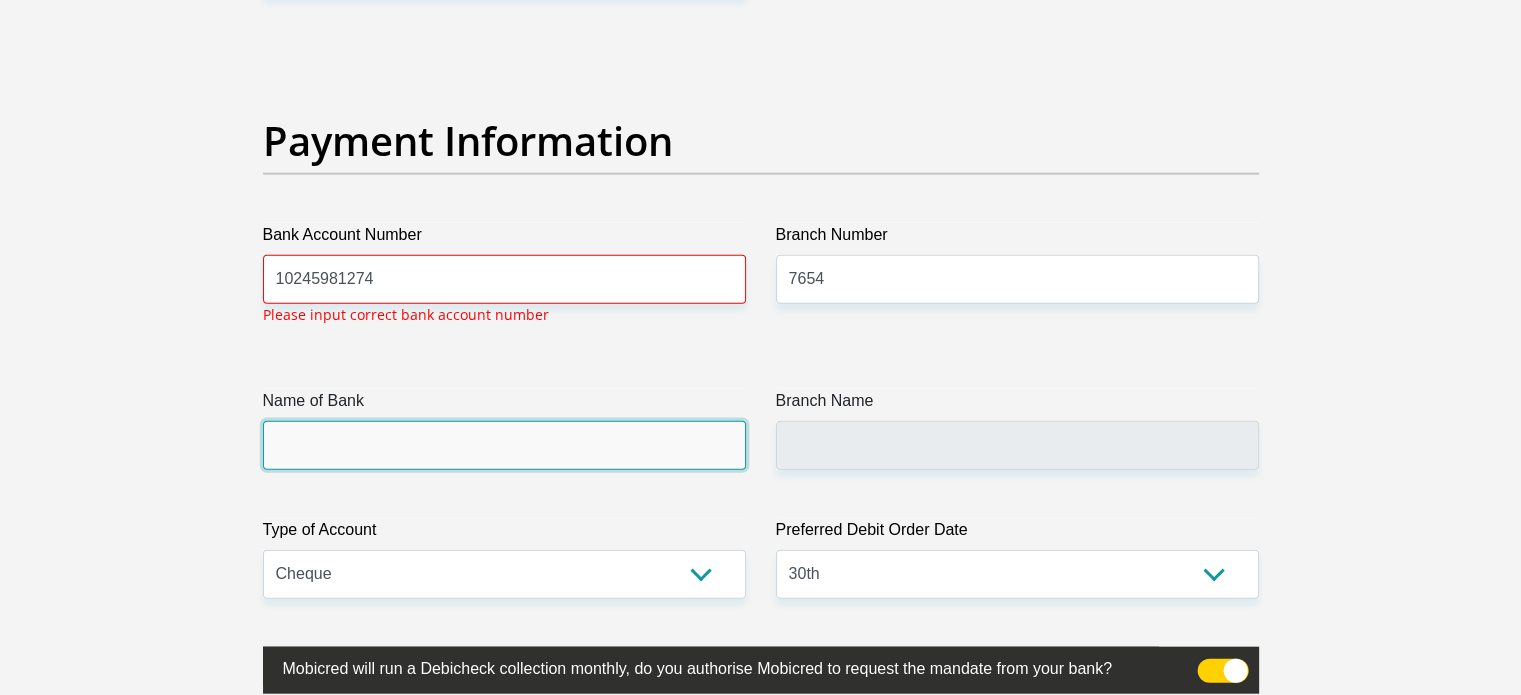 scroll, scrollTop: 4535, scrollLeft: 0, axis: vertical 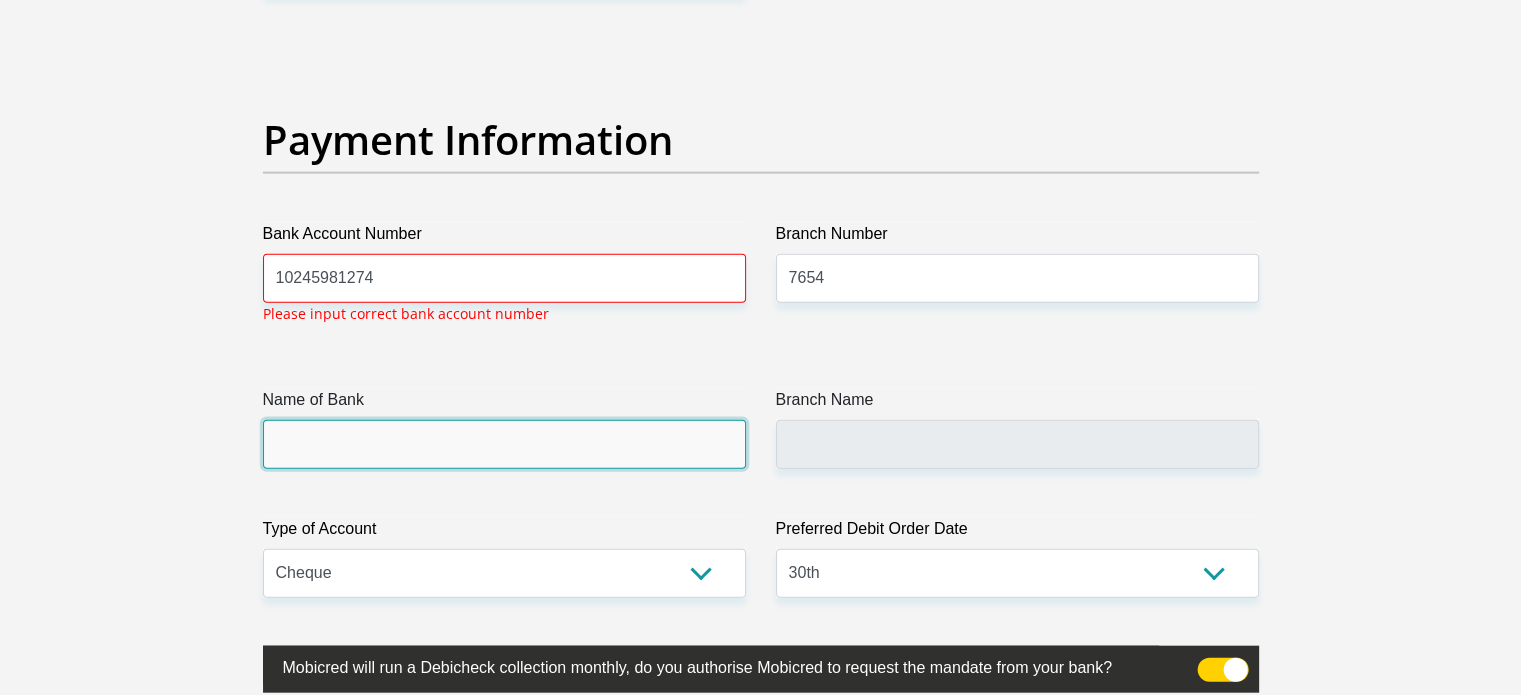 click on "Name of Bank" at bounding box center [504, 444] 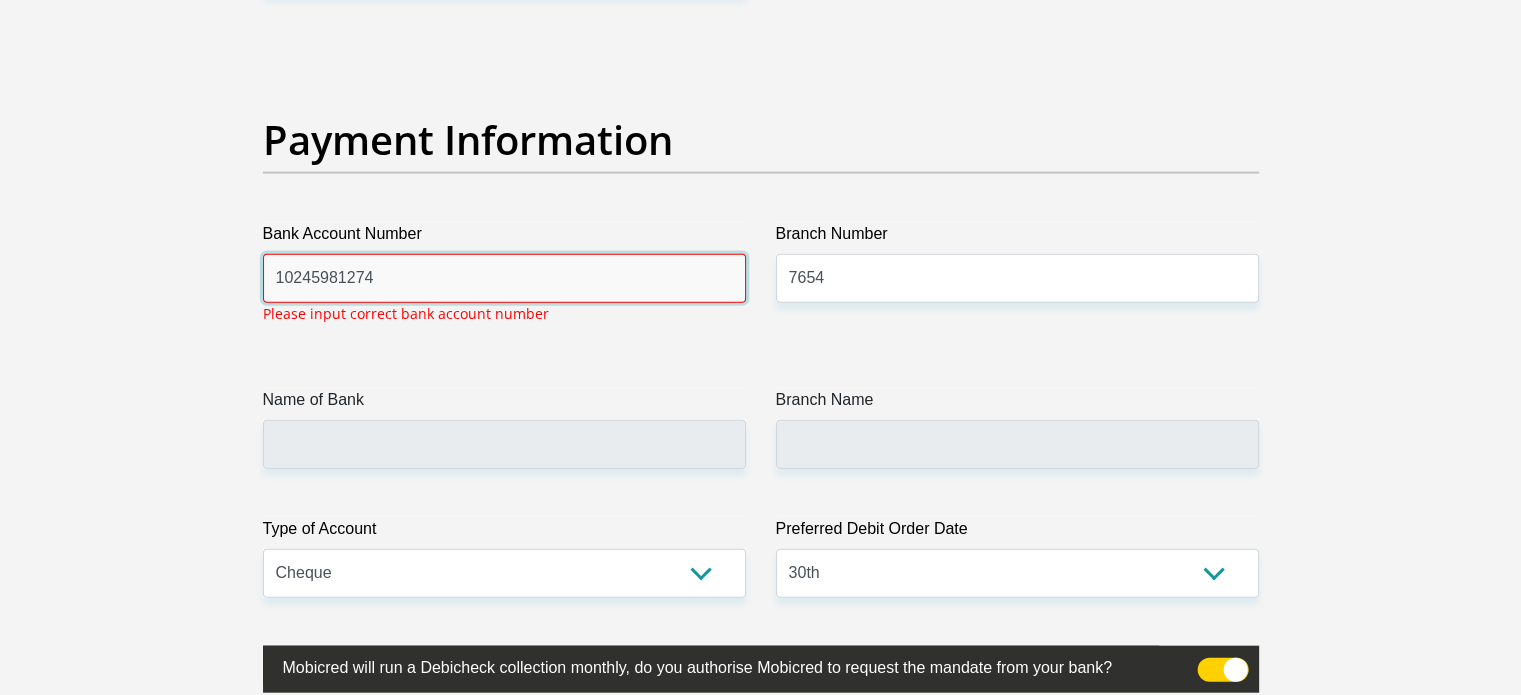 click on "10245981274" at bounding box center [504, 278] 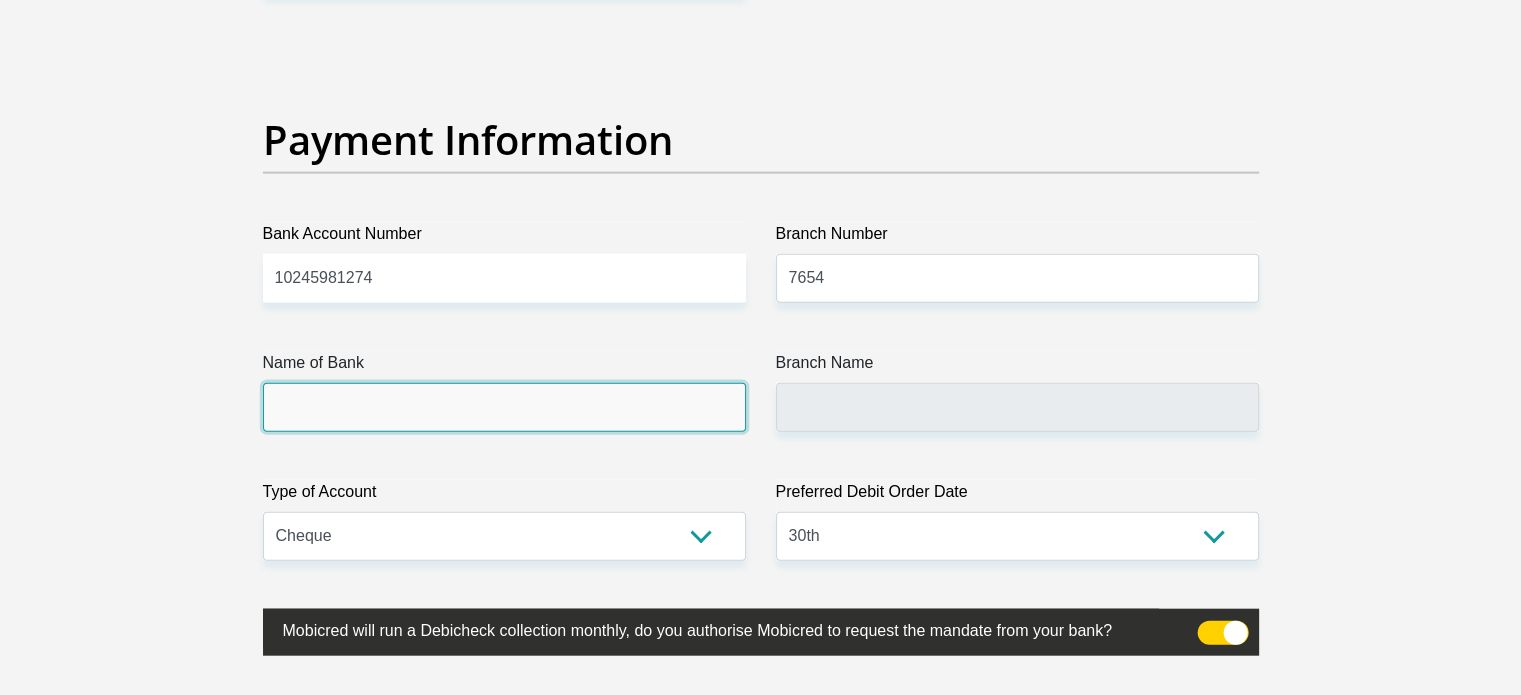 click on "Title
Mr
Ms
Mrs
Dr
Other
First Name
STEVEN
Surname
KHUMALO
ID Number
9009055501086
Please input valid ID number
Race
Black
Coloured
Indian
White
Other
Contact Number
0657479285
Please input valid contact number
Nationality
South Africa
Afghanistan
Aland Islands  Albania  Algeria" at bounding box center [761, -968] 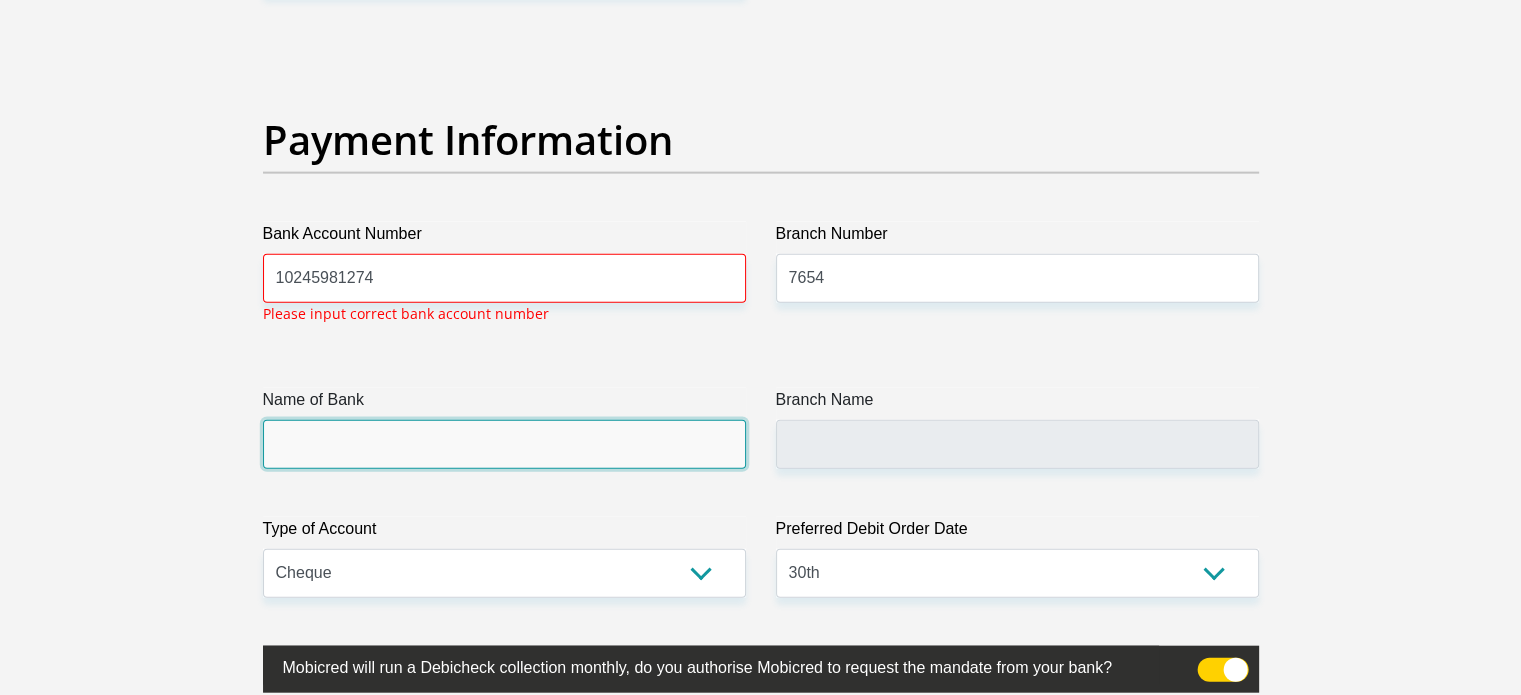 click on "Name of Bank" at bounding box center (504, 444) 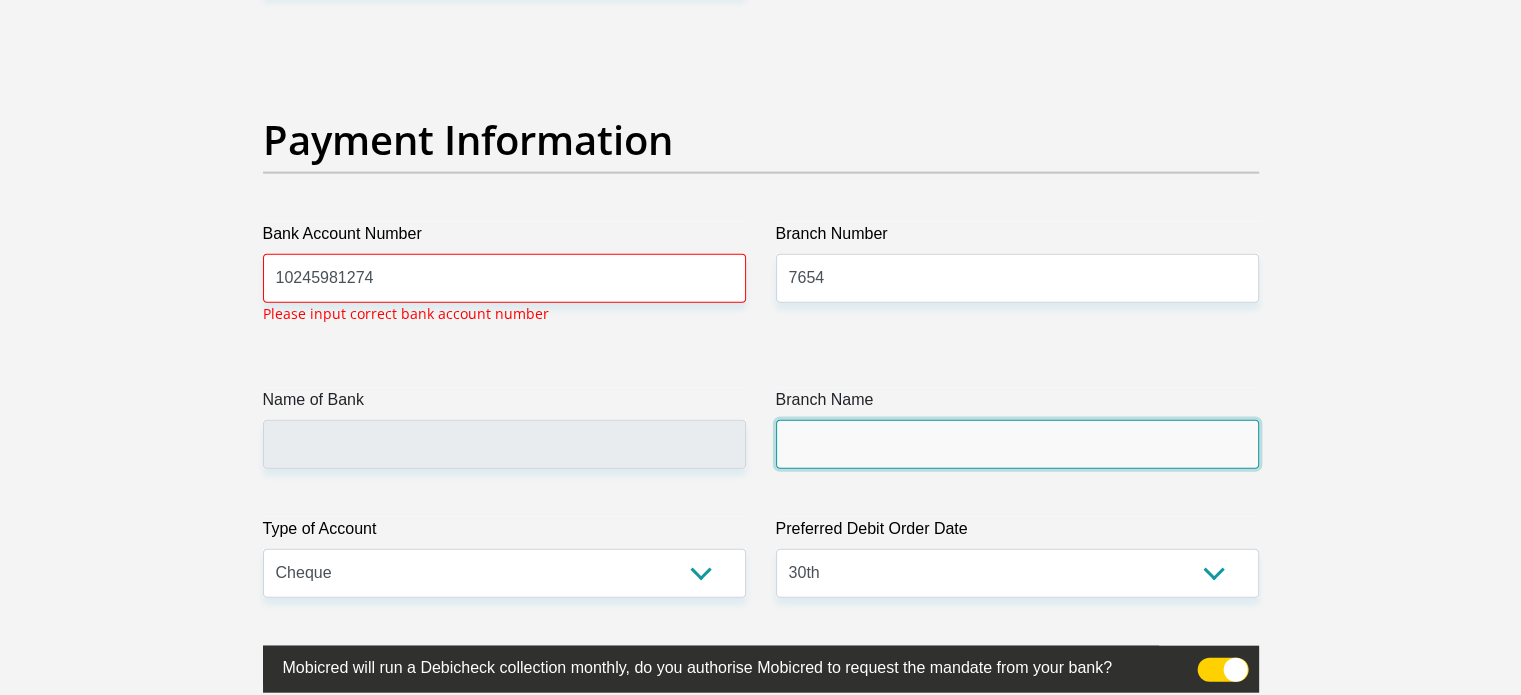 click on "Branch Name" at bounding box center (1017, 444) 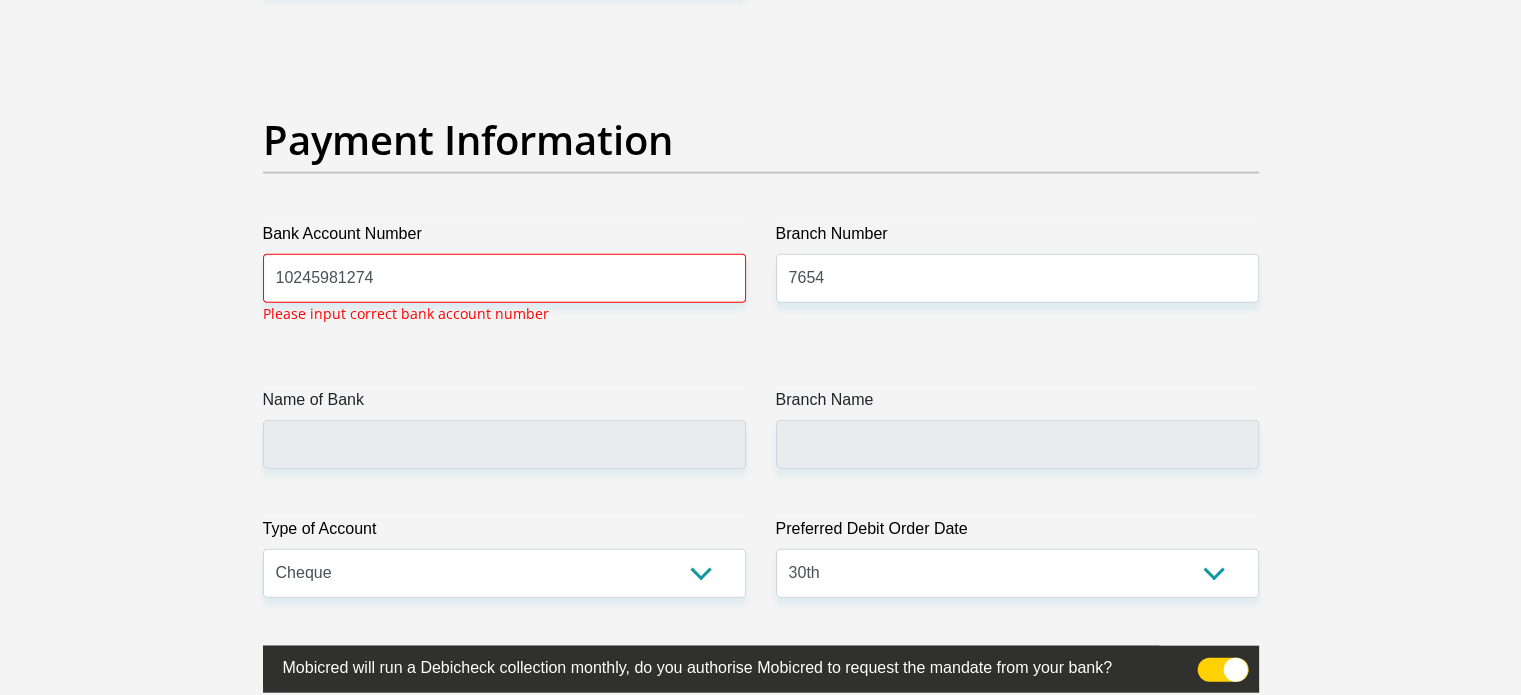 click on "Branch Name" at bounding box center (1017, 428) 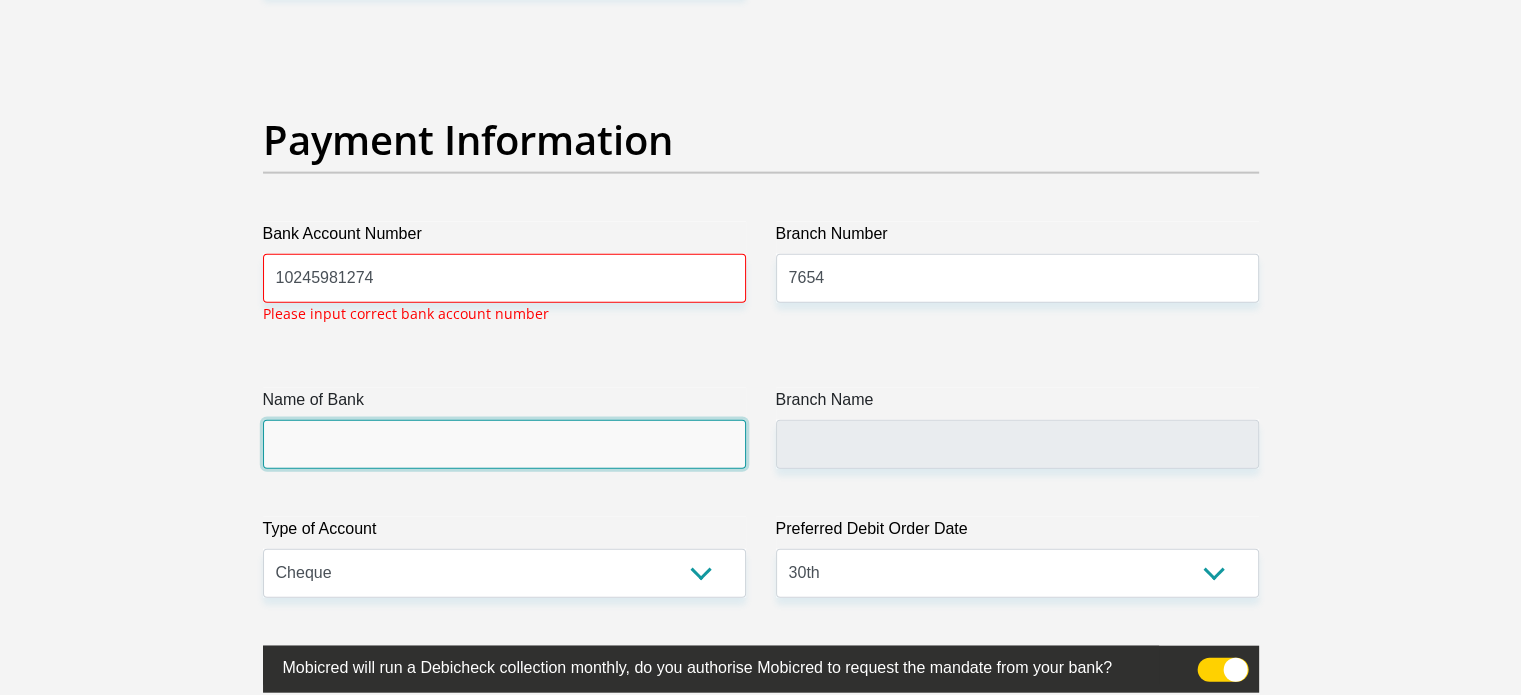 click on "Name of Bank" at bounding box center (504, 444) 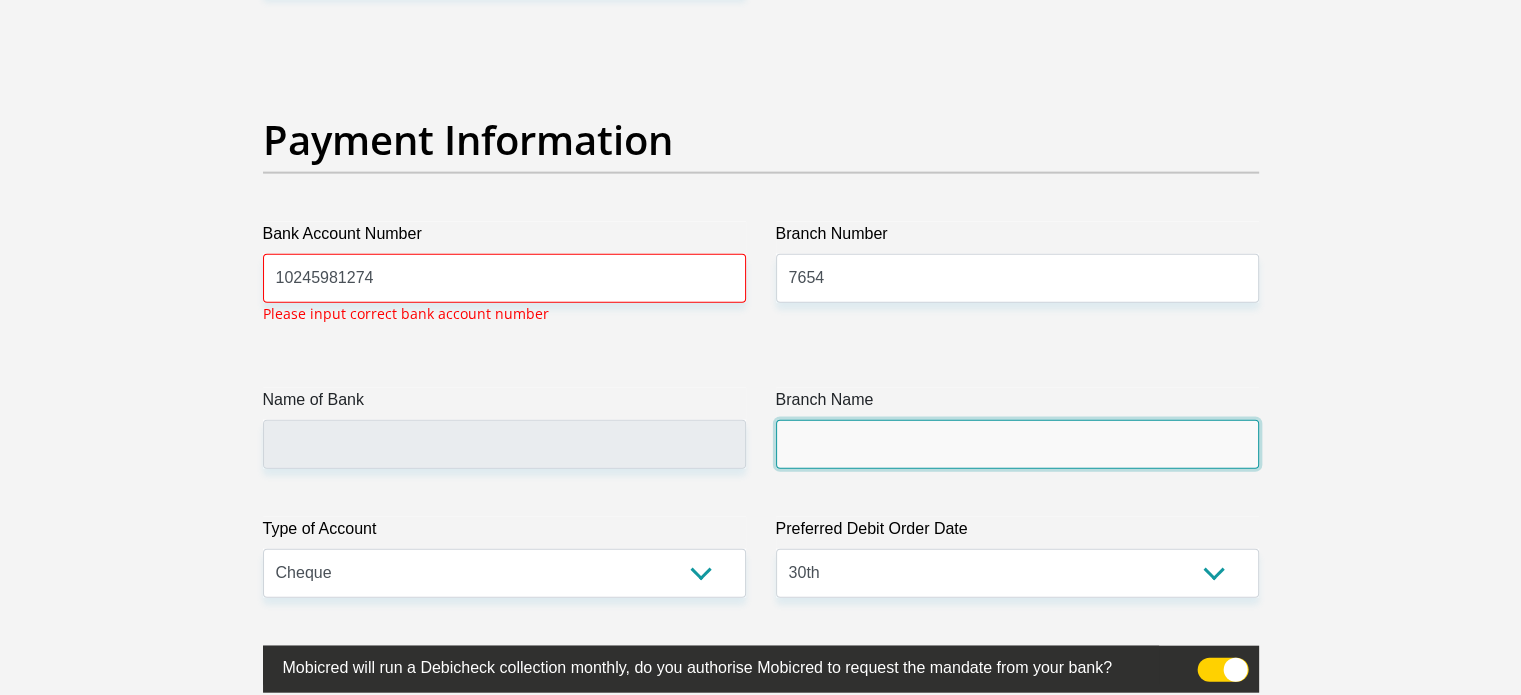 click on "Branch Name" at bounding box center [1017, 444] 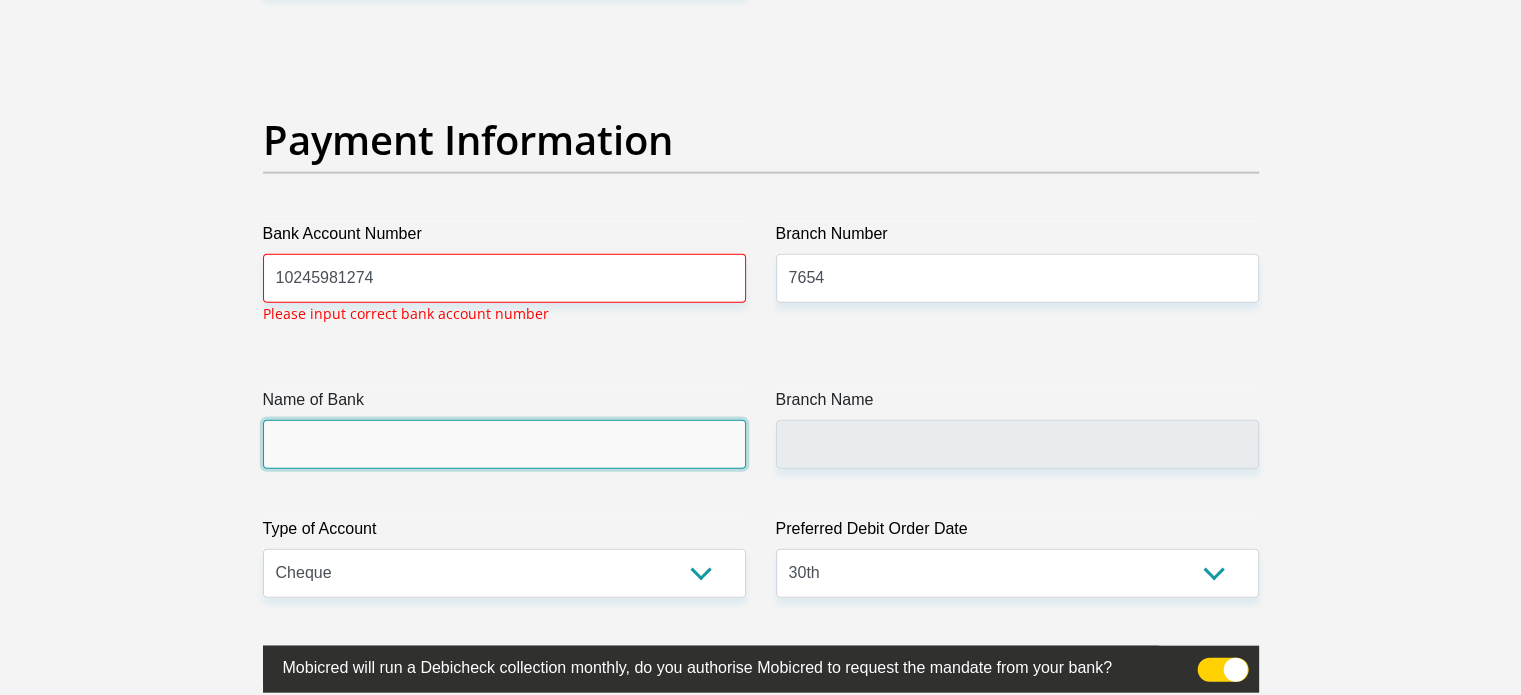 click on "Name of Bank" at bounding box center [504, 444] 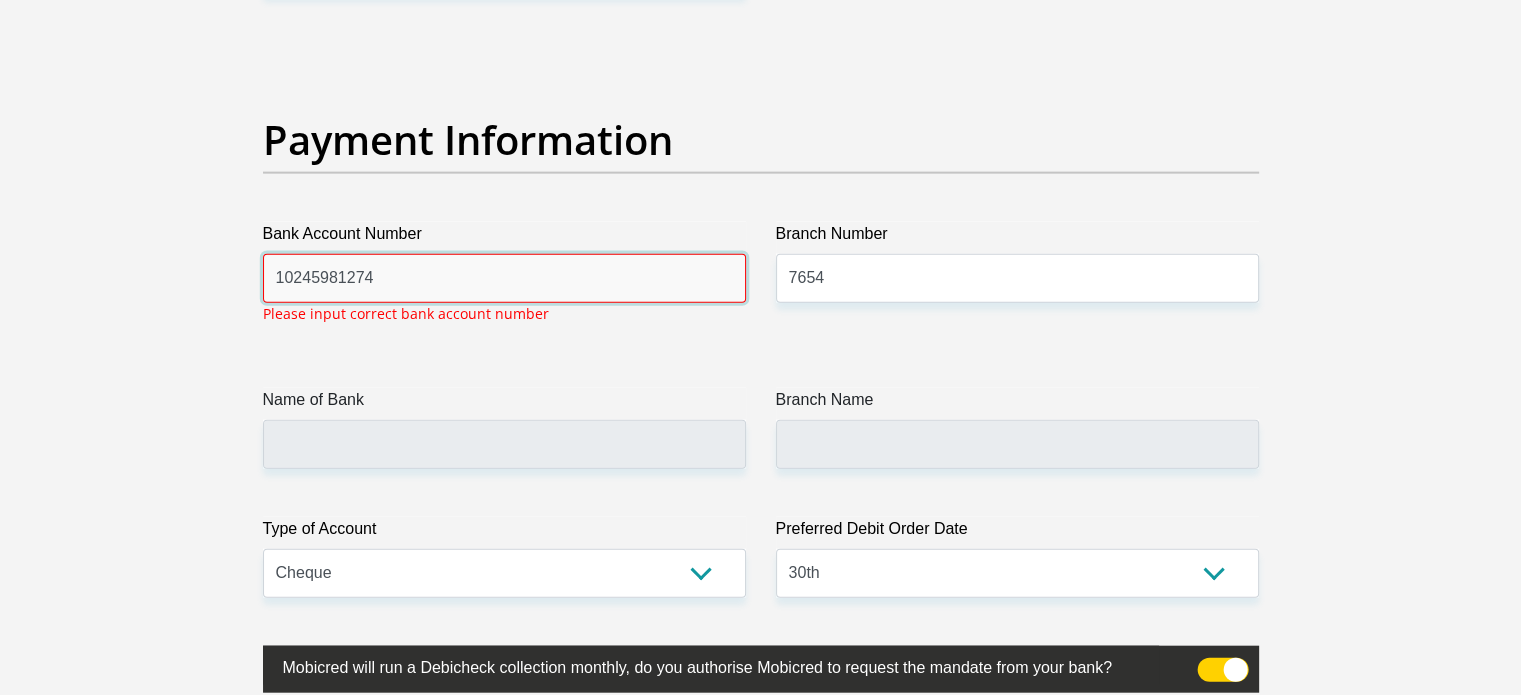 click on "10245981274" at bounding box center [504, 278] 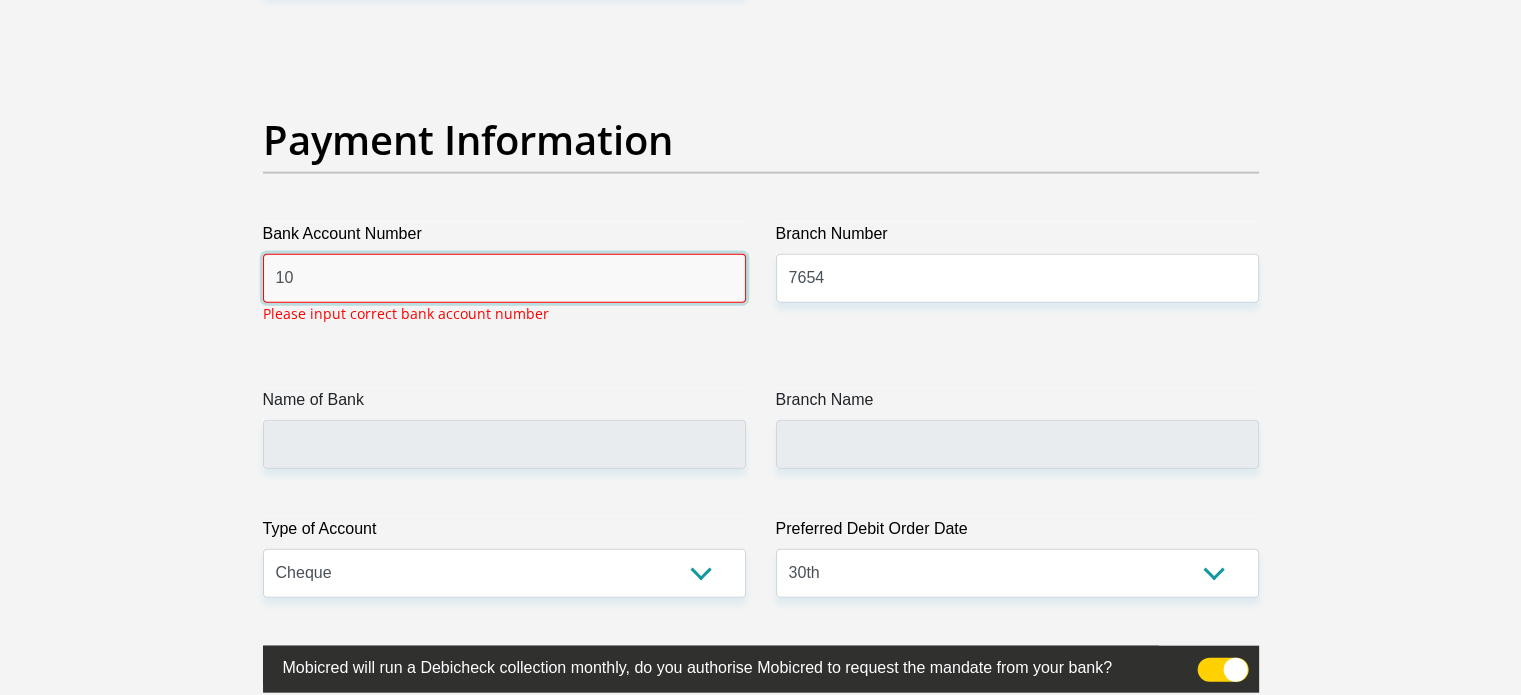 type on "1" 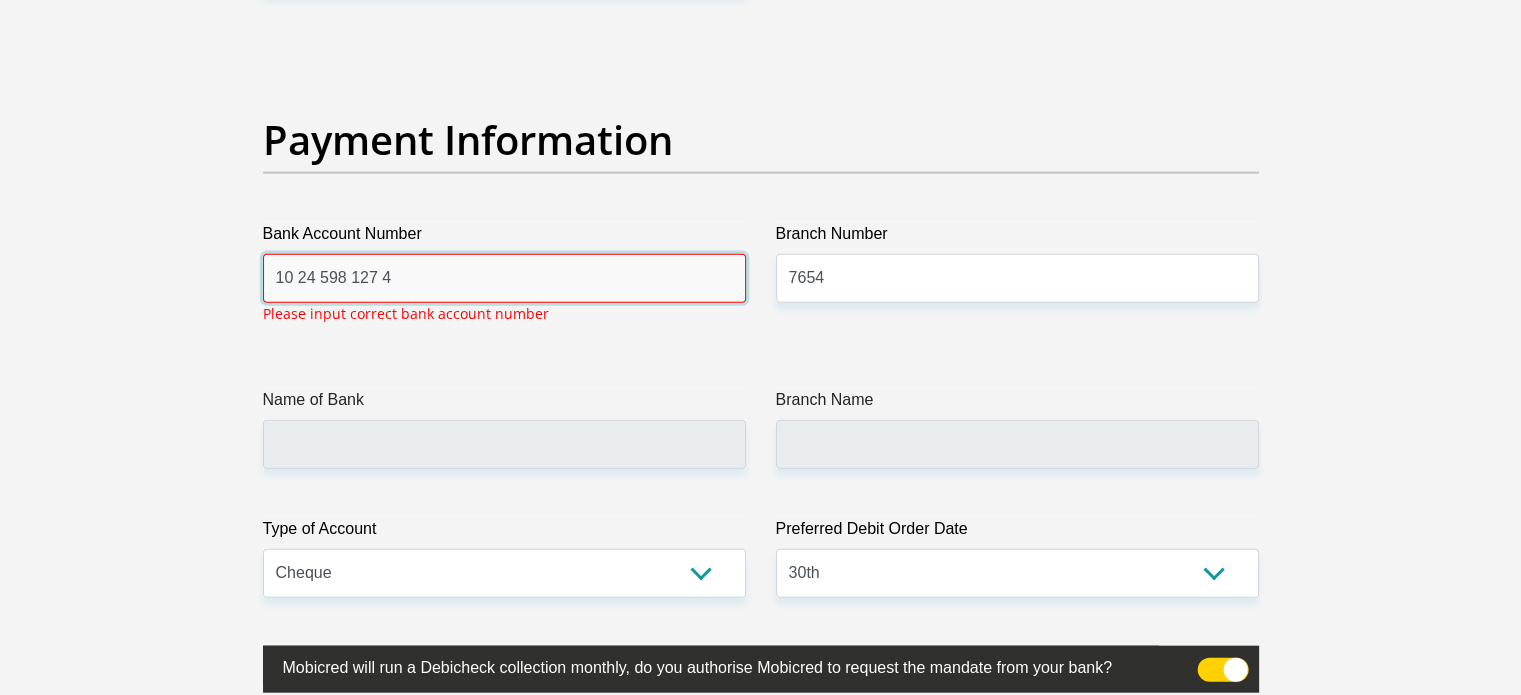 type on "10 24 598 127 4" 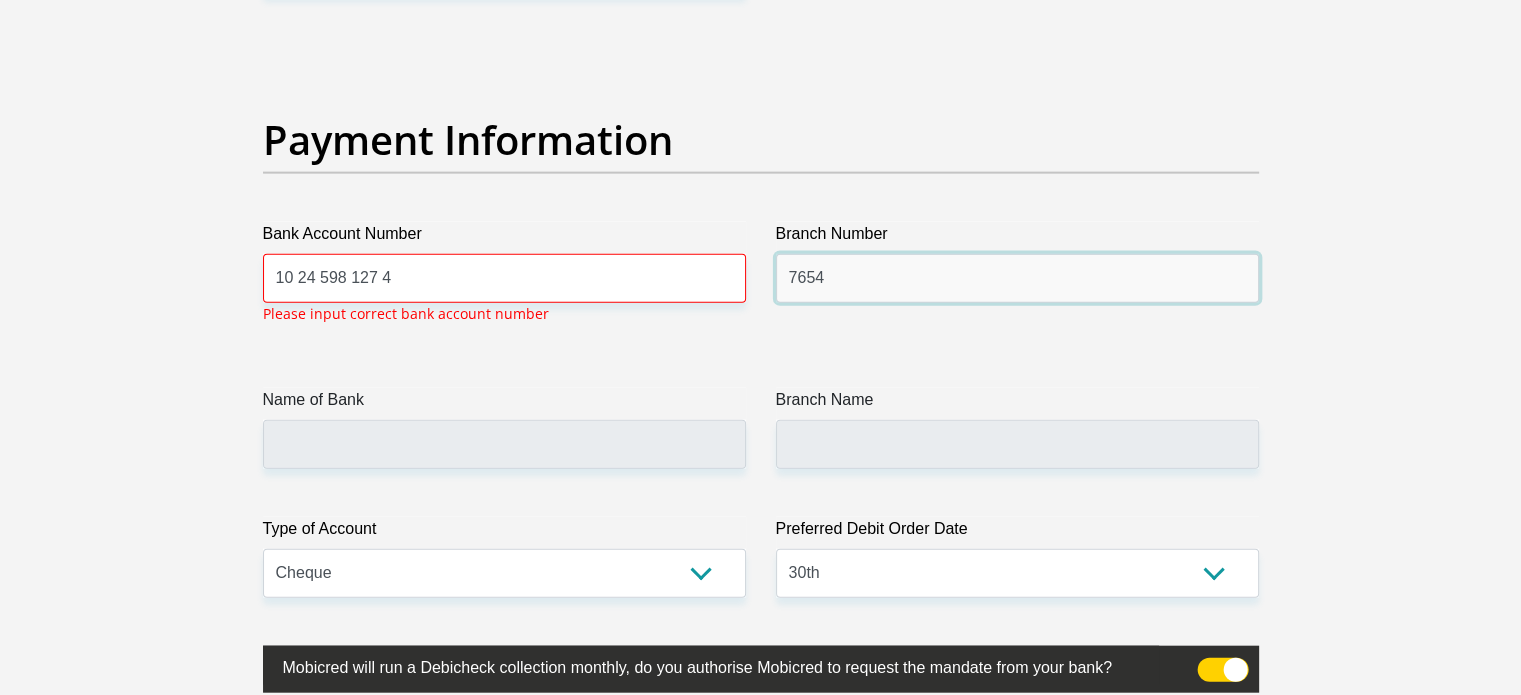 click on "7654" at bounding box center (1017, 278) 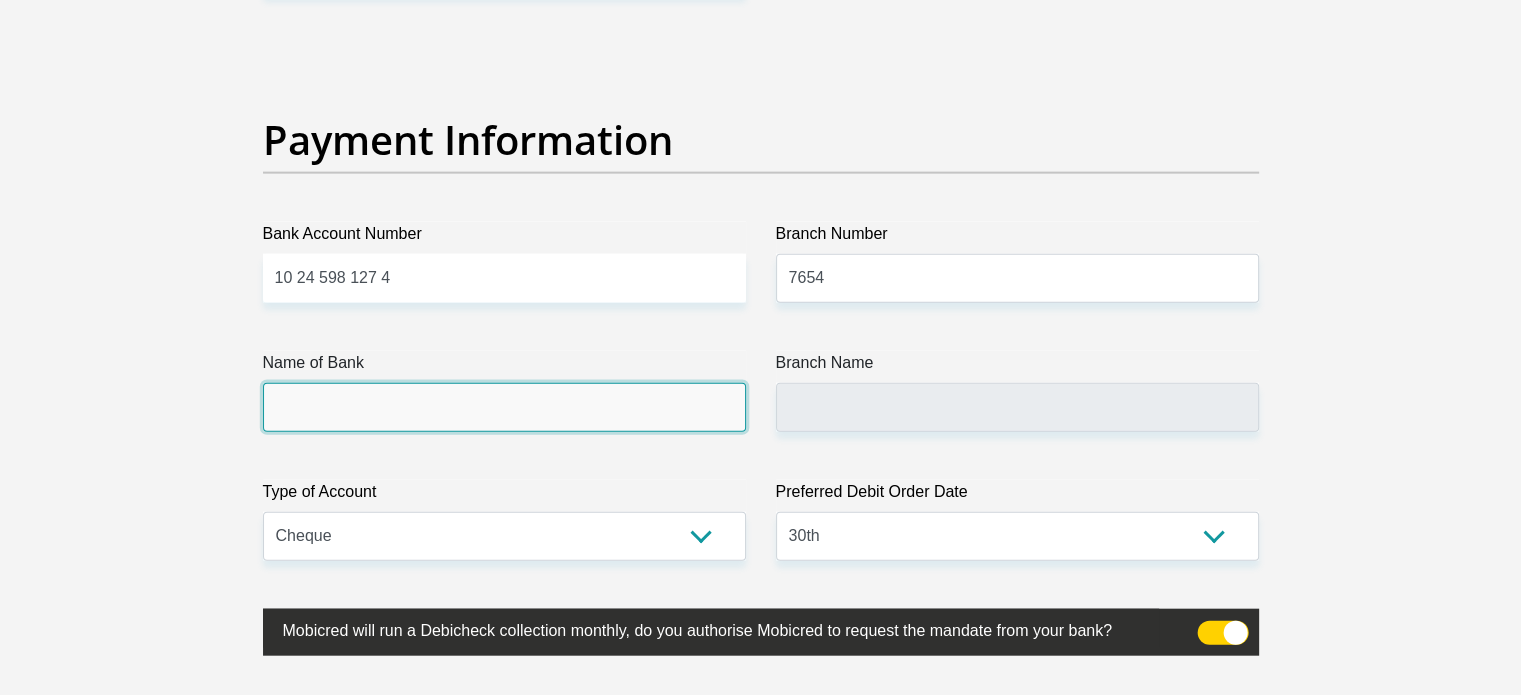 click on "Title
Mr
Ms
Mrs
Dr
Other
First Name
STEVEN
Surname
KHUMALO
ID Number
9009055501086
Please input valid ID number
Race
Black
Coloured
Indian
White
Other
Contact Number
0657479285
Please input valid contact number
Nationality
South Africa
Afghanistan
Aland Islands  Albania  Algeria" at bounding box center (761, -968) 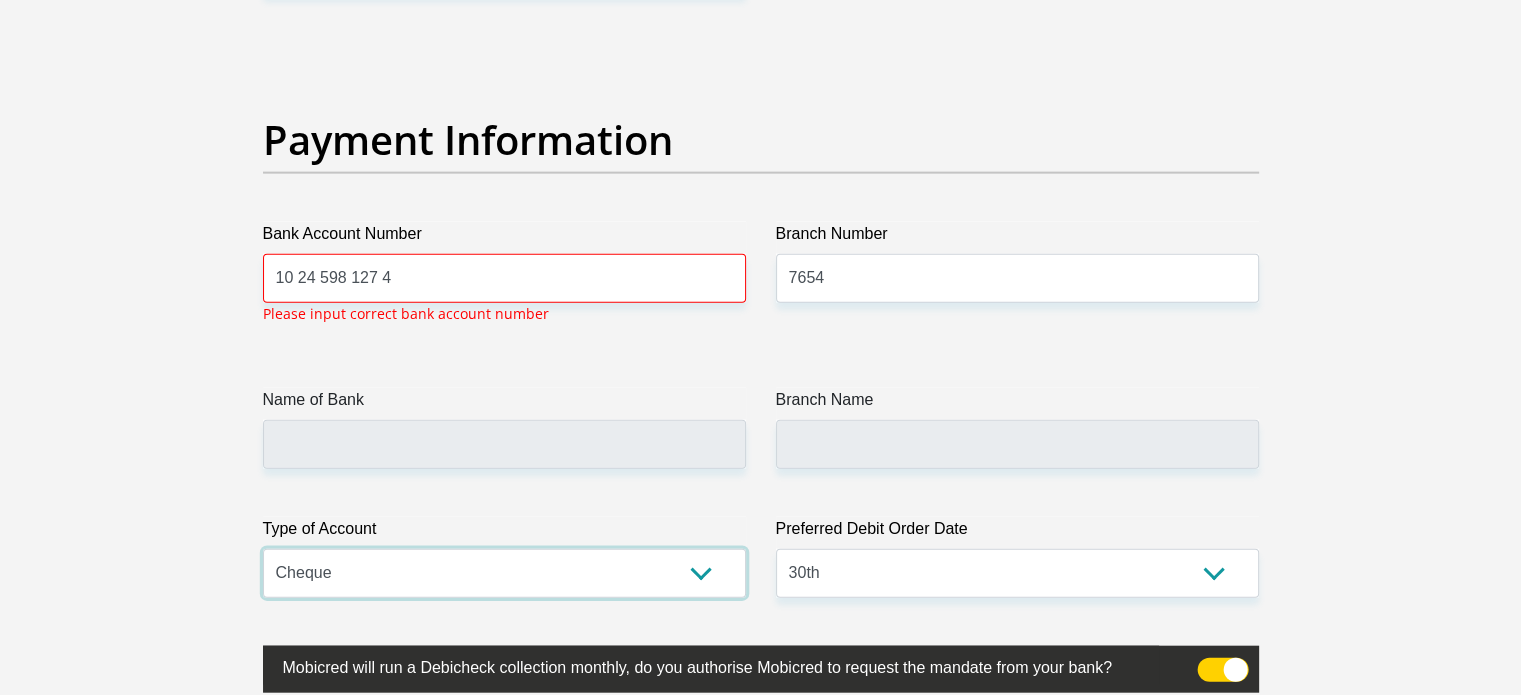 click on "Cheque
Savings" at bounding box center (504, 573) 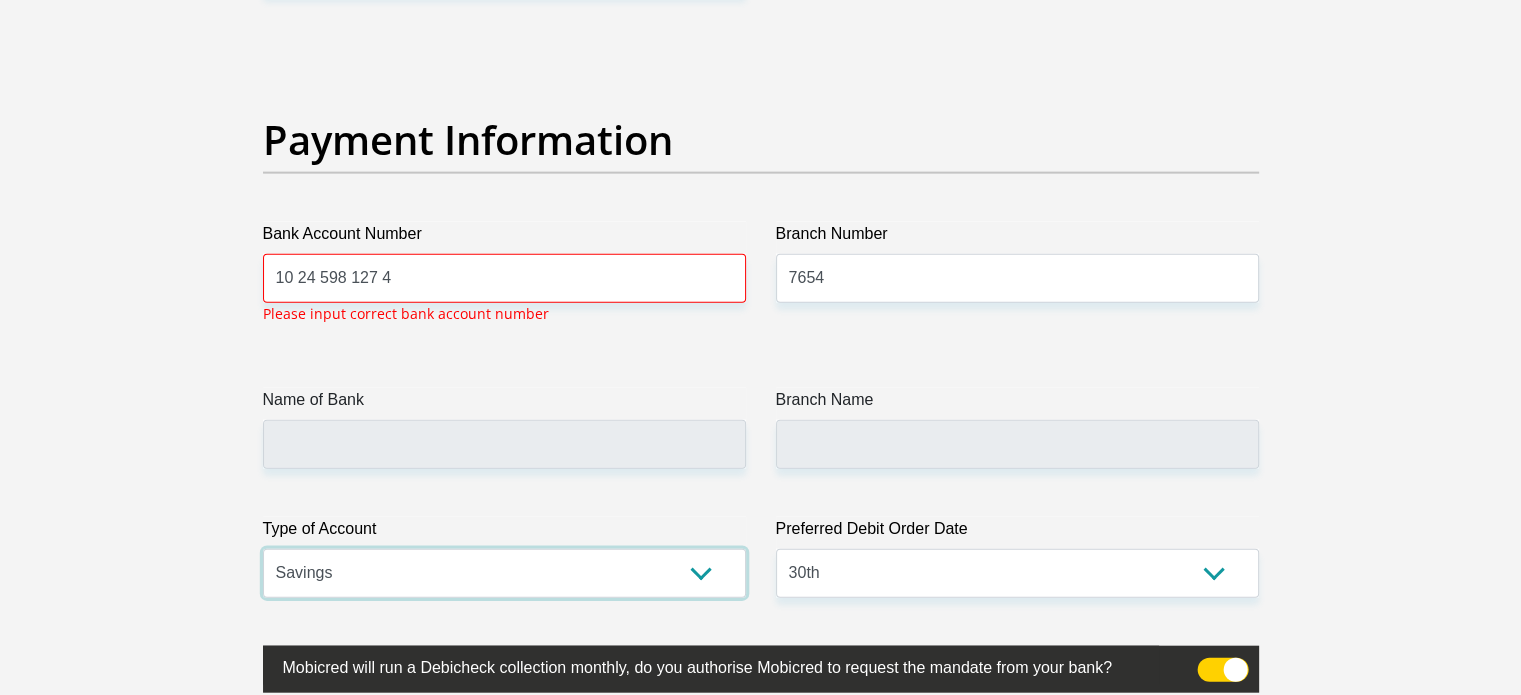 click on "Cheque
Savings" at bounding box center [504, 573] 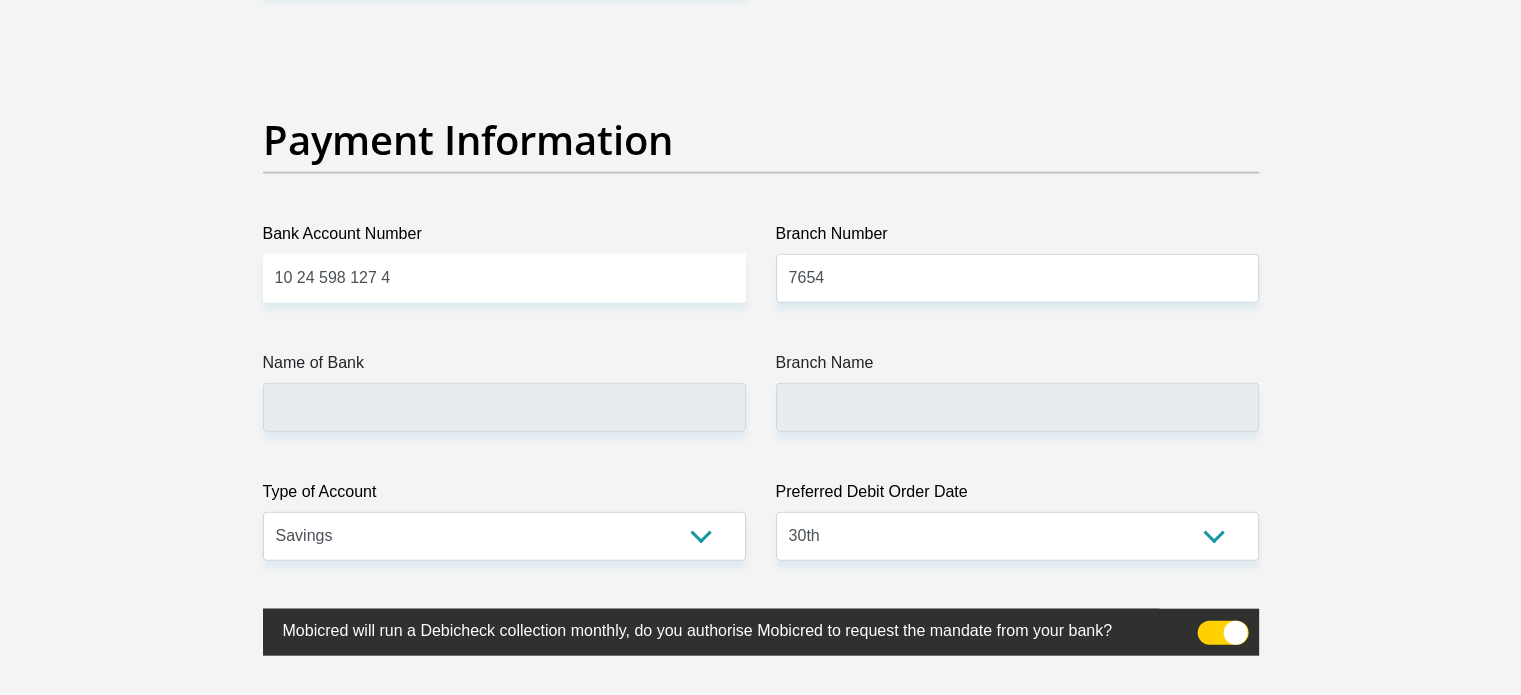 click on "Type of Account
Cheque
Savings" at bounding box center [504, 520] 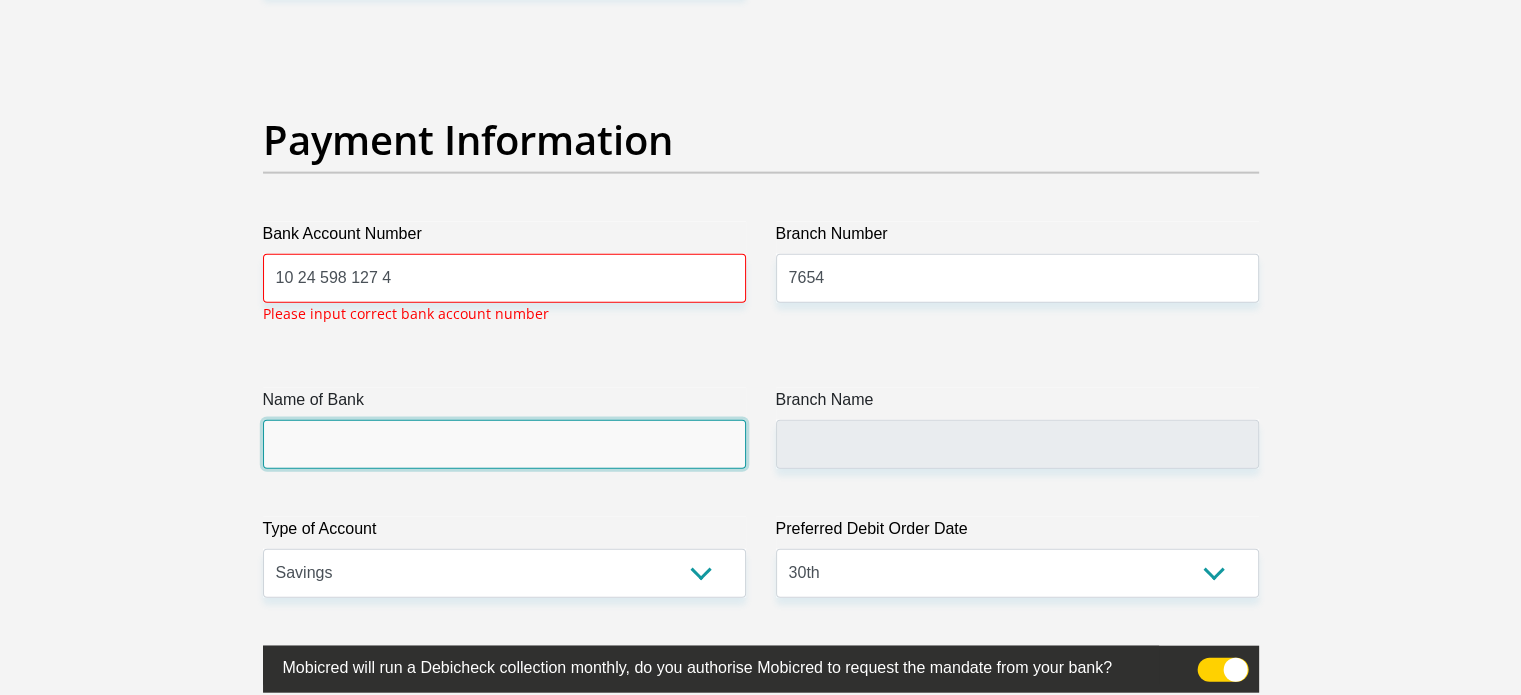 click on "Name of Bank" at bounding box center [504, 444] 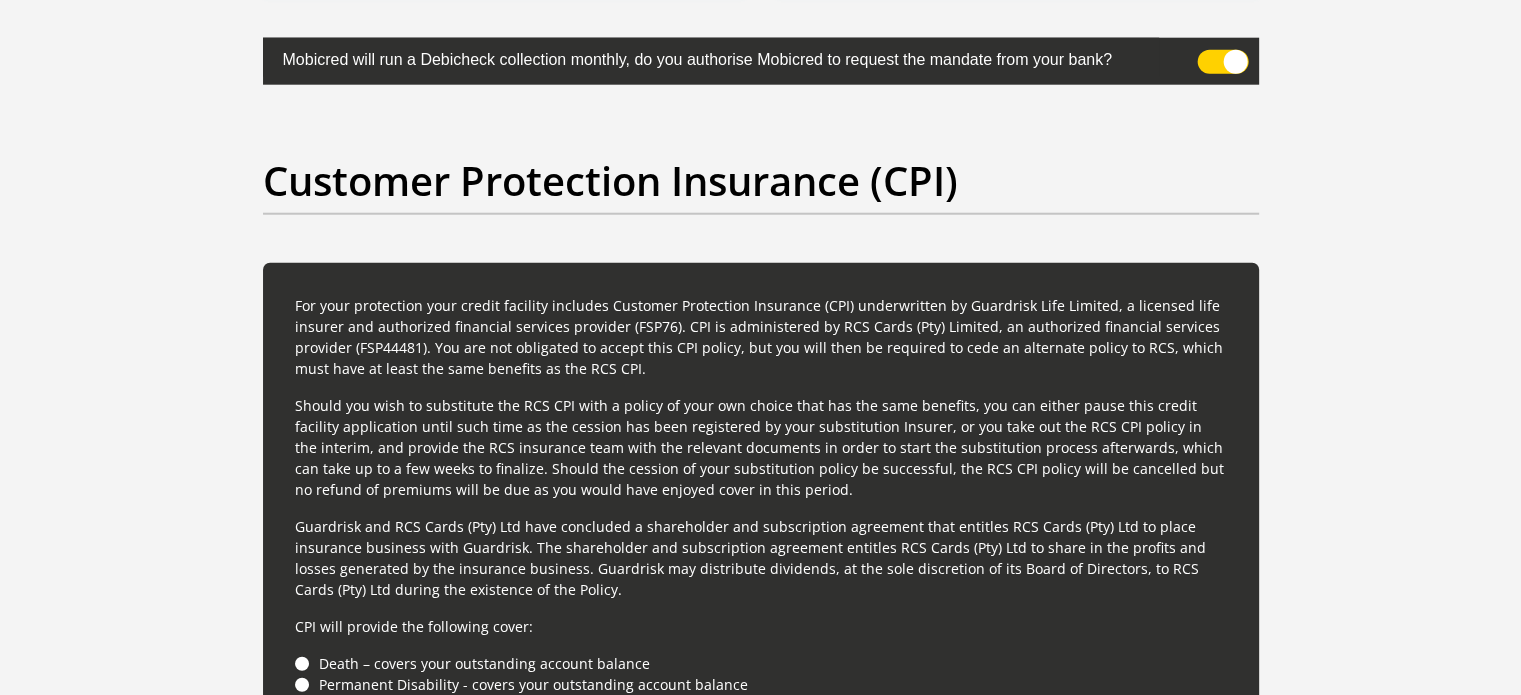 scroll, scrollTop: 4643, scrollLeft: 0, axis: vertical 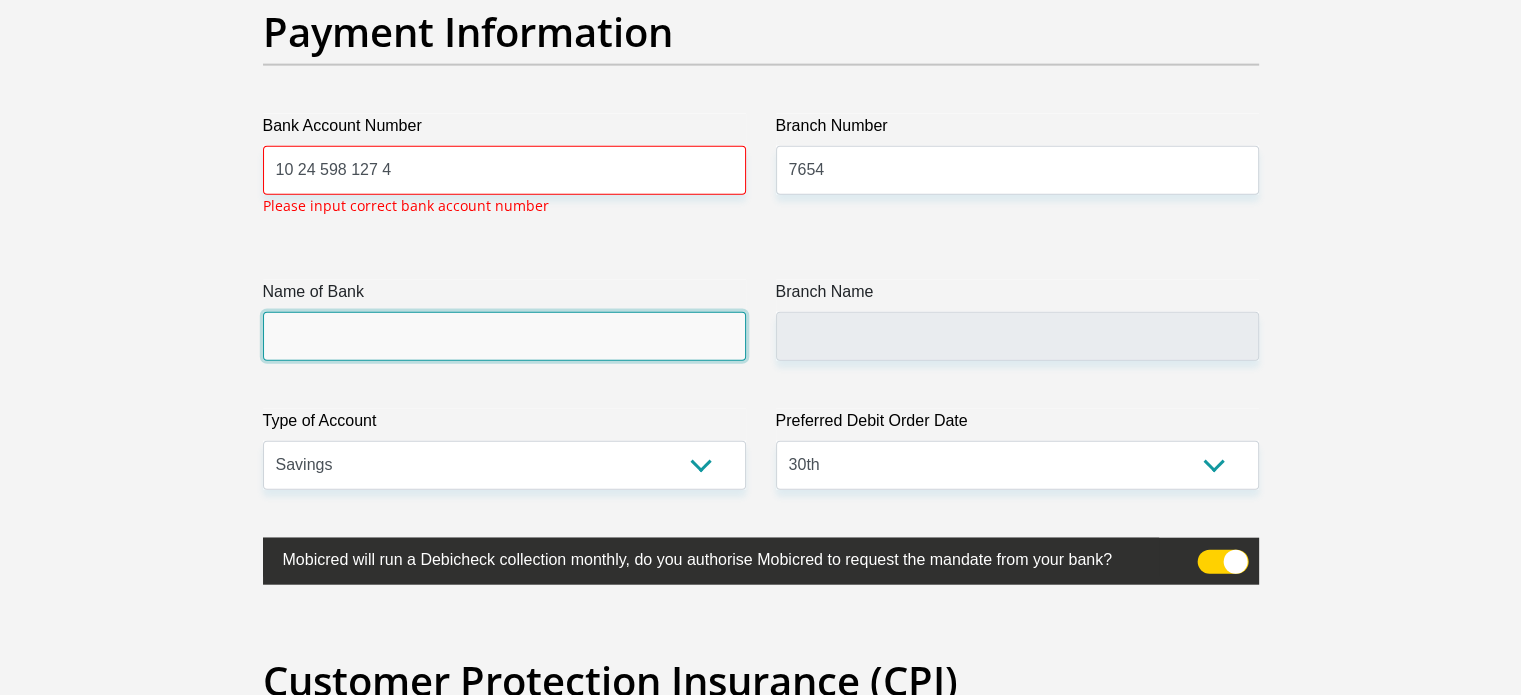 click on "Name of Bank" at bounding box center (504, 336) 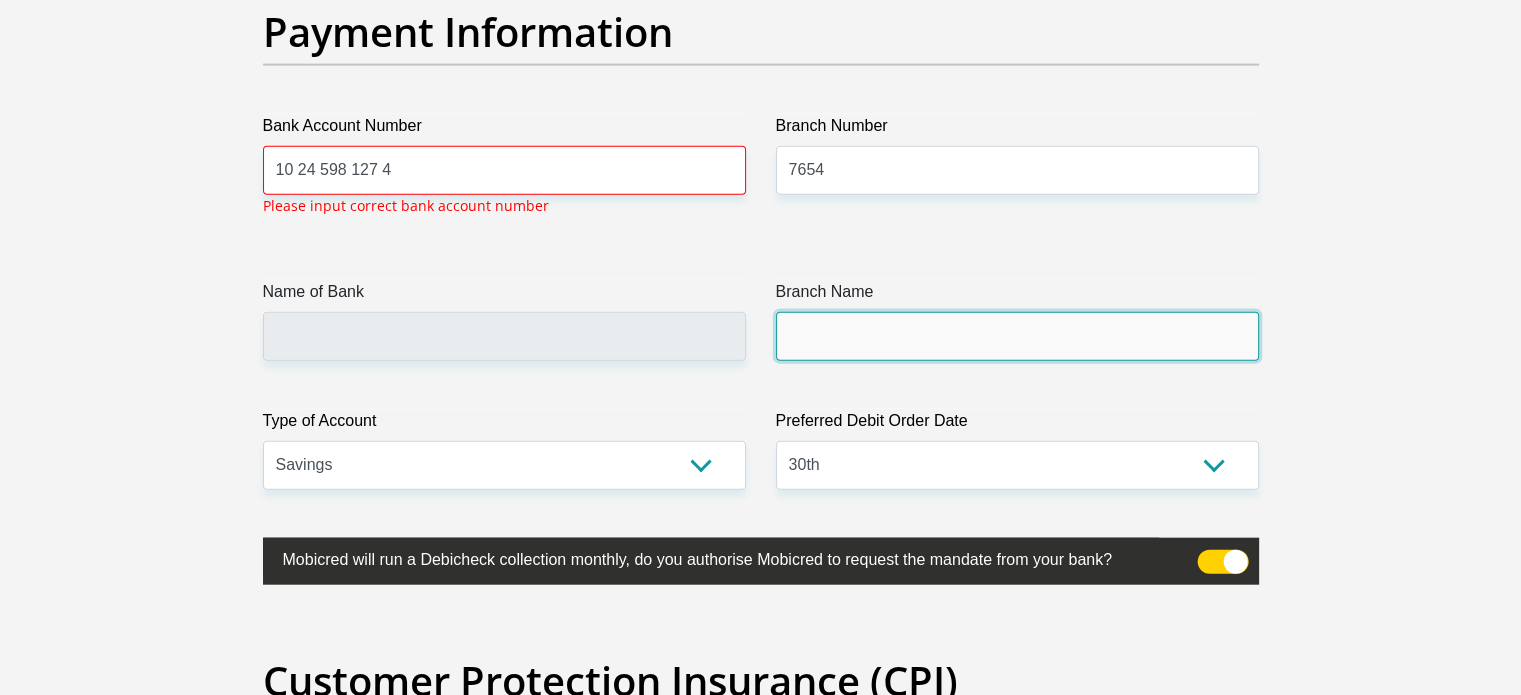 click on "Branch Name" at bounding box center (1017, 336) 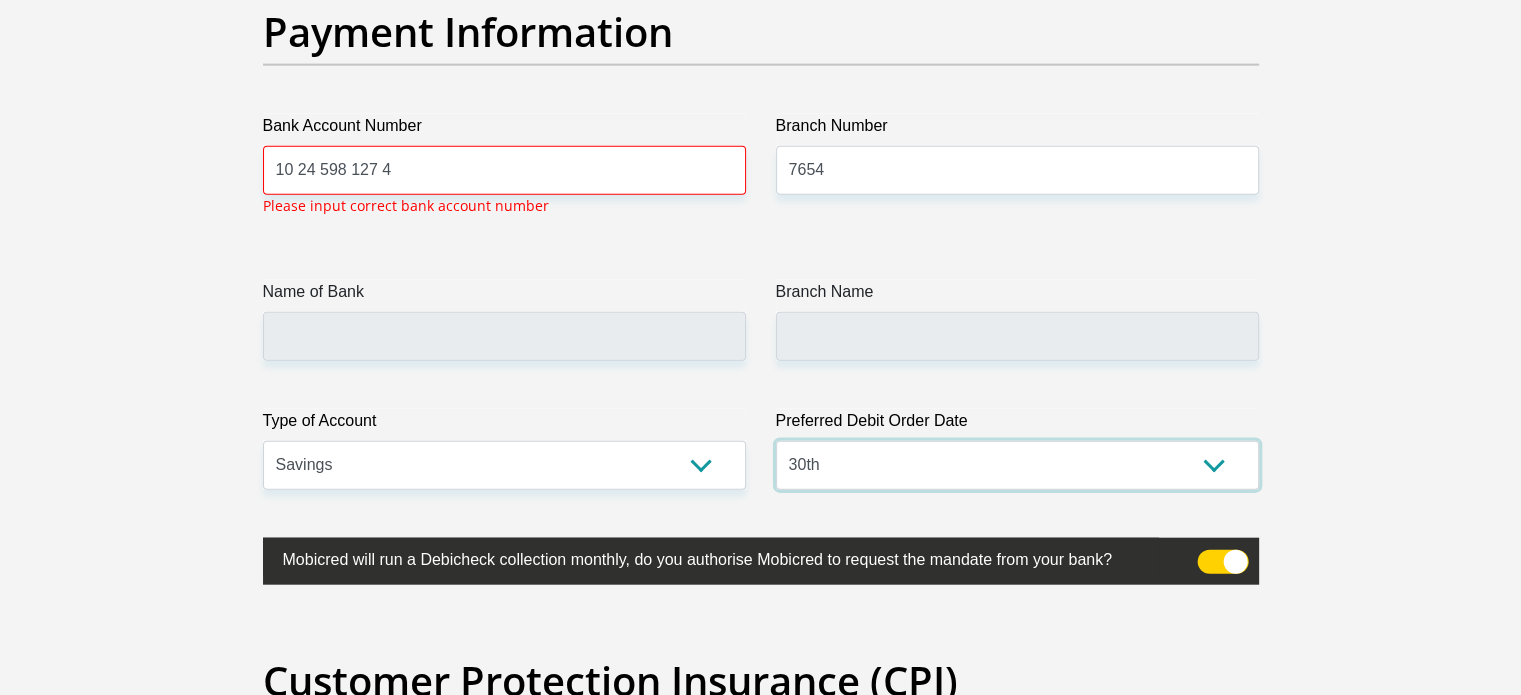 click on "1st
2nd
3rd
4th
5th
7th
18th
19th
20th
21st
22nd
23rd
24th
25th
26th
27th
28th
29th
30th" at bounding box center [1017, 465] 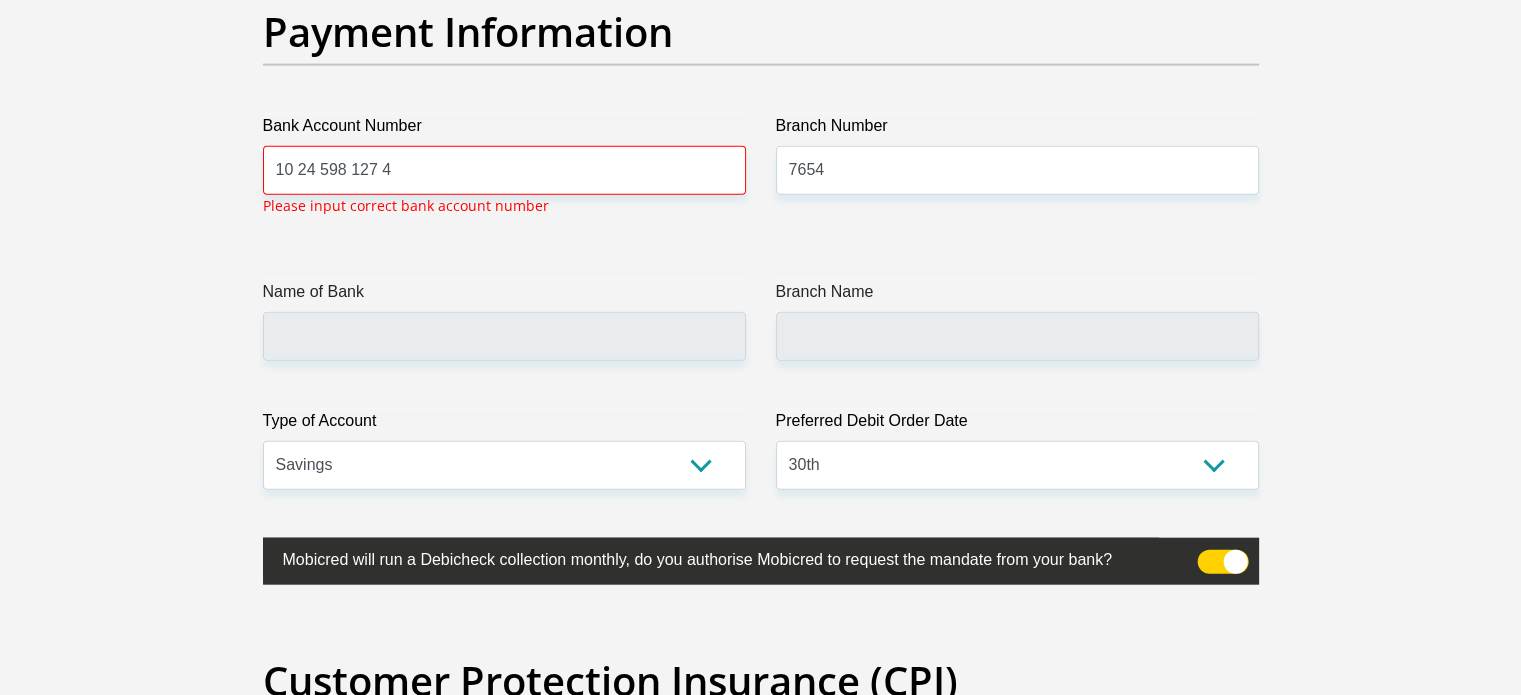 click on "Personal Details
Title
Mr
Ms
Mrs
Dr
Other
First Name
STEVEN
Surname
KHUMALO
ID Number
9009055501086
Please input valid ID number
Race
Black
Coloured
Indian
White
Other
Contact Number
0657479285
Please input valid contact number" at bounding box center [760, -1051] 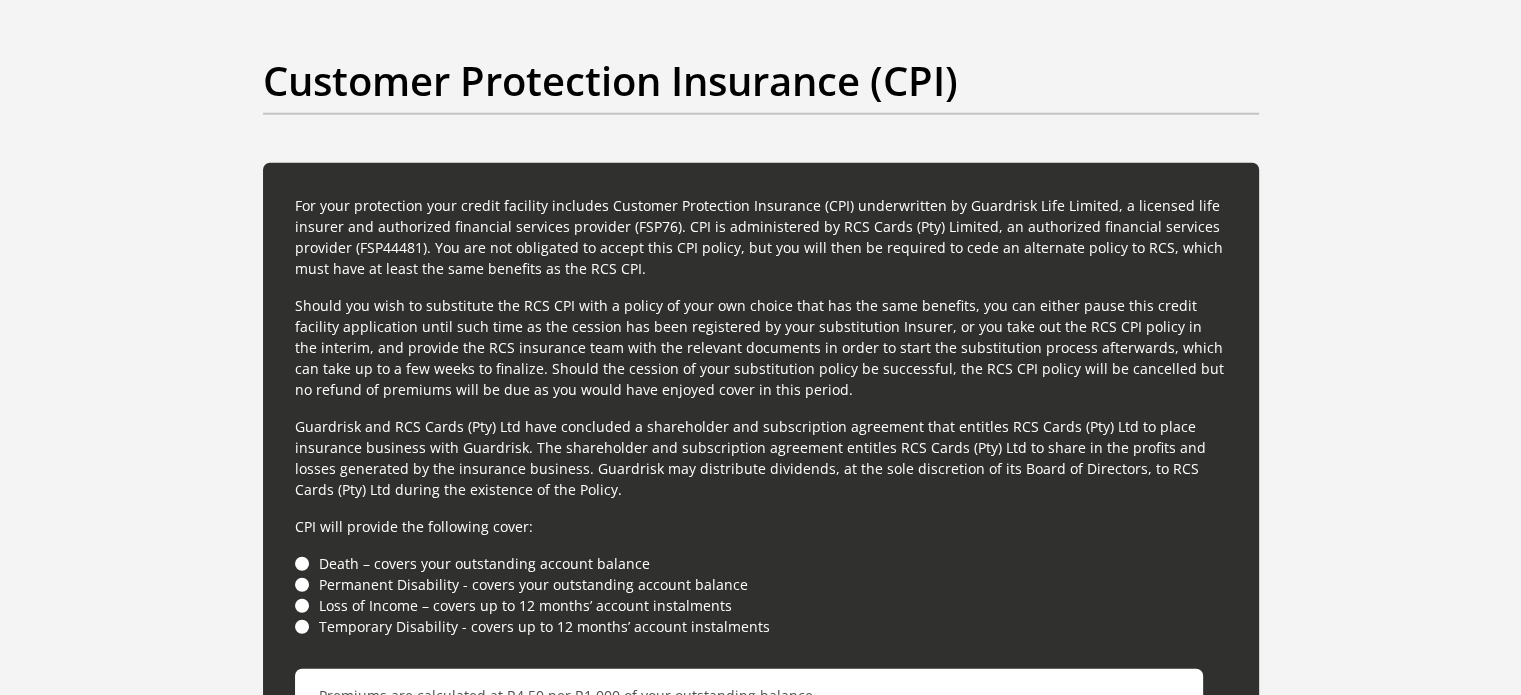scroll, scrollTop: 4643, scrollLeft: 0, axis: vertical 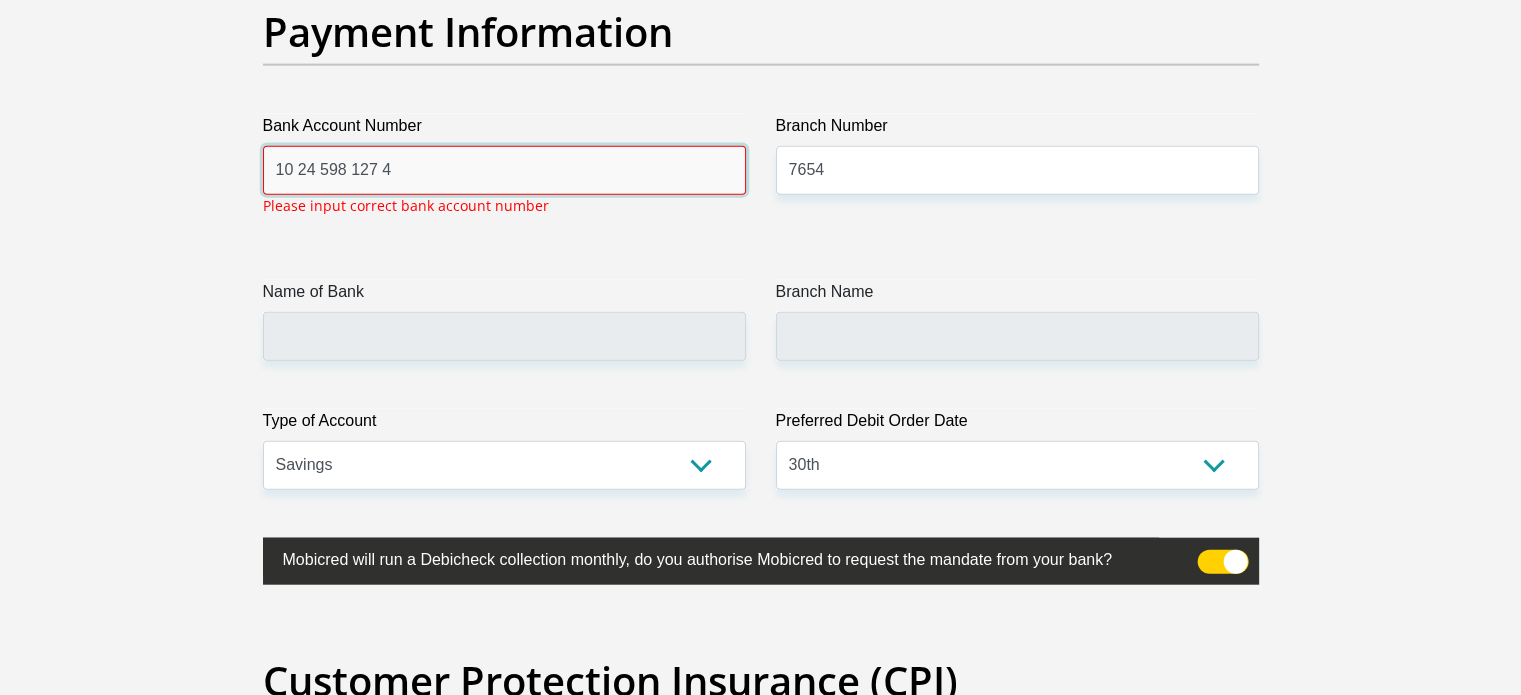 click on "10 24 598 127 4" at bounding box center (504, 170) 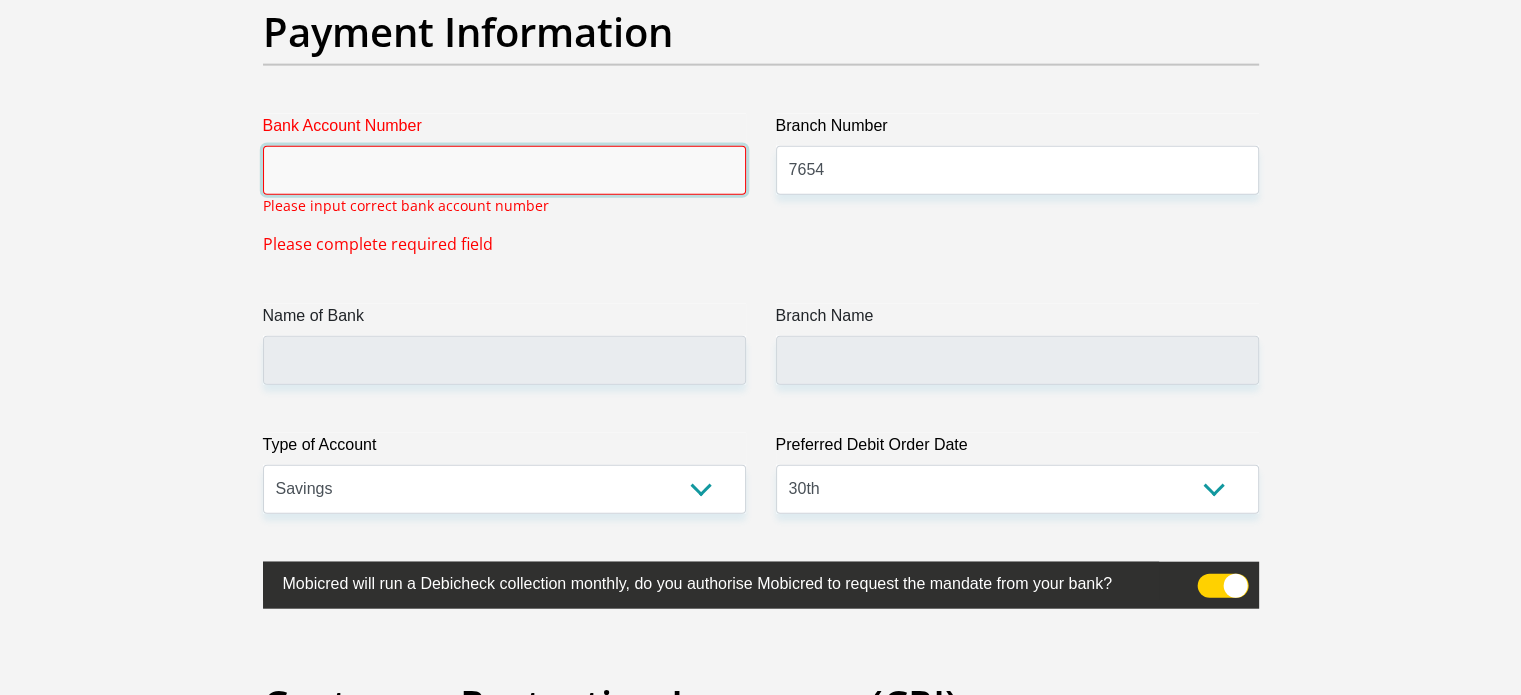 type 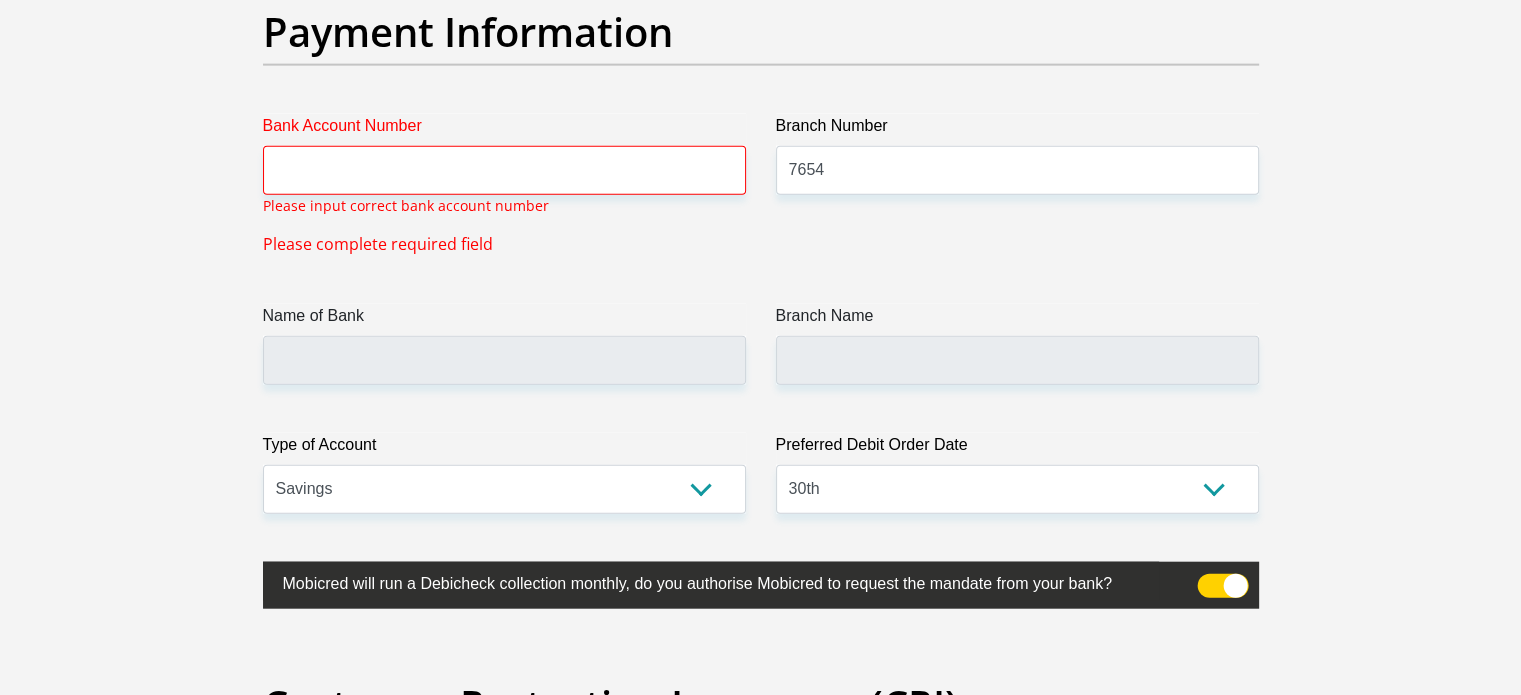 click on "Title
Mr
Ms
Mrs
Dr
Other
First Name
STEVEN
Surname
KHUMALO
ID Number
9009055501086
Please input valid ID number
Race
Black
Coloured
Indian
White
Other
Contact Number
0657479285
Please input valid contact number
Nationality
South Africa
Afghanistan
Aland Islands  Albania  Algeria" at bounding box center (761, -1045) 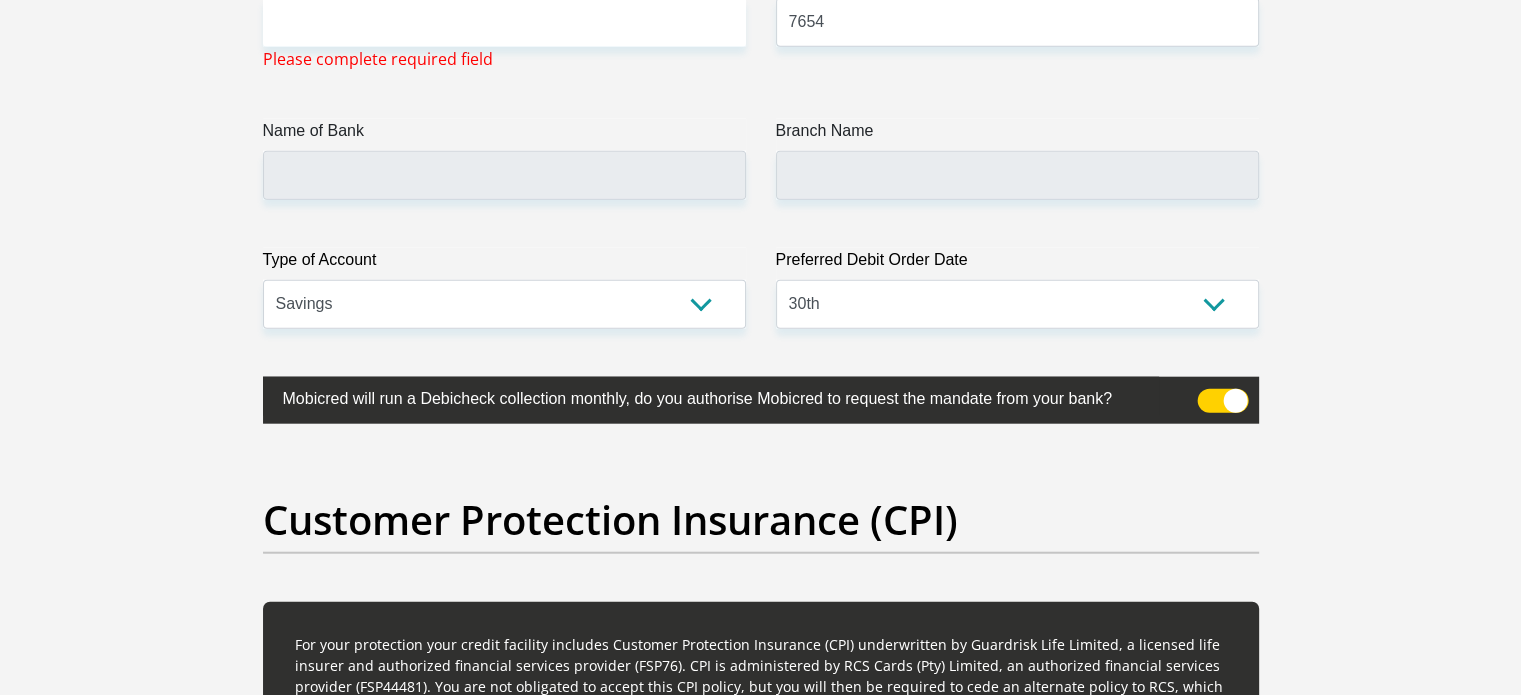 scroll, scrollTop: 4843, scrollLeft: 0, axis: vertical 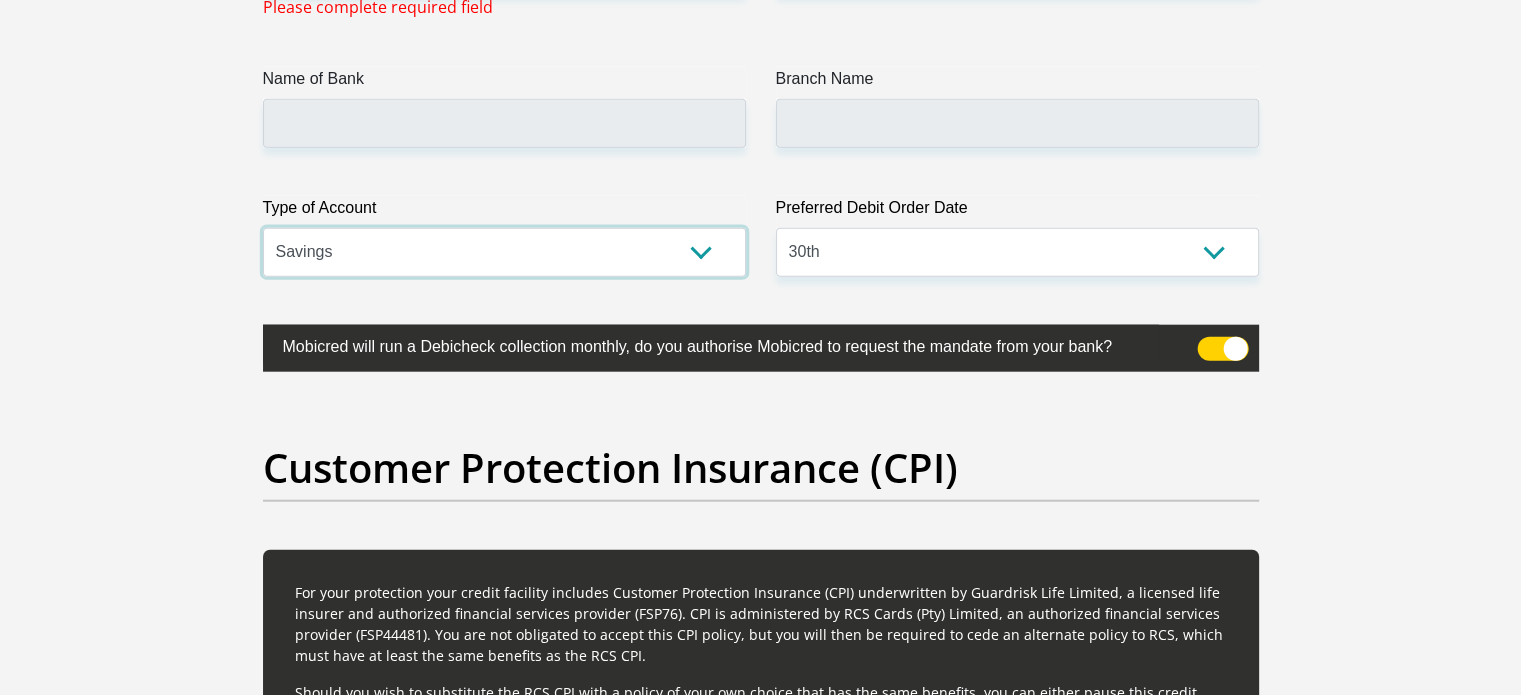 click on "Cheque
Savings" at bounding box center [504, 252] 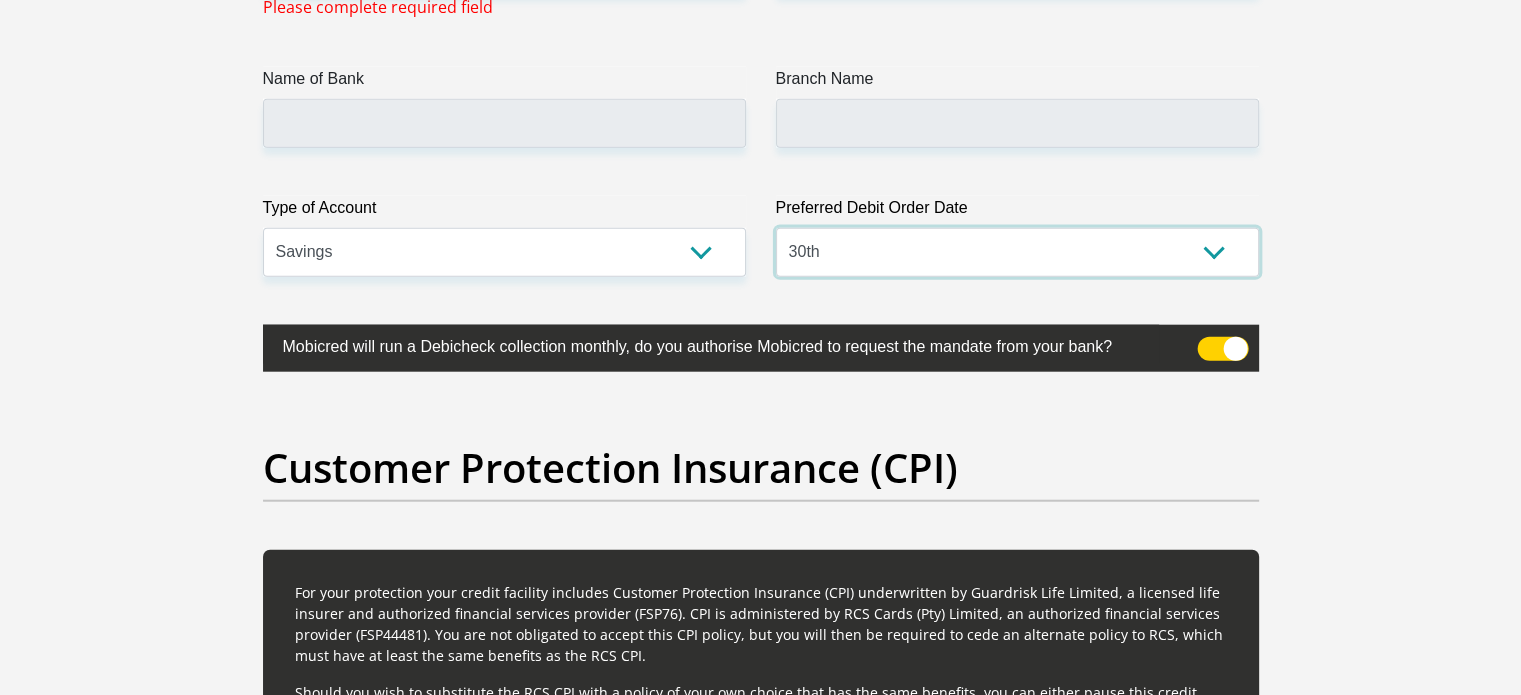 click on "1st
2nd
3rd
4th
5th
7th
18th
19th
20th
21st
22nd
23rd
24th
25th
26th
27th
28th
29th
30th" at bounding box center (1017, 252) 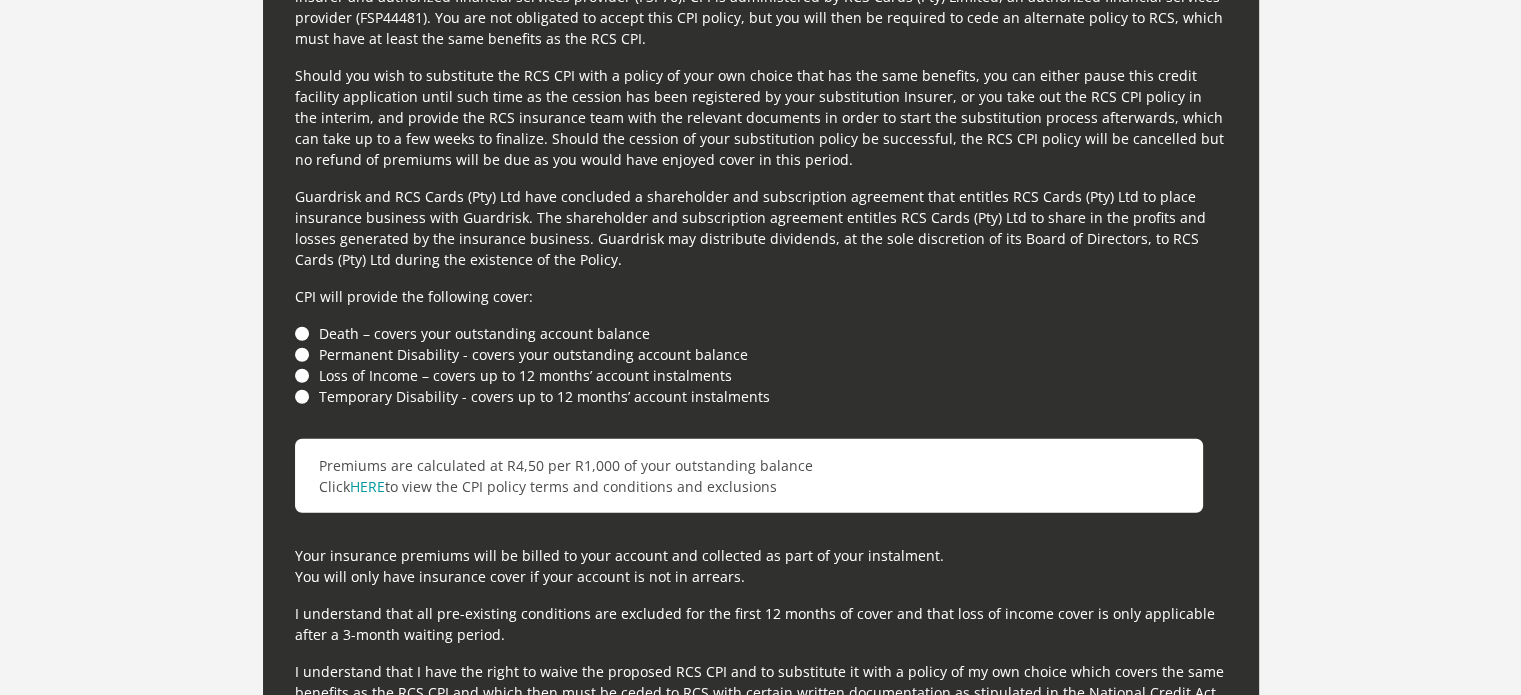 scroll, scrollTop: 5643, scrollLeft: 0, axis: vertical 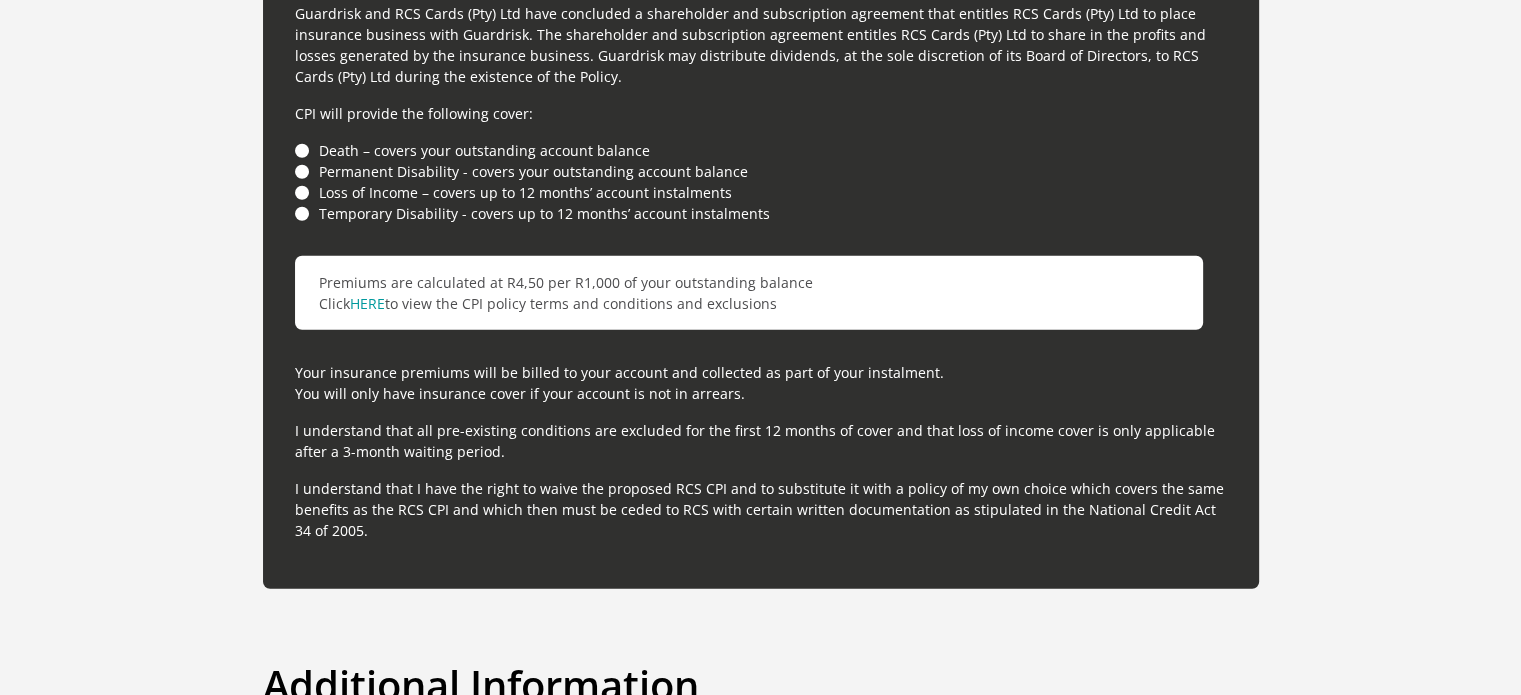 click on "For your protection your credit facility includes Customer Protection Insurance (CPI) underwritten by Guardrisk Life Limited,
a licensed life insurer and authorized financial services provider (FSP76). CPI is administered by RCS Cards (Pty) Limited,
an authorized financial services provider (FSP44481). You are not obligated to accept this CPI policy,
but you will then be required to cede an alternate policy to RCS, which must have at least the same benefits as the RCS CPI.
CPI will provide the following cover:
Death – covers your outstanding account balance
Permanent Disability - covers your outstanding account balance
Loss of Income – covers up to 12 months’ account instalments
Temporary Disability - covers up to 12 months’ account instalments
Premiums are calculated at R4,50 per R1,000 of your outstanding balance HERE" at bounding box center [761, 169] 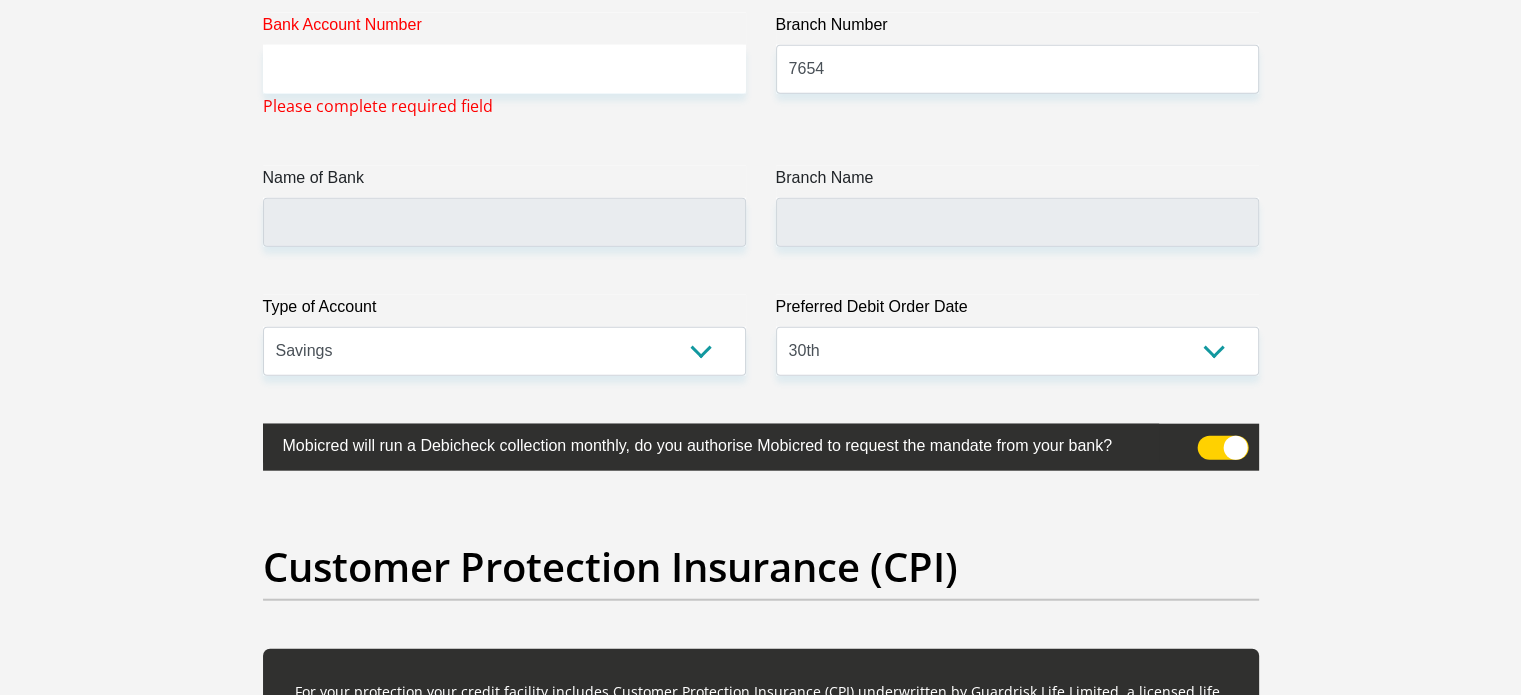 scroll, scrollTop: 4743, scrollLeft: 0, axis: vertical 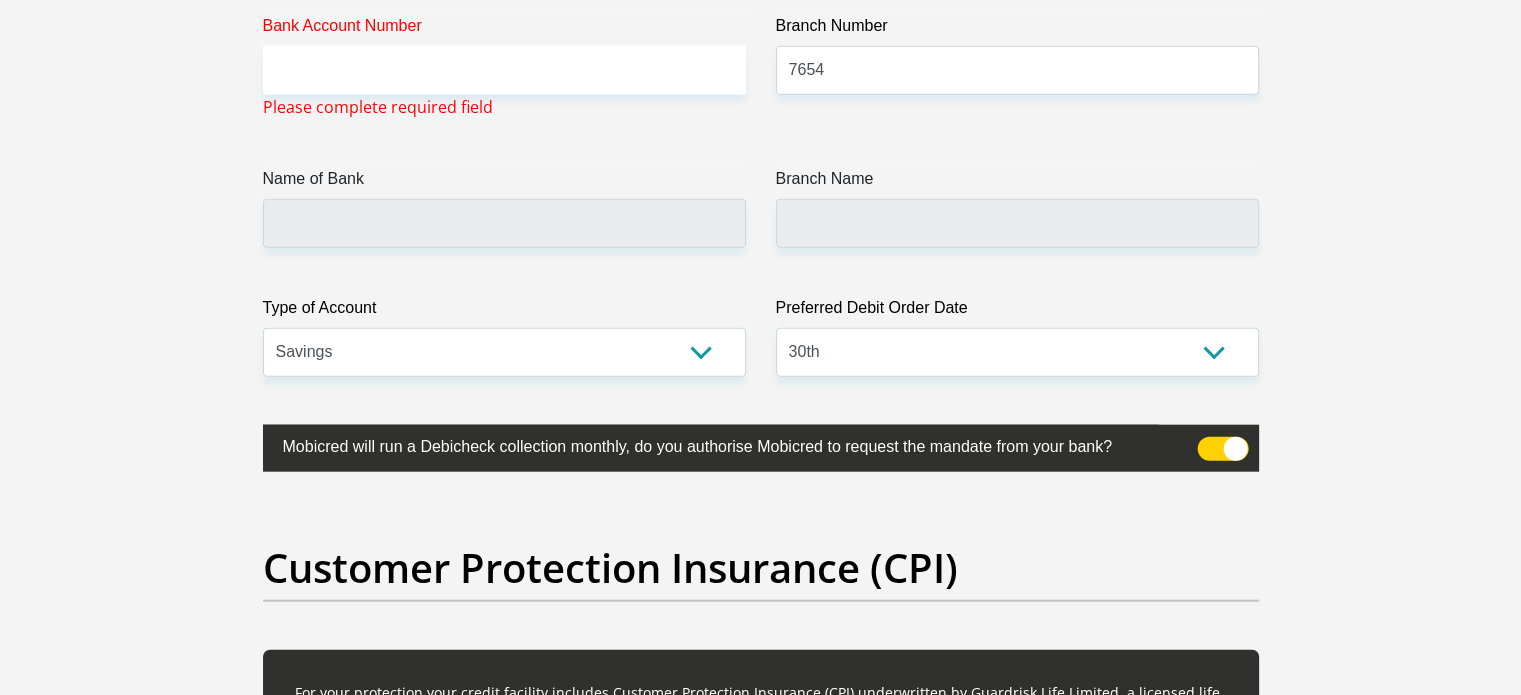 click at bounding box center (1222, 449) 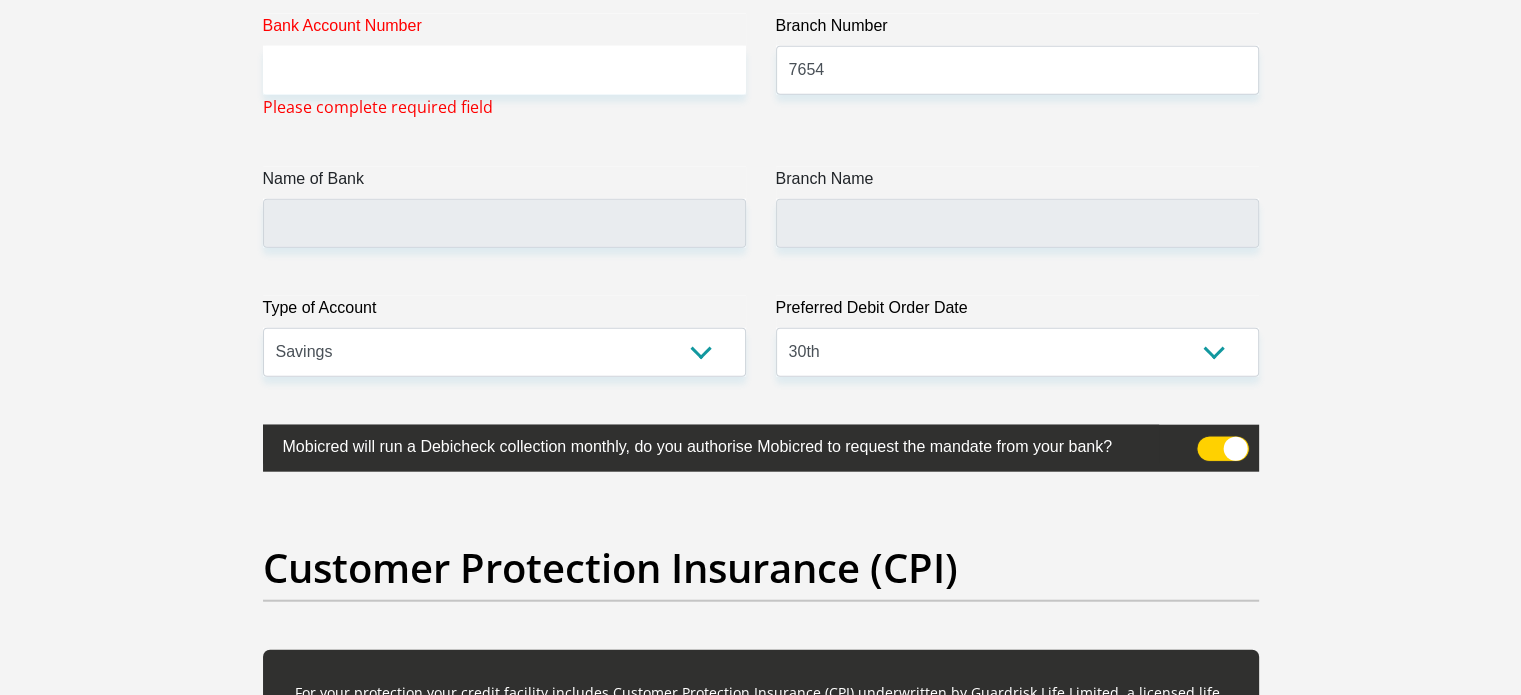 click at bounding box center [1209, 442] 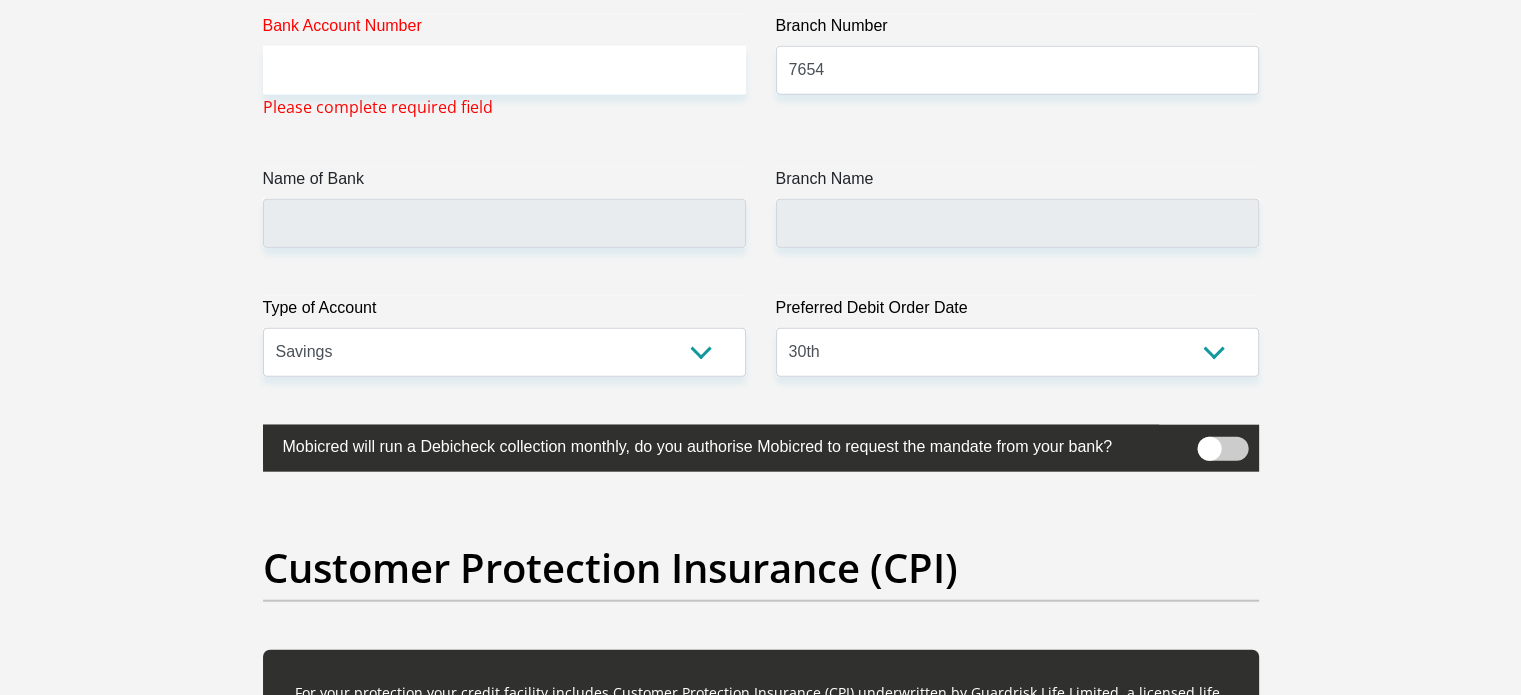 click on "Personal Details
Title
Mr
Ms
Mrs
Dr
Other
First Name
STEVEN
Surname
KHUMALO
ID Number
9009055501086
Please input valid ID number
Race
Black
Coloured
Indian
White
Other
Contact Number
0657479285
Please input valid contact number" at bounding box center (760, -1158) 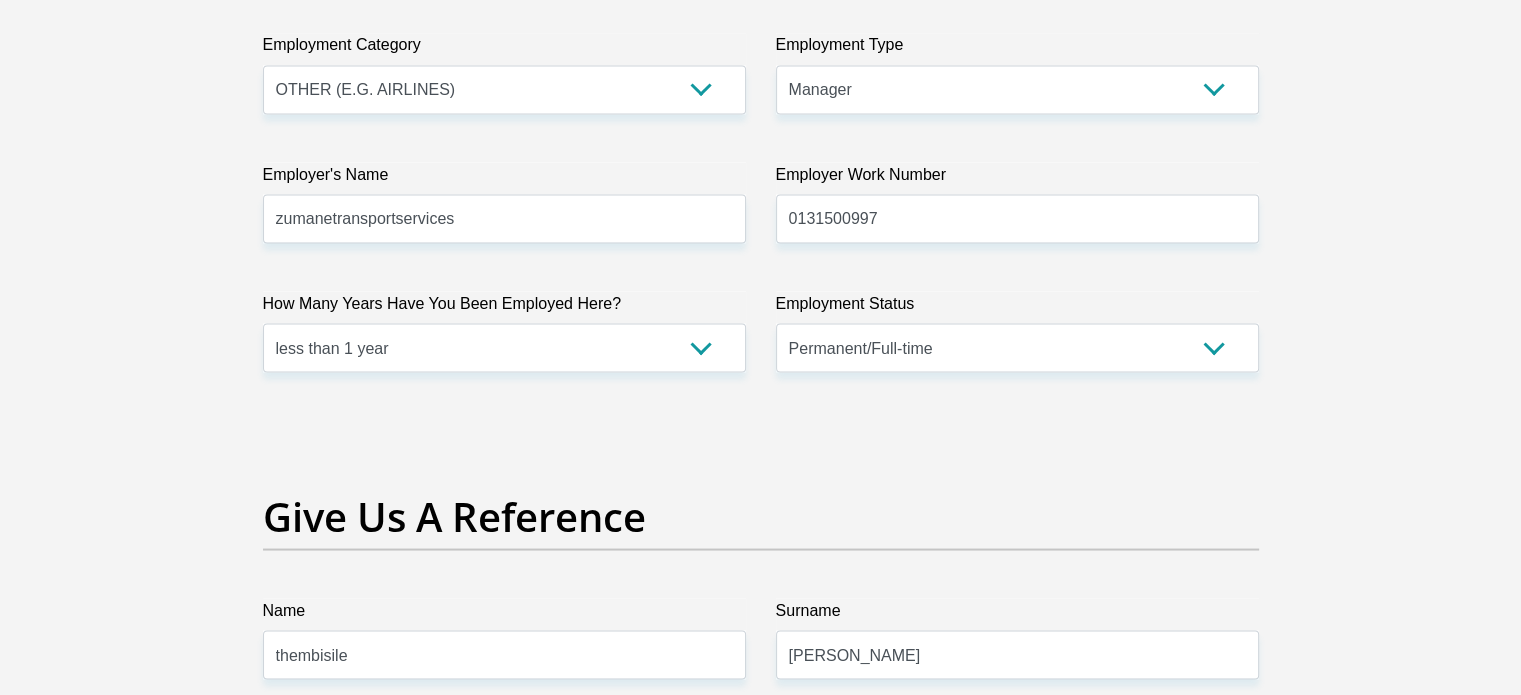 scroll, scrollTop: 4043, scrollLeft: 0, axis: vertical 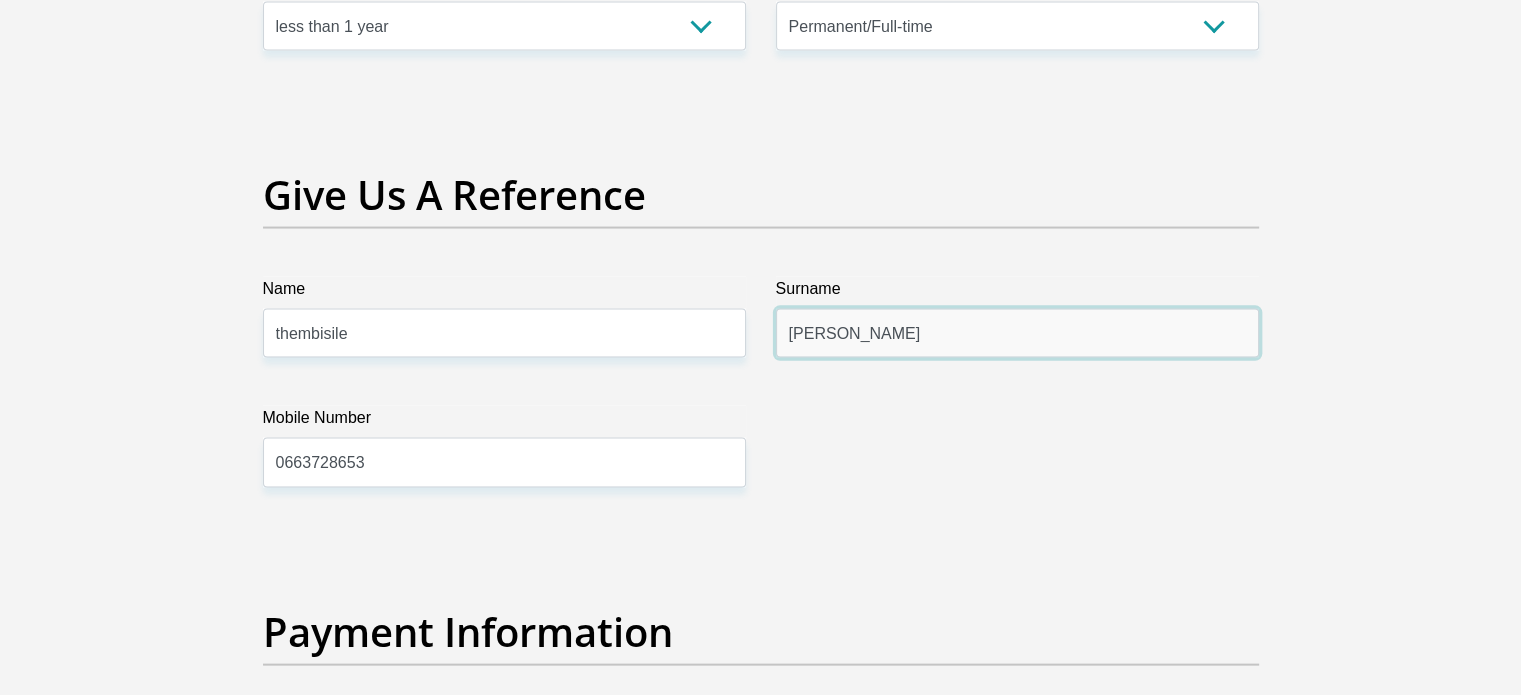 click on "mabon" at bounding box center (1017, 333) 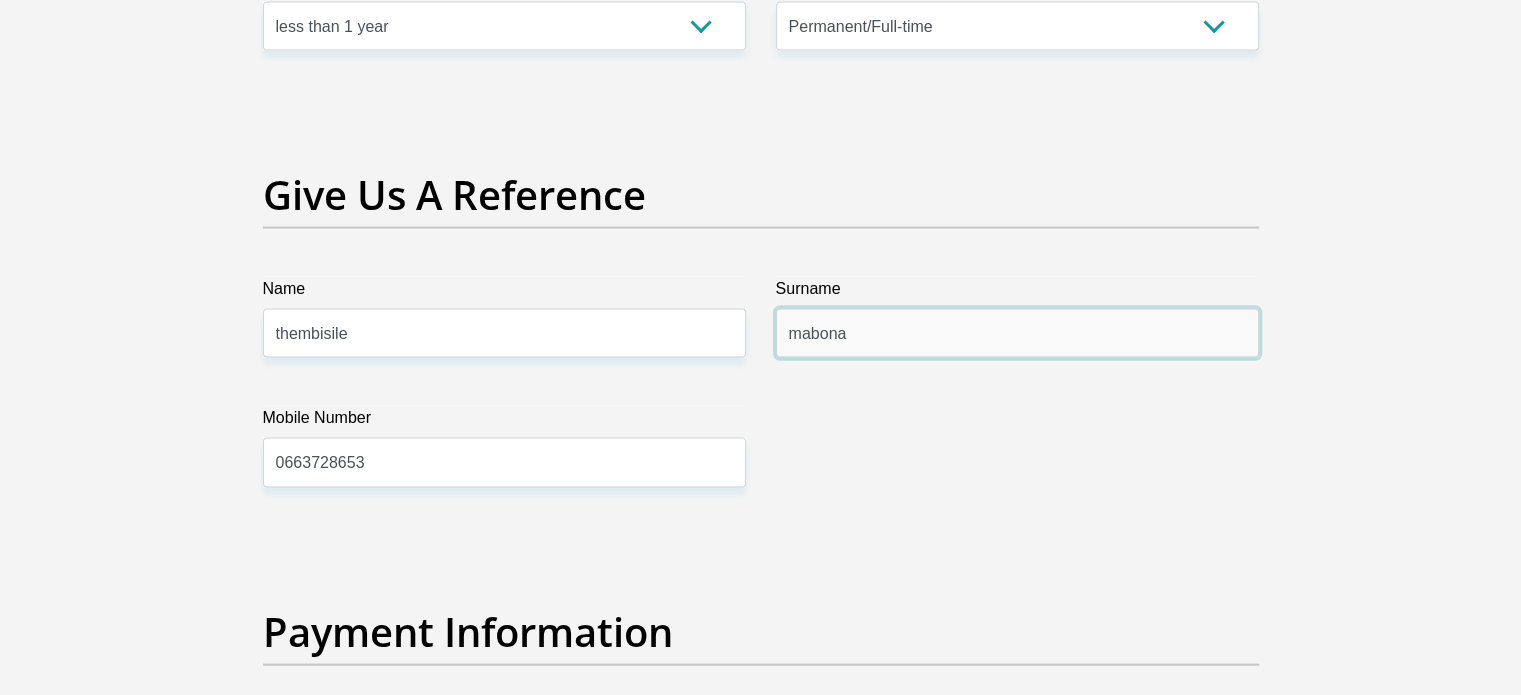 type on "mabona" 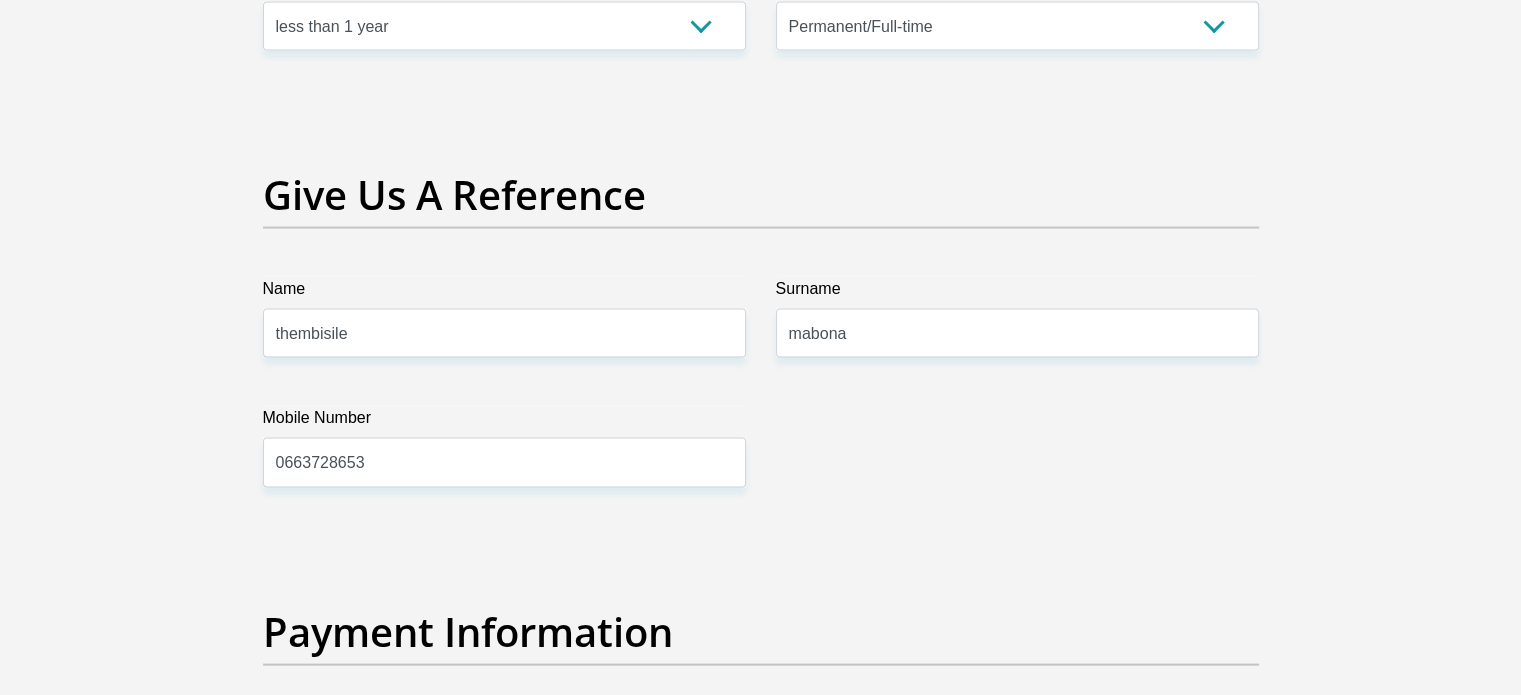 click on "Title
Mr
Ms
Mrs
Dr
Other
First Name
STEVEN
Surname
KHUMALO
ID Number
9009055501086
Please input valid ID number
Race
Black
Coloured
Indian
White
Other
Contact Number
0657479285
Please input valid contact number
Nationality
South Africa
Afghanistan
Aland Islands  Albania  Algeria" at bounding box center (761, -464) 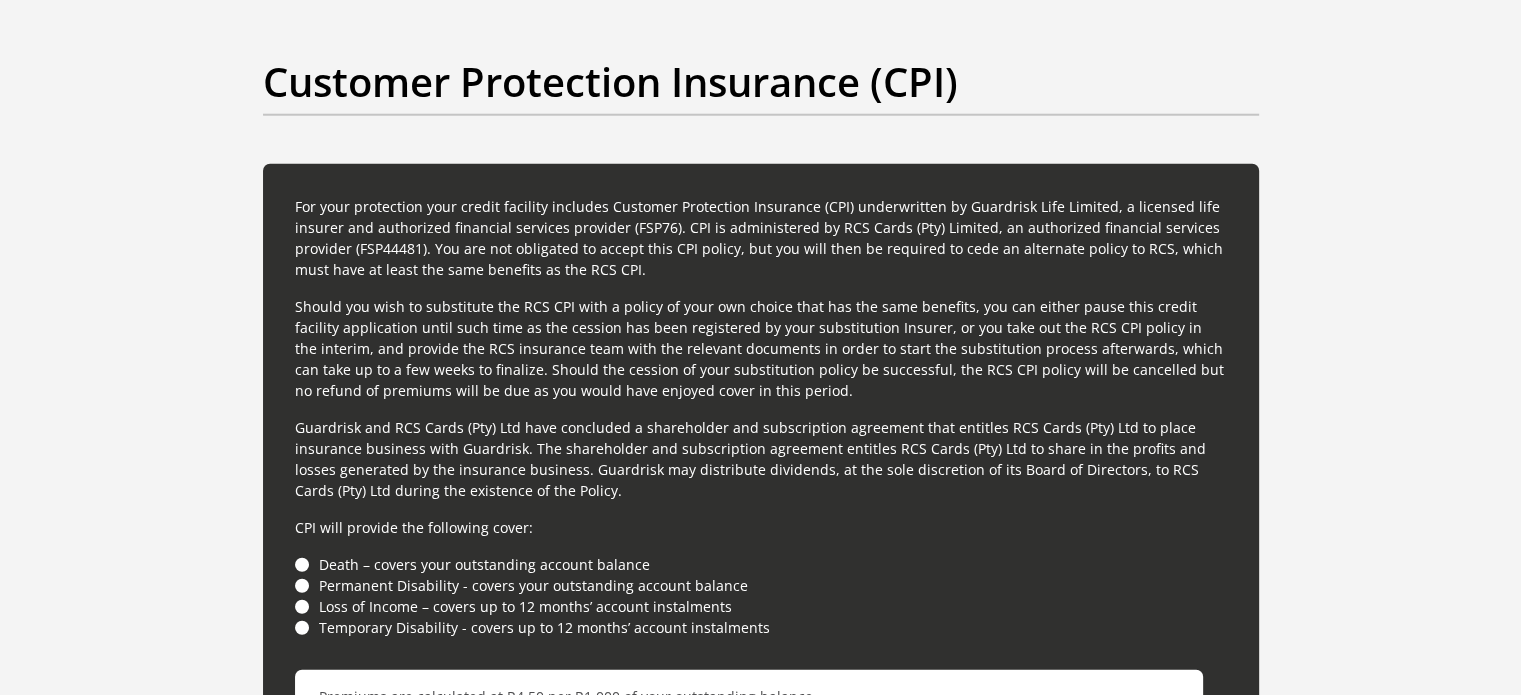 scroll, scrollTop: 4943, scrollLeft: 0, axis: vertical 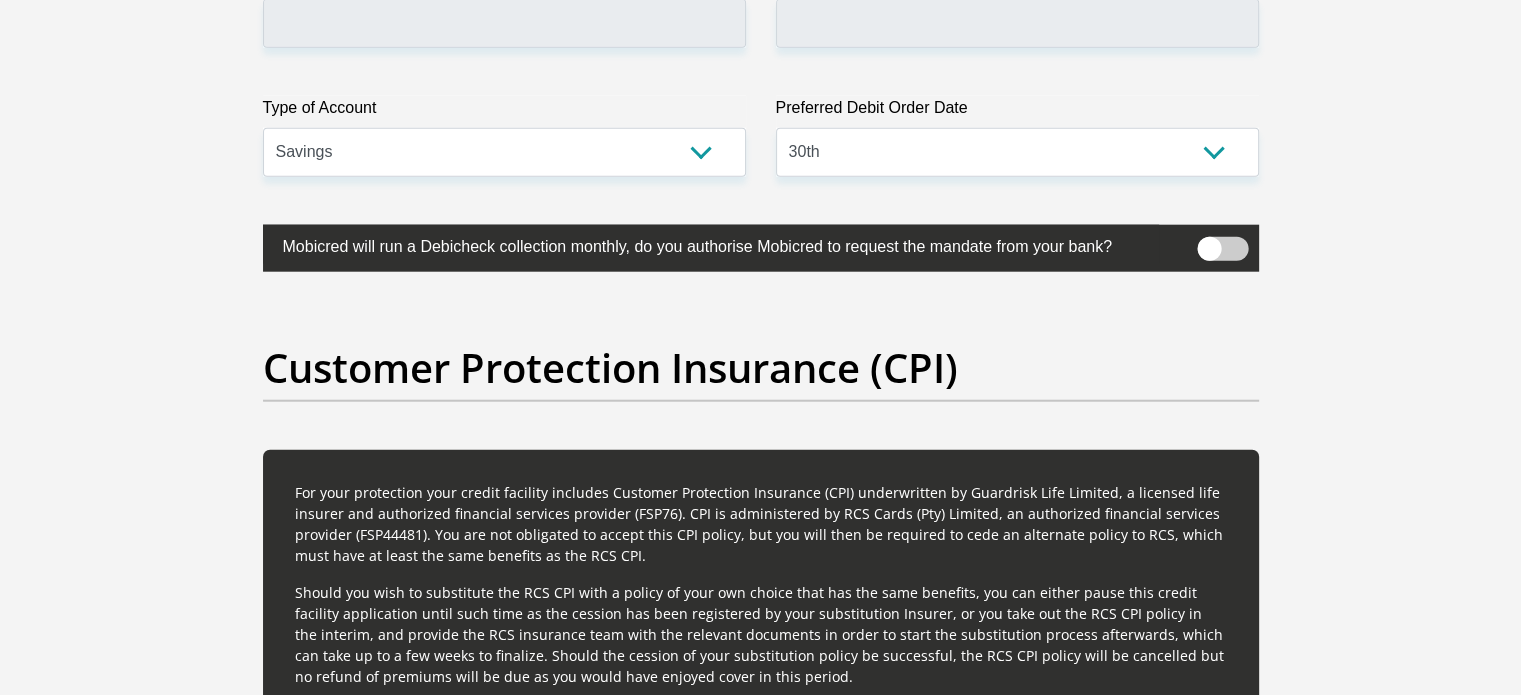 click at bounding box center (1222, 249) 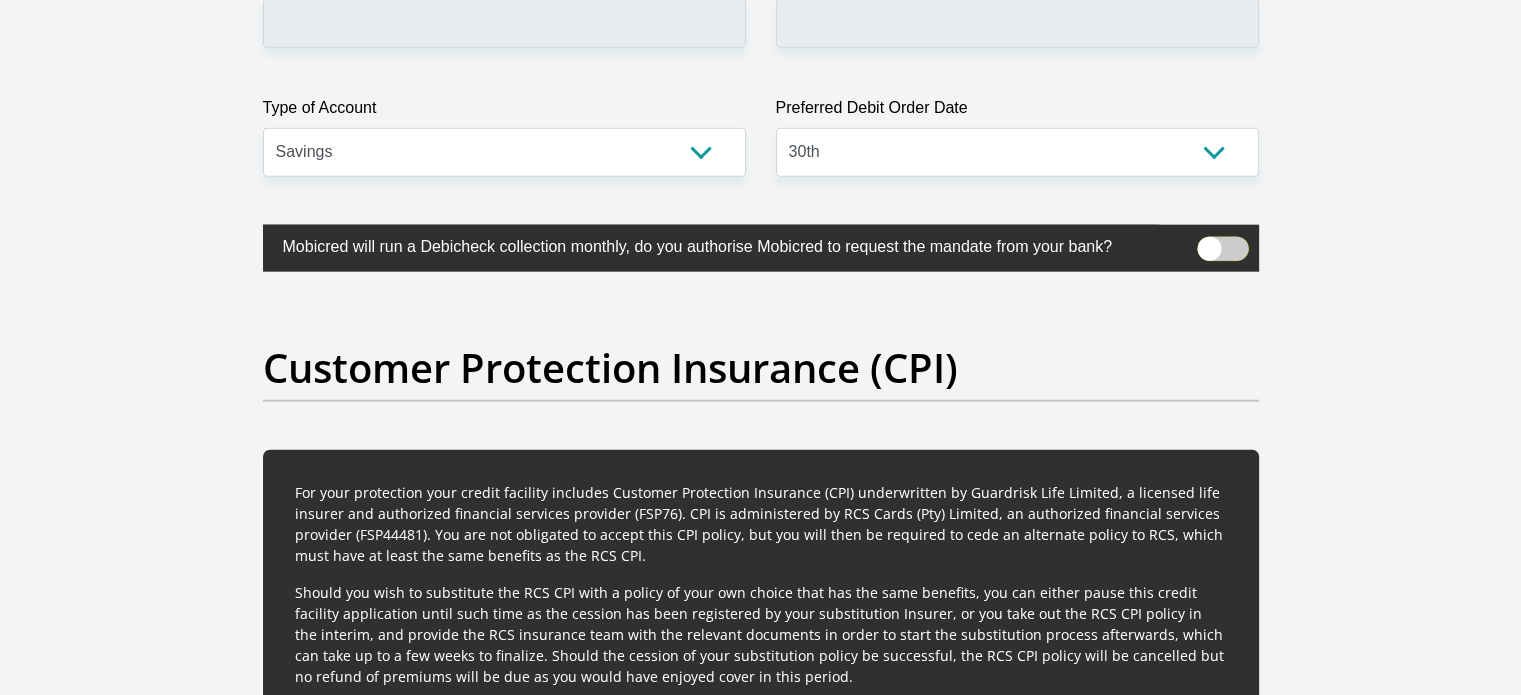 click at bounding box center (1209, 242) 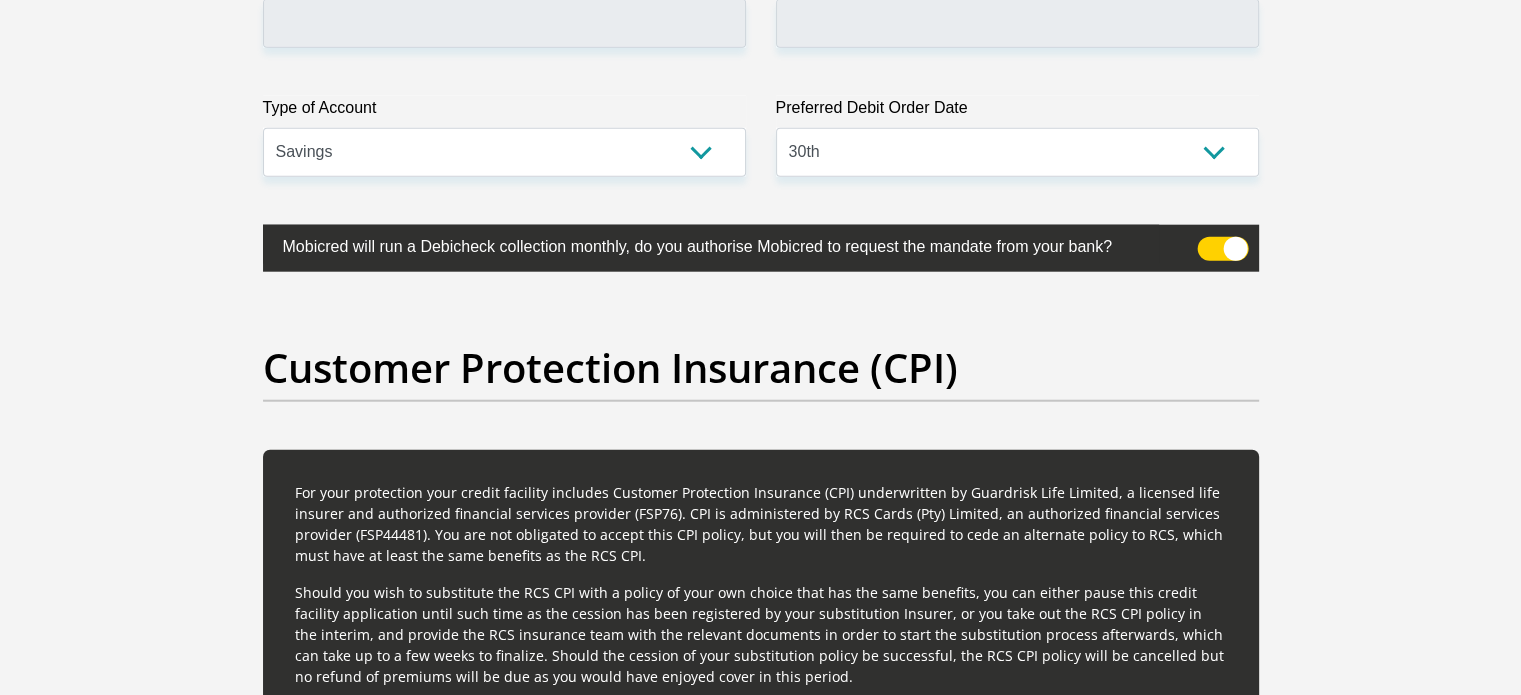 click at bounding box center (1222, 249) 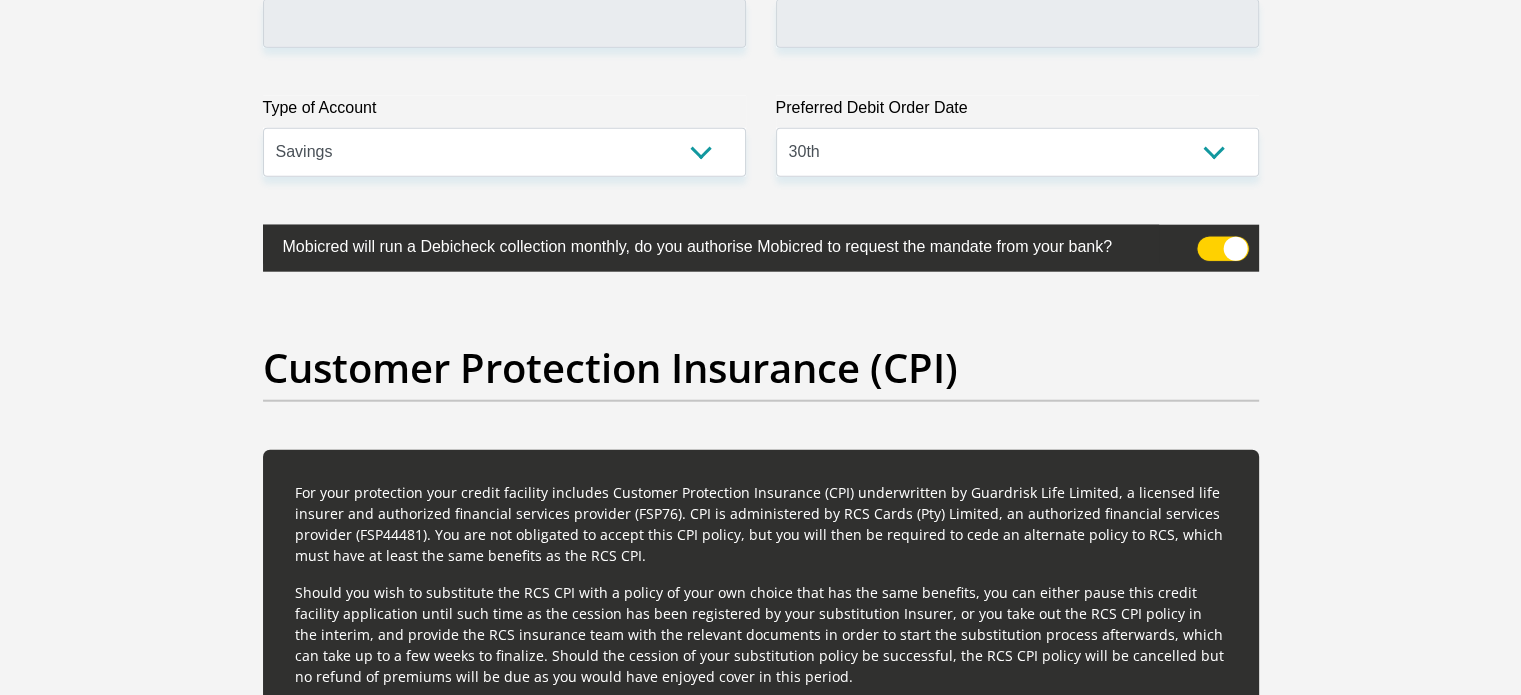 click at bounding box center [1209, 242] 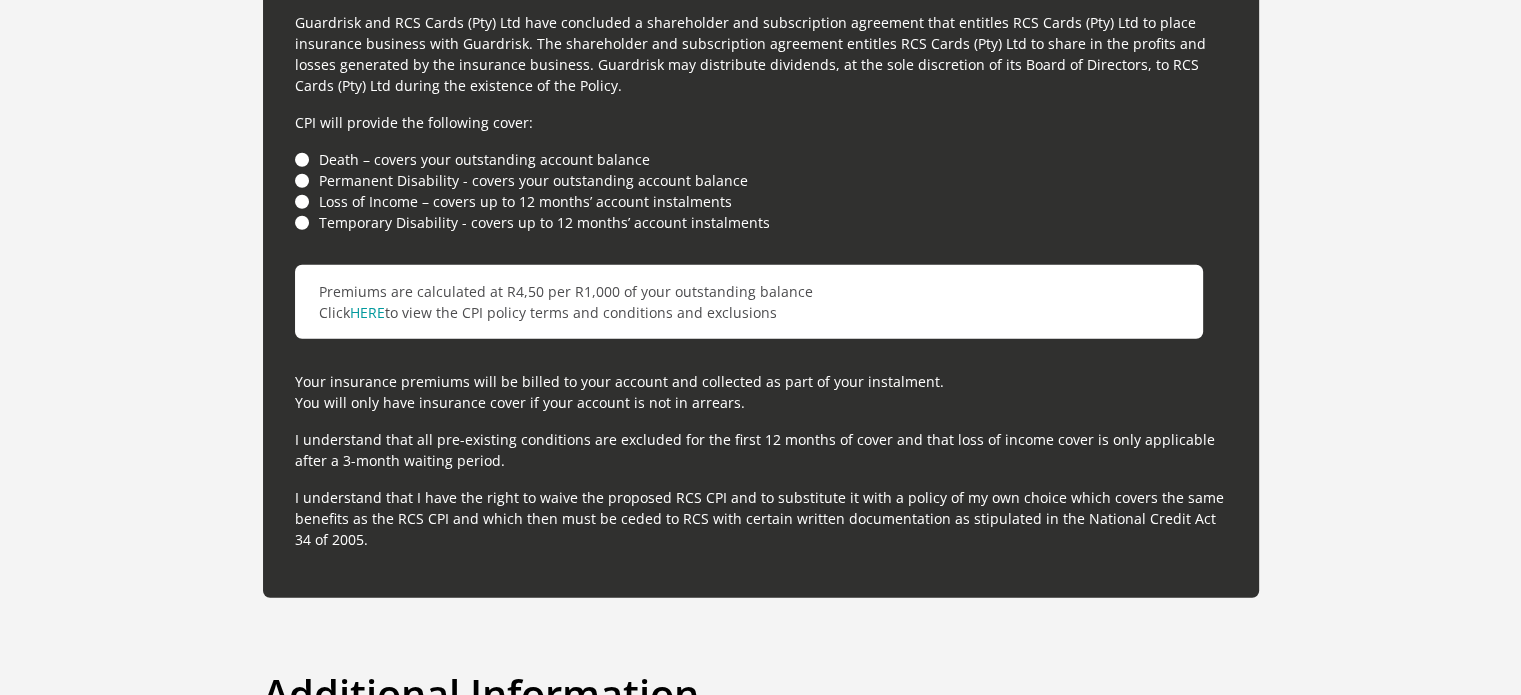 scroll, scrollTop: 5643, scrollLeft: 0, axis: vertical 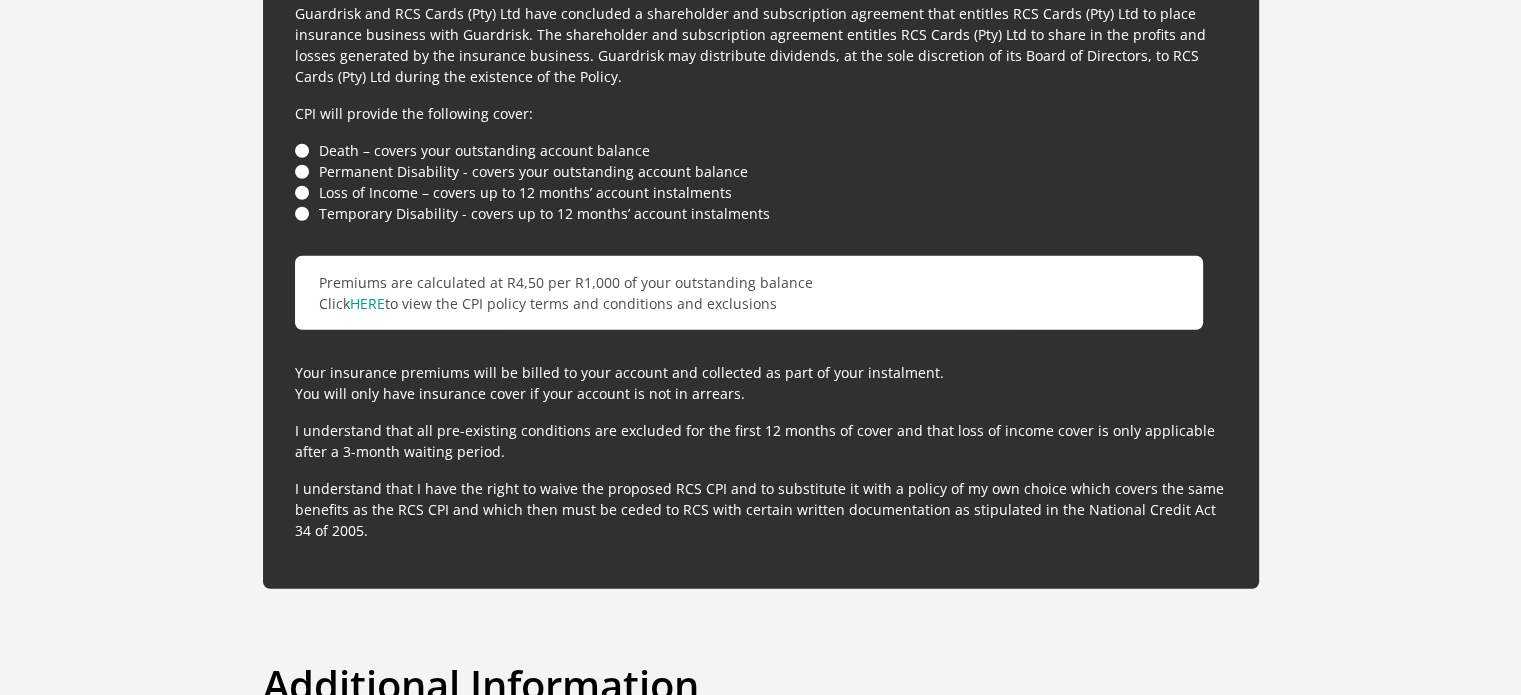 click on "Death – covers your outstanding account balance" at bounding box center (761, 150) 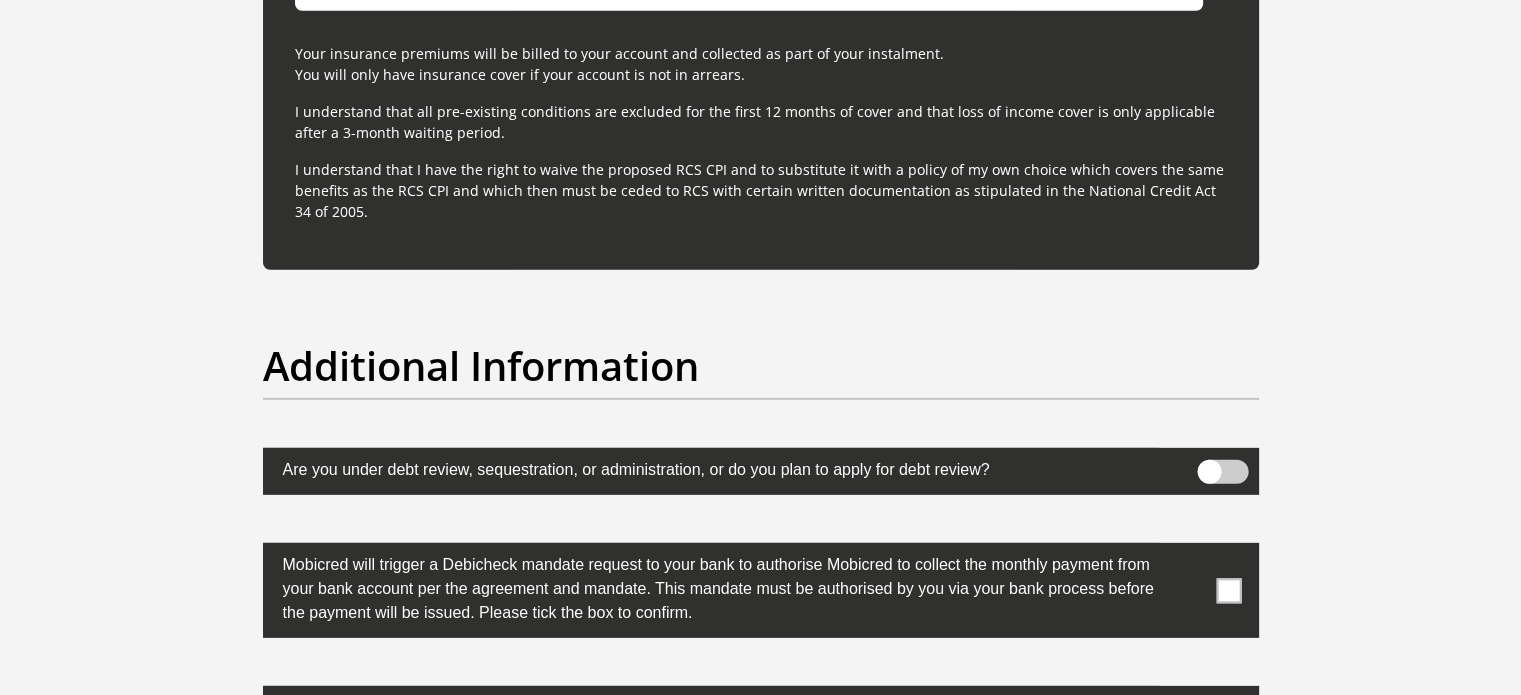 scroll, scrollTop: 6243, scrollLeft: 0, axis: vertical 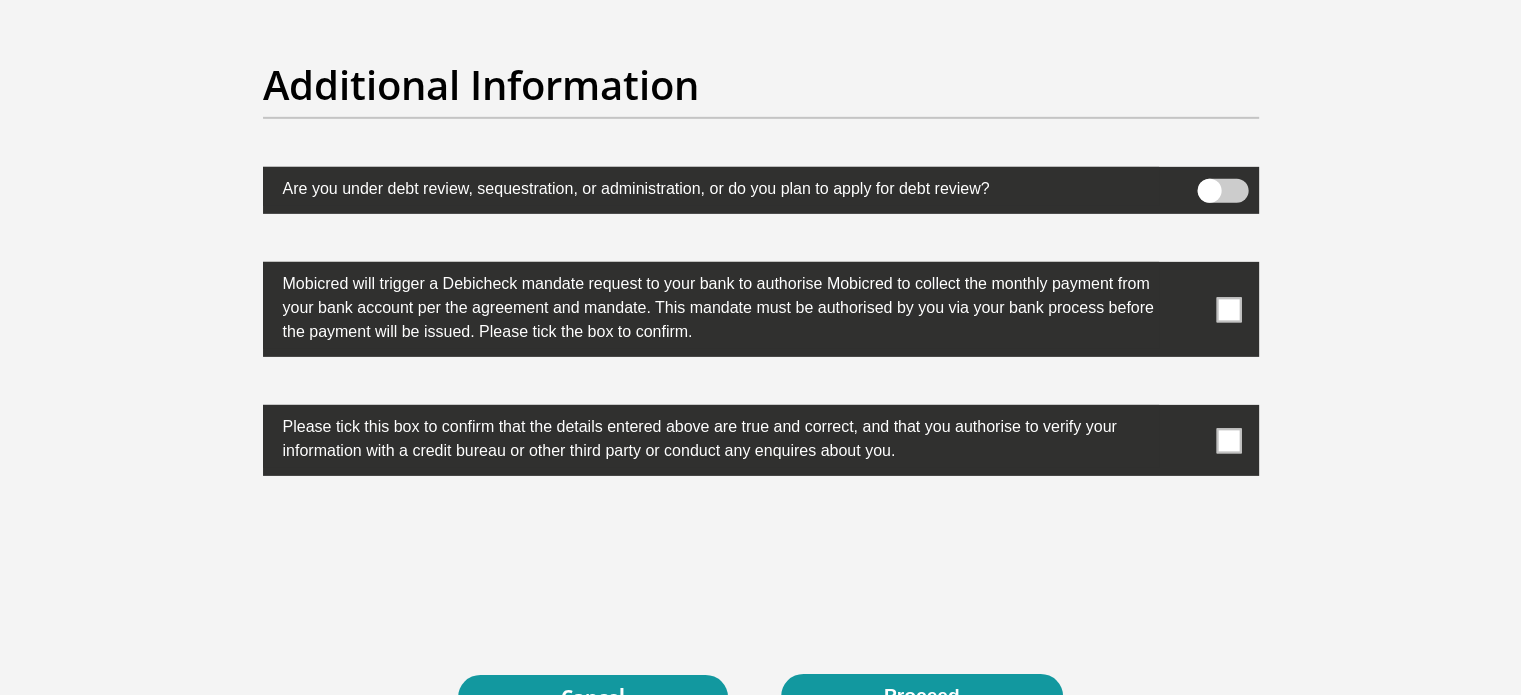 click at bounding box center [1222, 191] 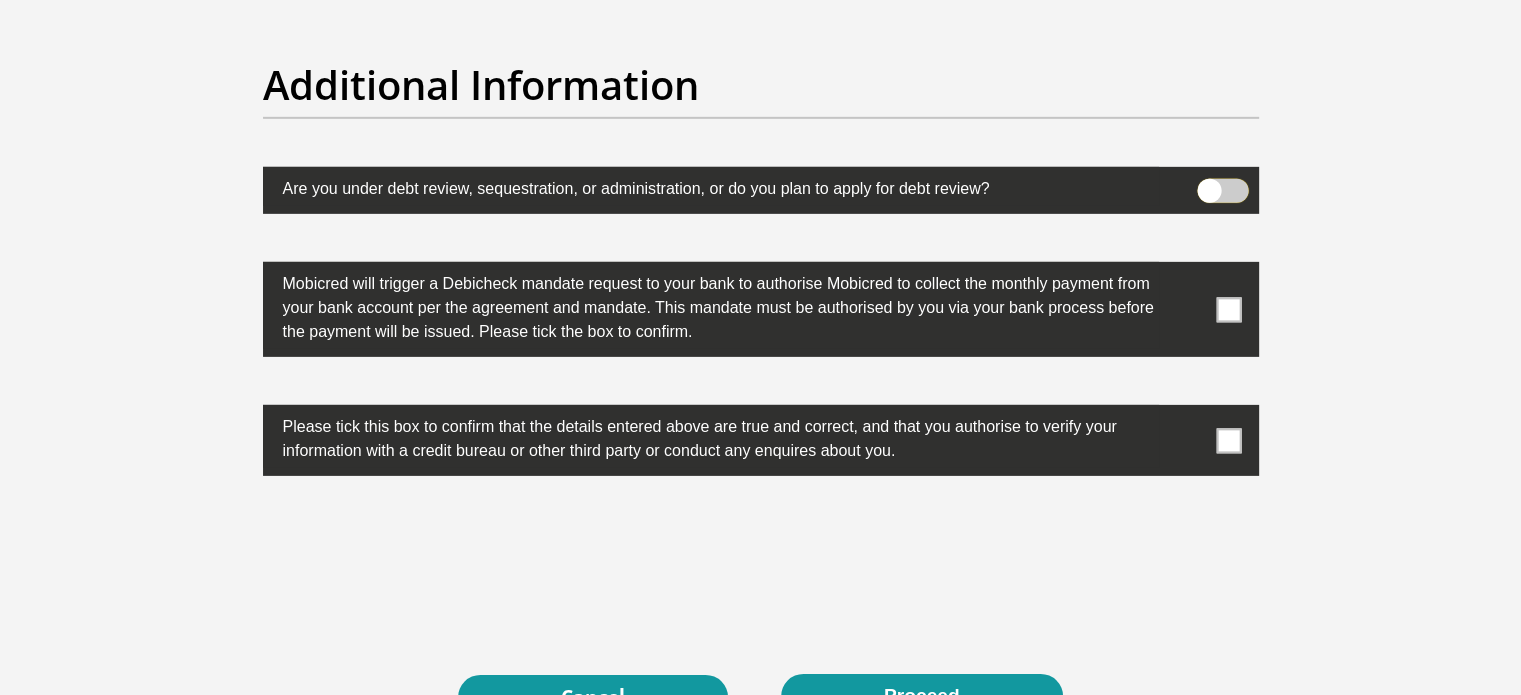 click at bounding box center (1209, 184) 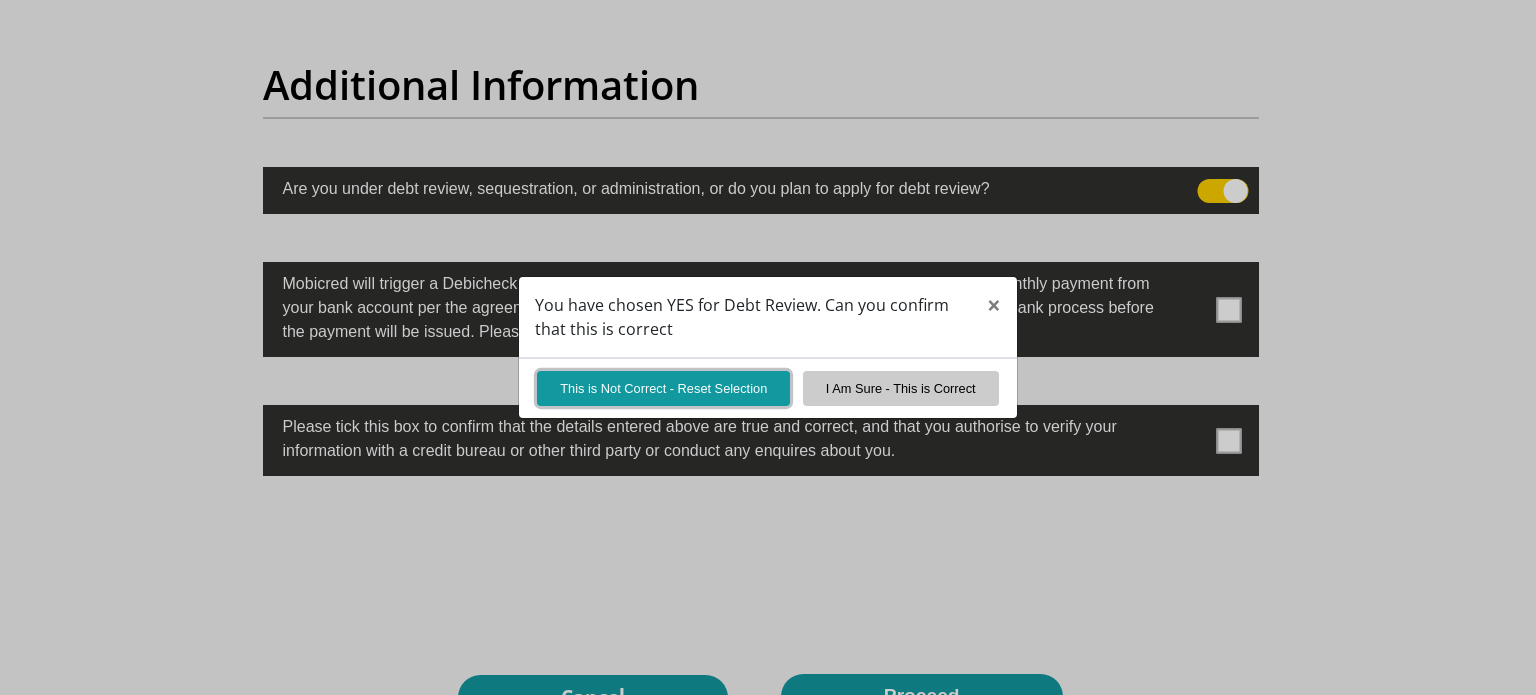 click on "This is Not Correct - Reset Selection" at bounding box center [663, 388] 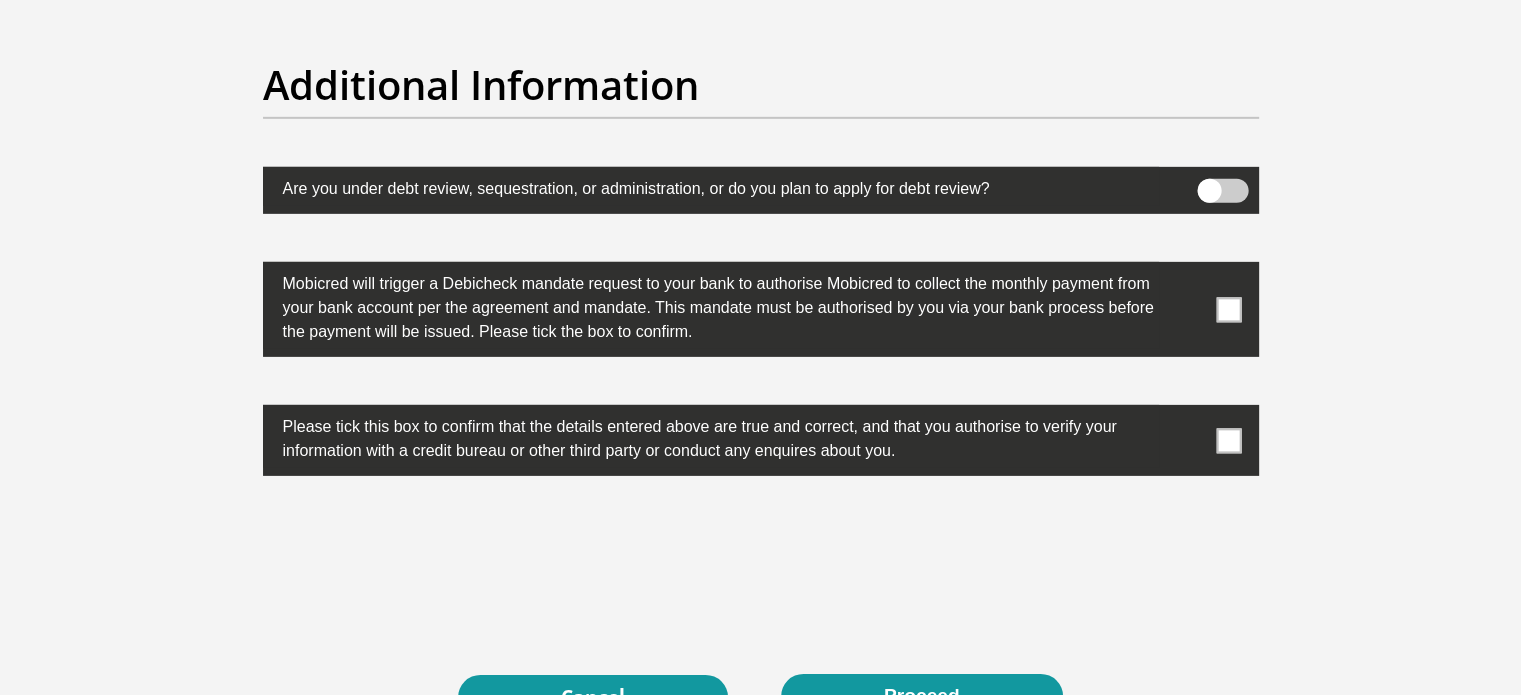 click at bounding box center [1228, 309] 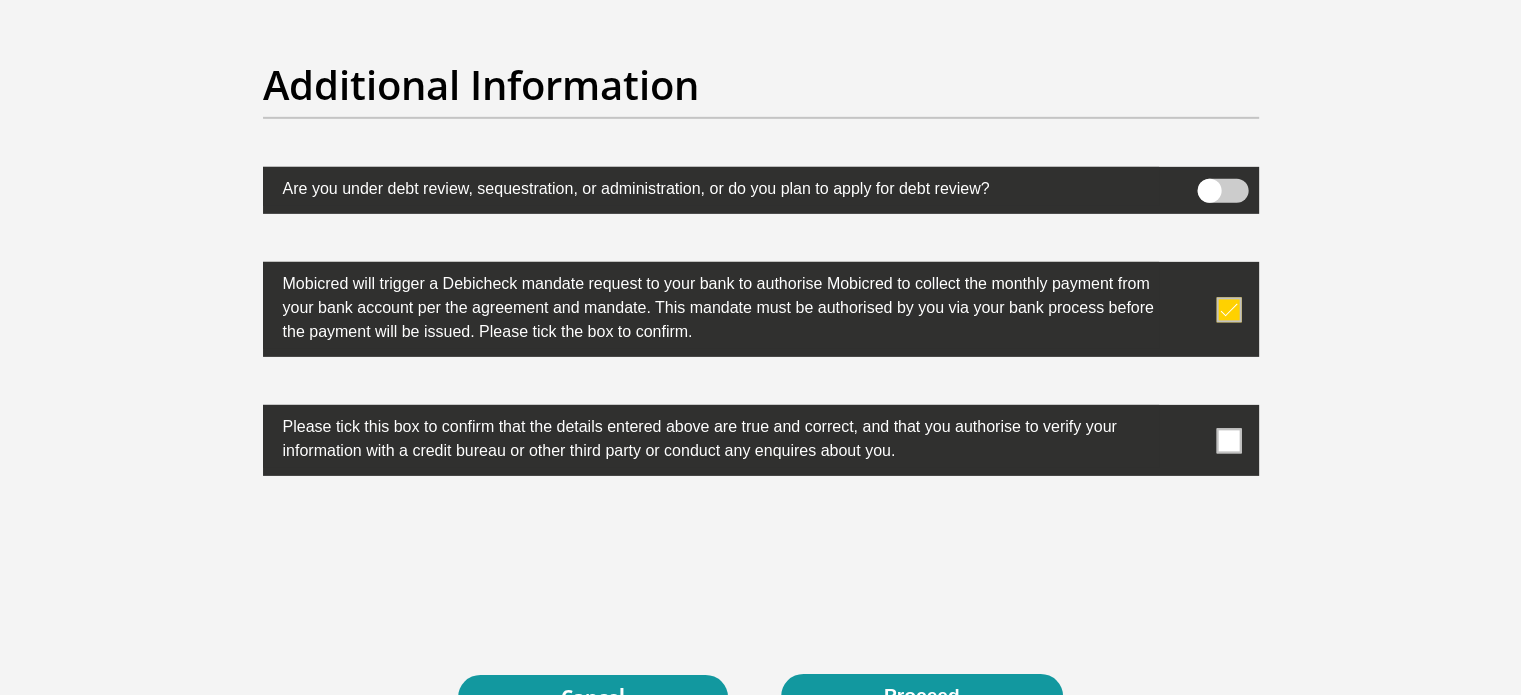 click at bounding box center (1228, 440) 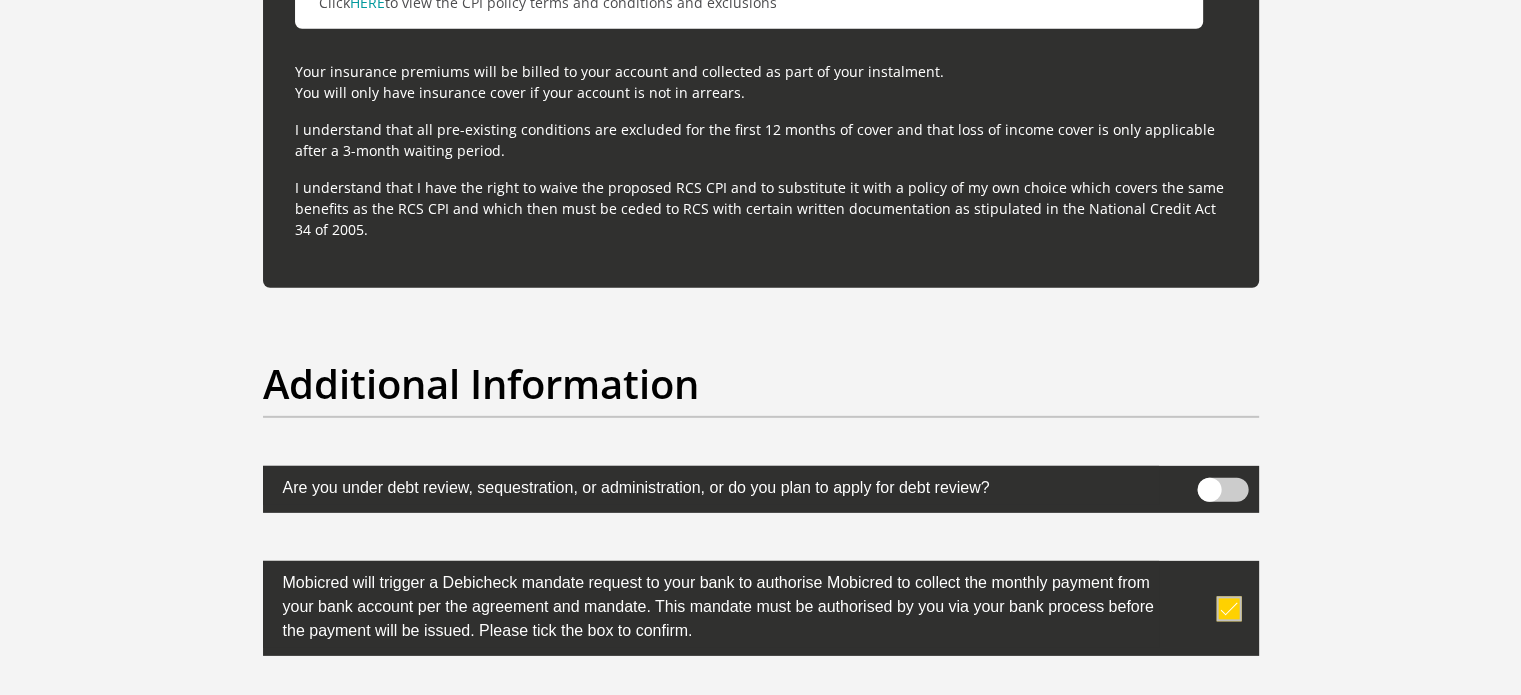 scroll, scrollTop: 6343, scrollLeft: 0, axis: vertical 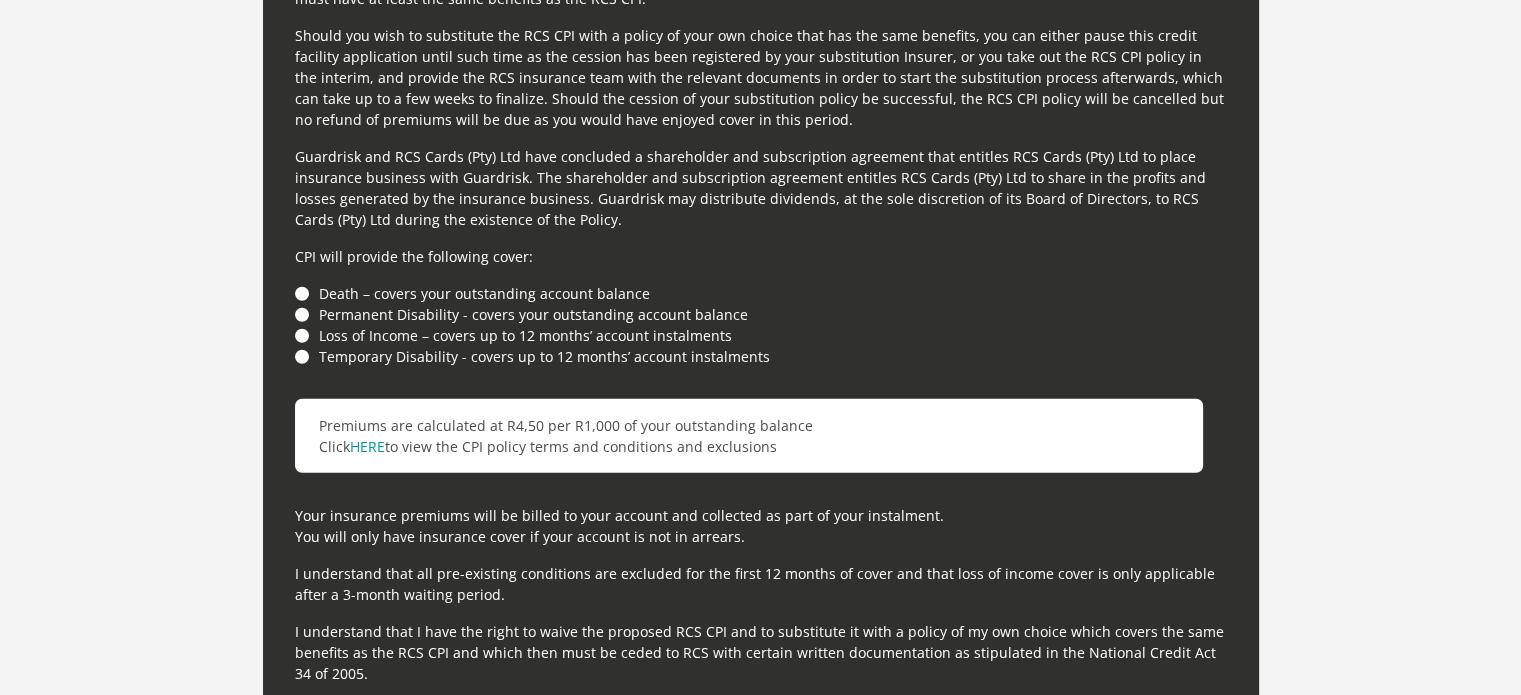 click on "Death – covers your outstanding account balance" at bounding box center [761, 293] 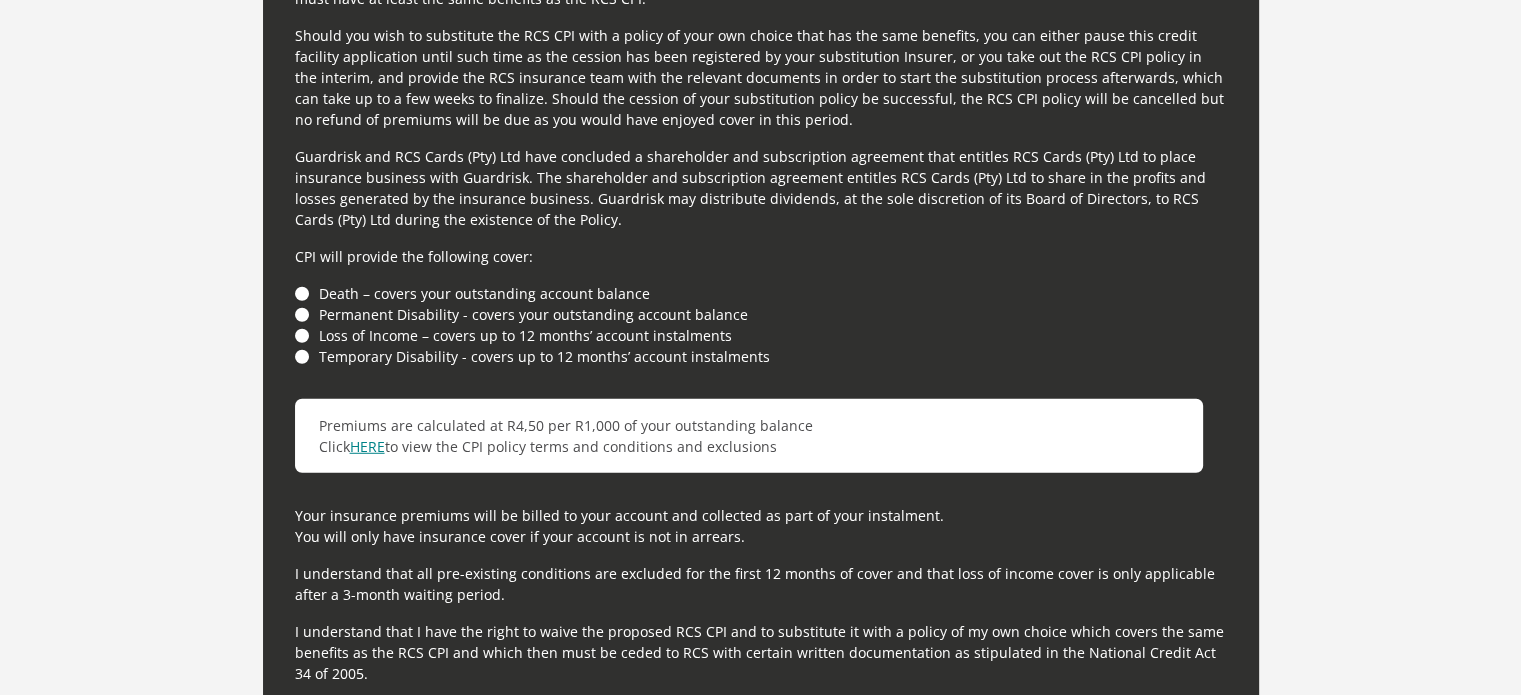 click on "HERE" at bounding box center [367, 446] 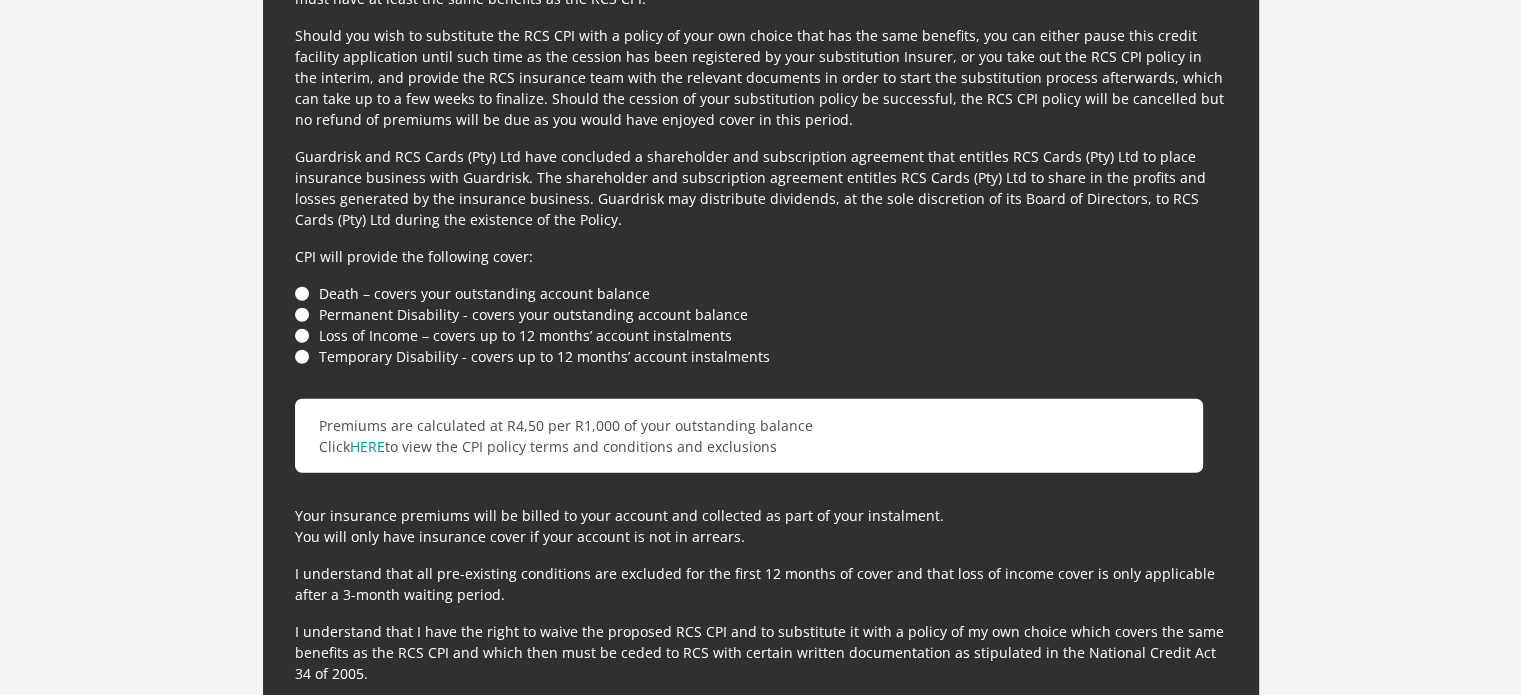 click on "Temporary Disability - covers up to 12 months’ account instalments" at bounding box center (761, 356) 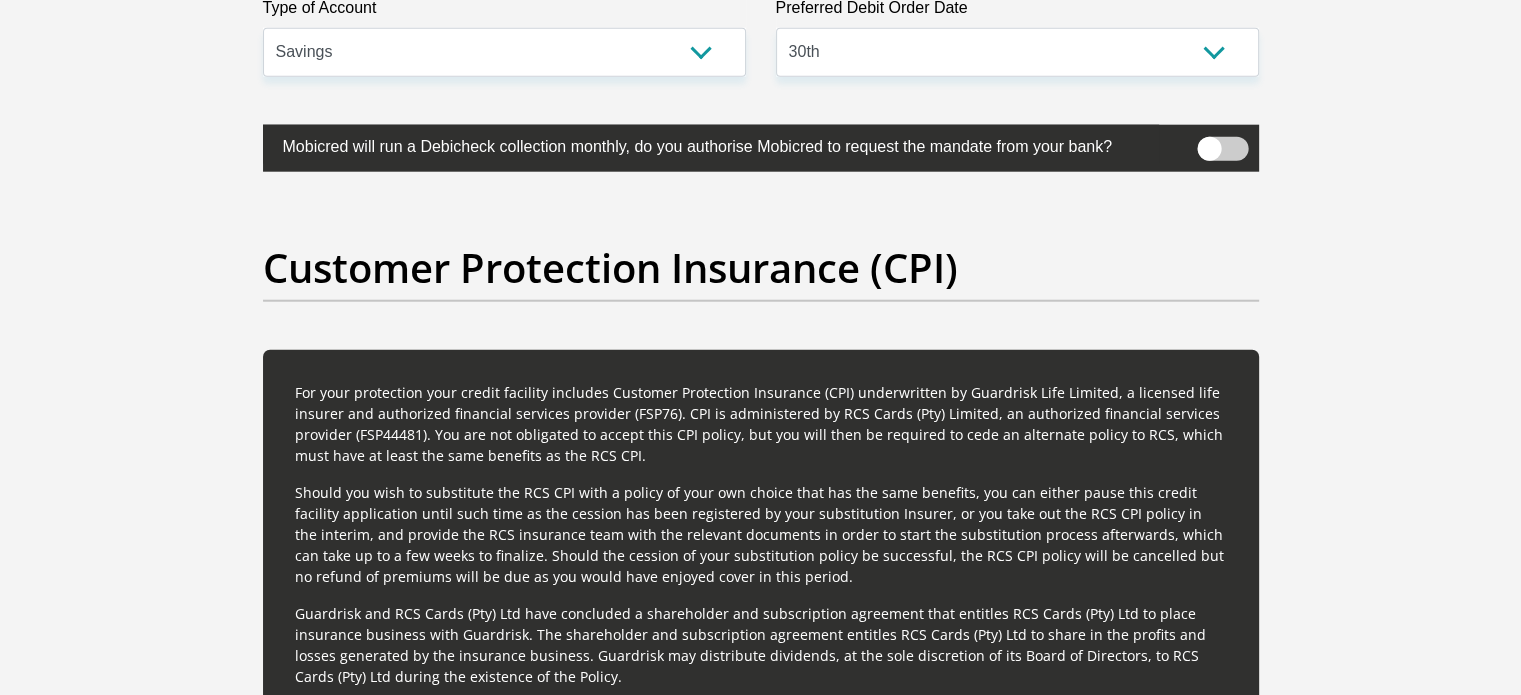 scroll, scrollTop: 4800, scrollLeft: 0, axis: vertical 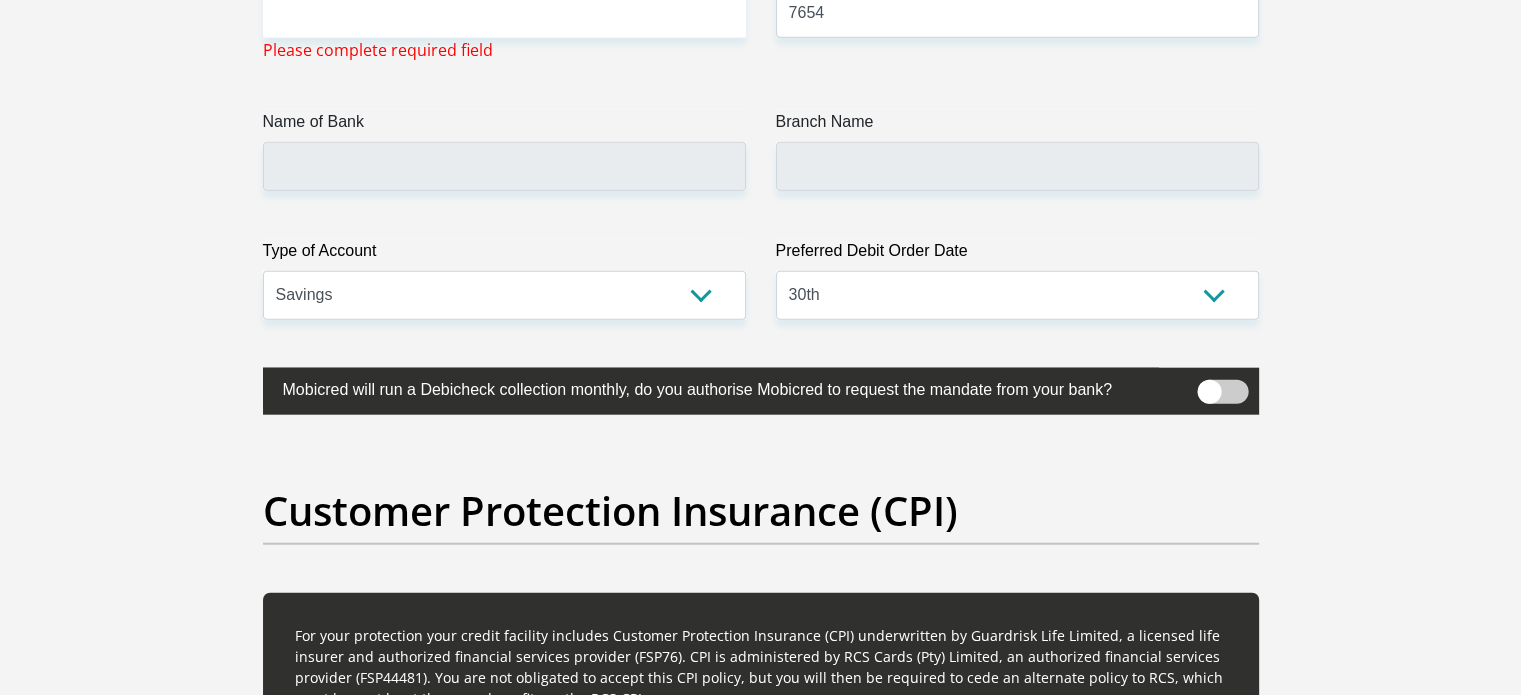 click at bounding box center [1222, 392] 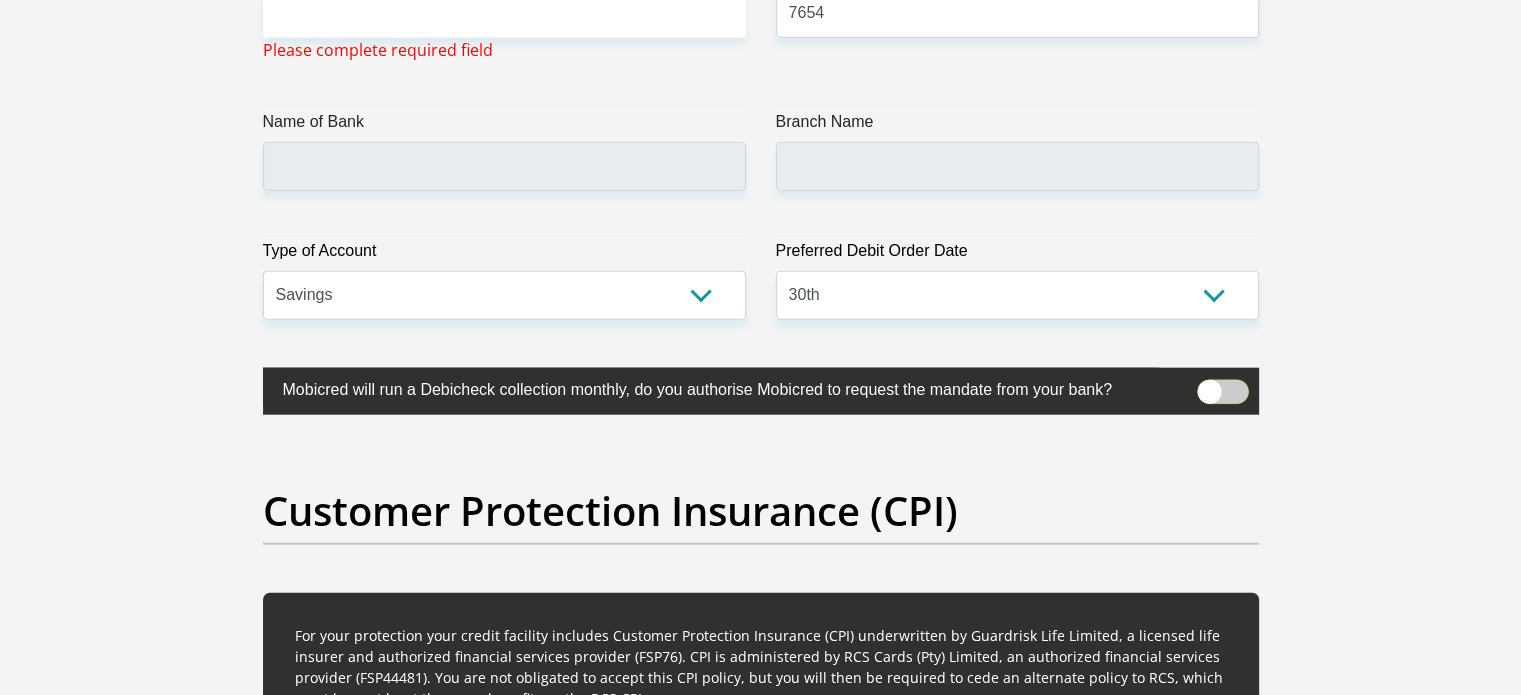 click at bounding box center [1209, 385] 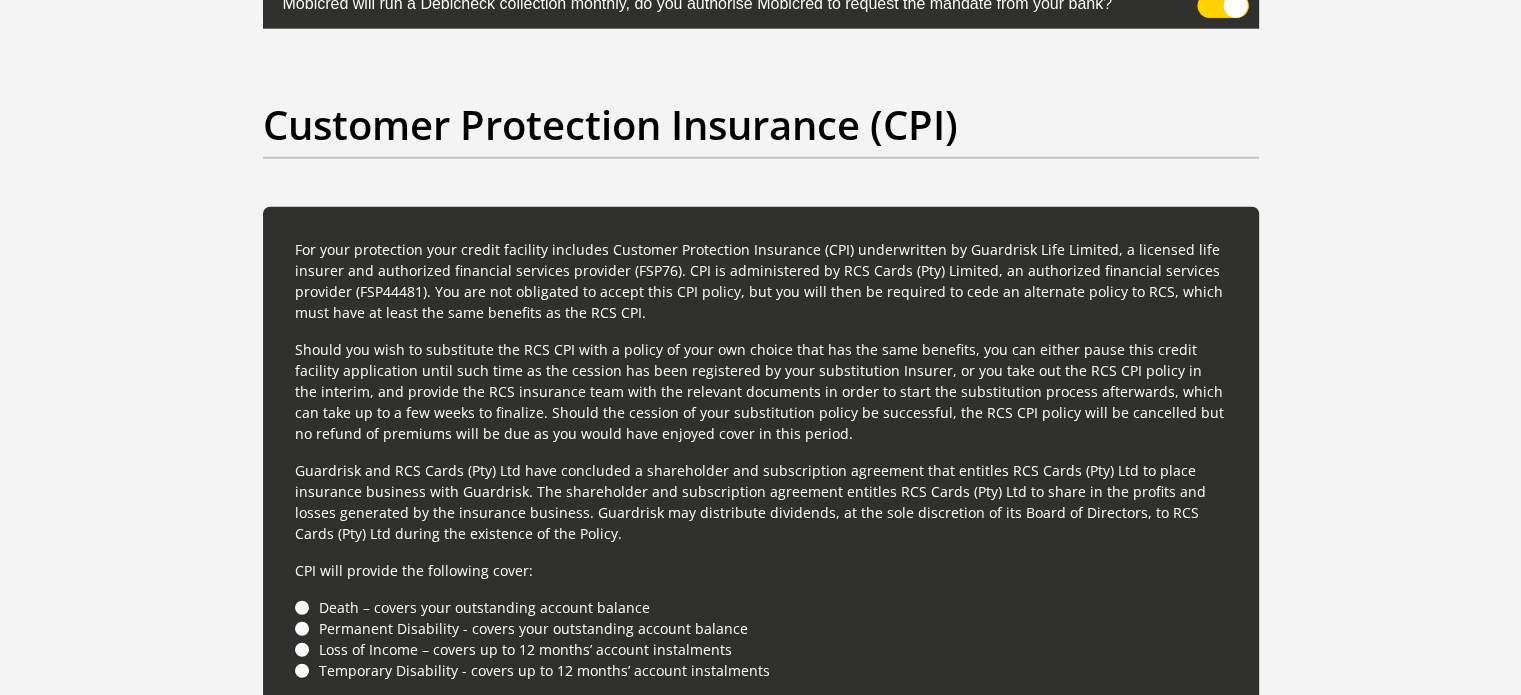 scroll, scrollTop: 5400, scrollLeft: 0, axis: vertical 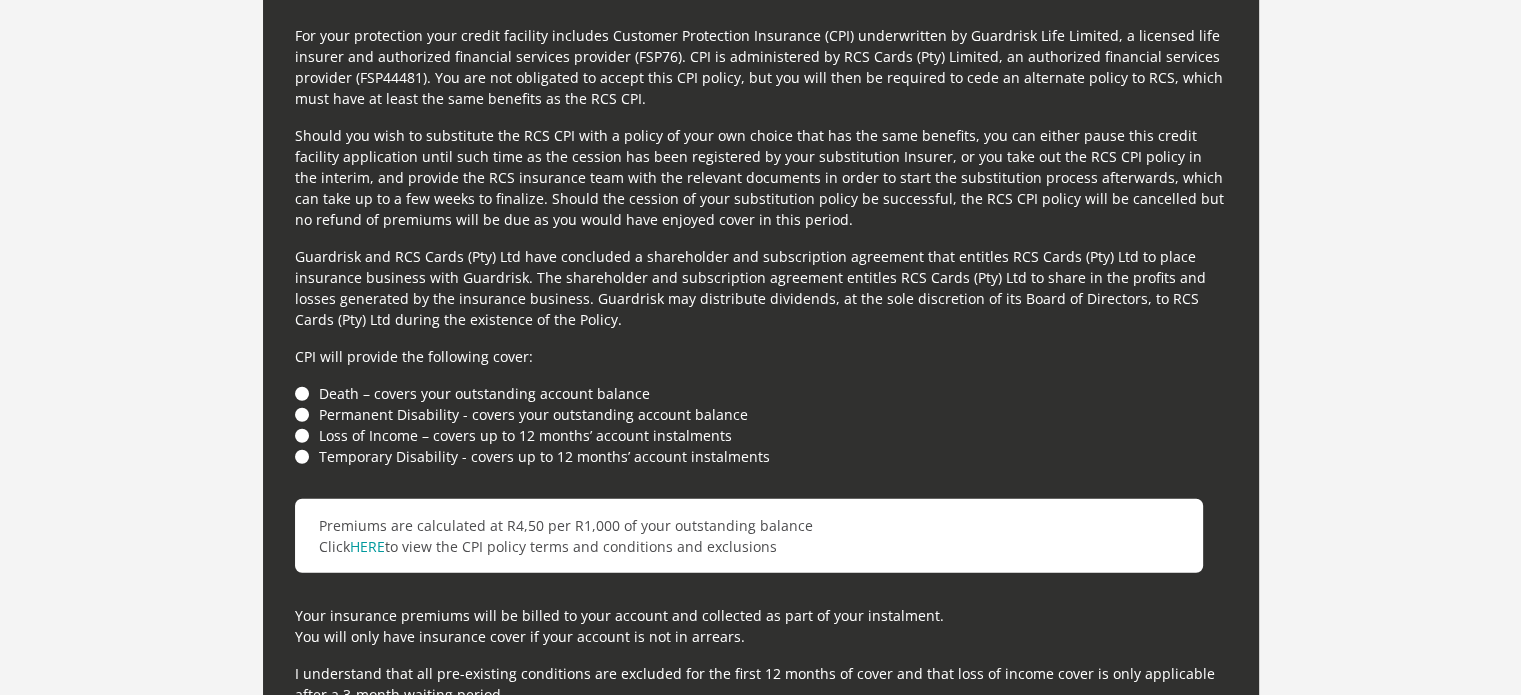 click on "Loss of Income – covers up to 12 months’ account instalments" at bounding box center (761, 435) 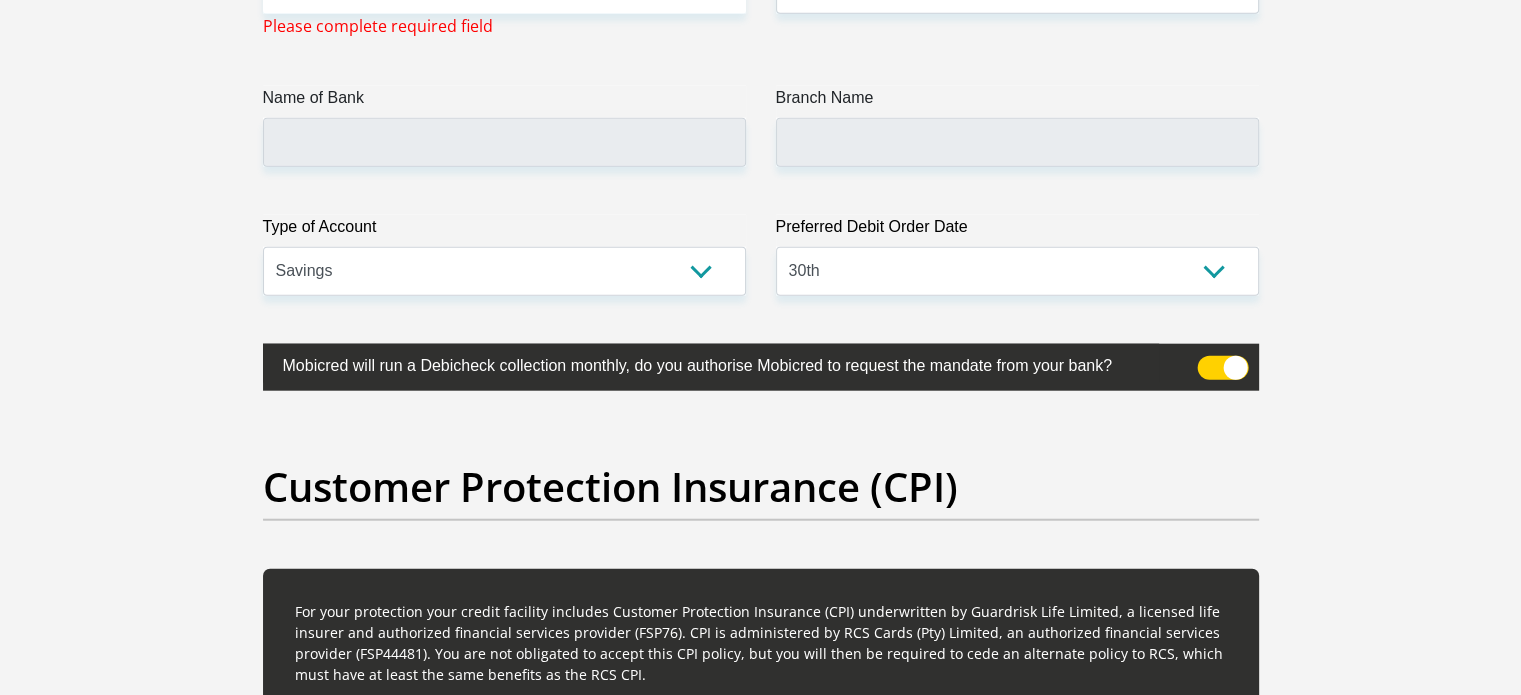 scroll, scrollTop: 4662, scrollLeft: 0, axis: vertical 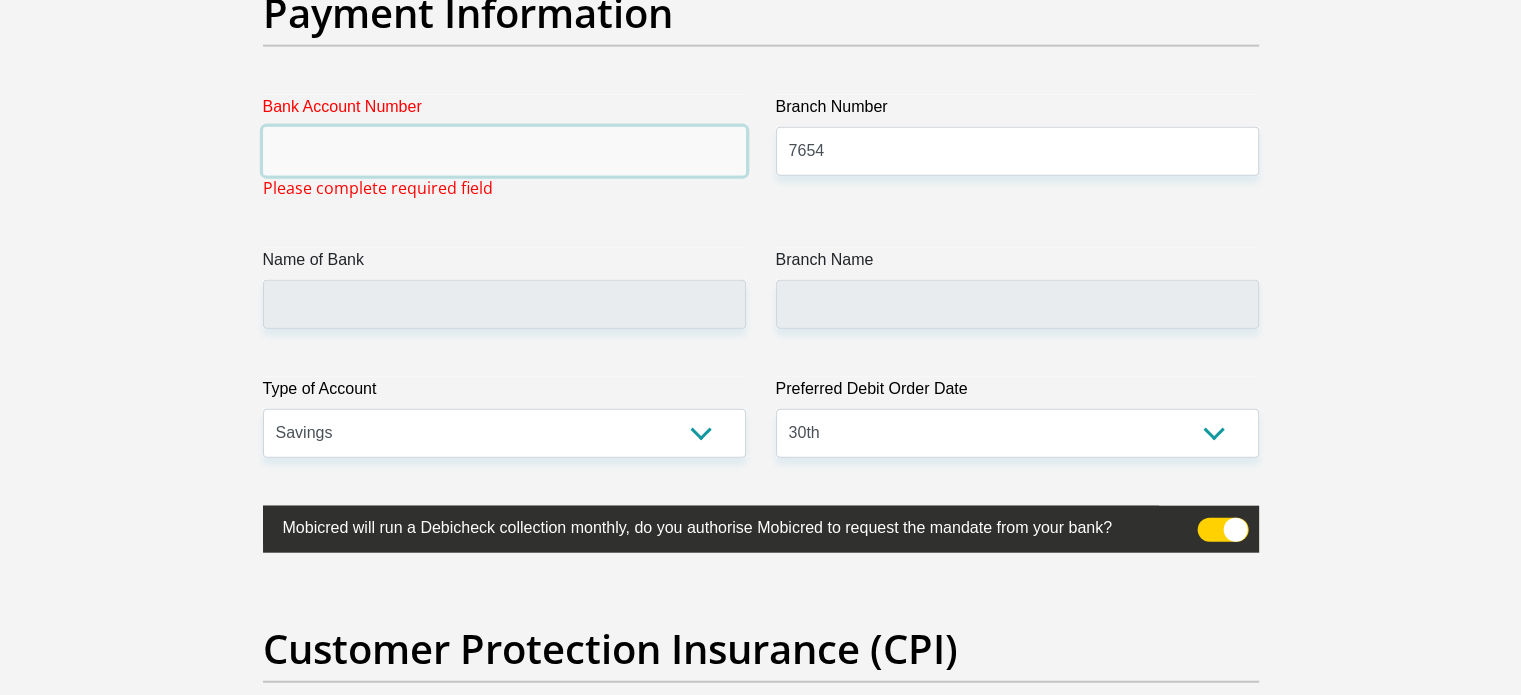 click on "Bank Account Number" at bounding box center [504, 151] 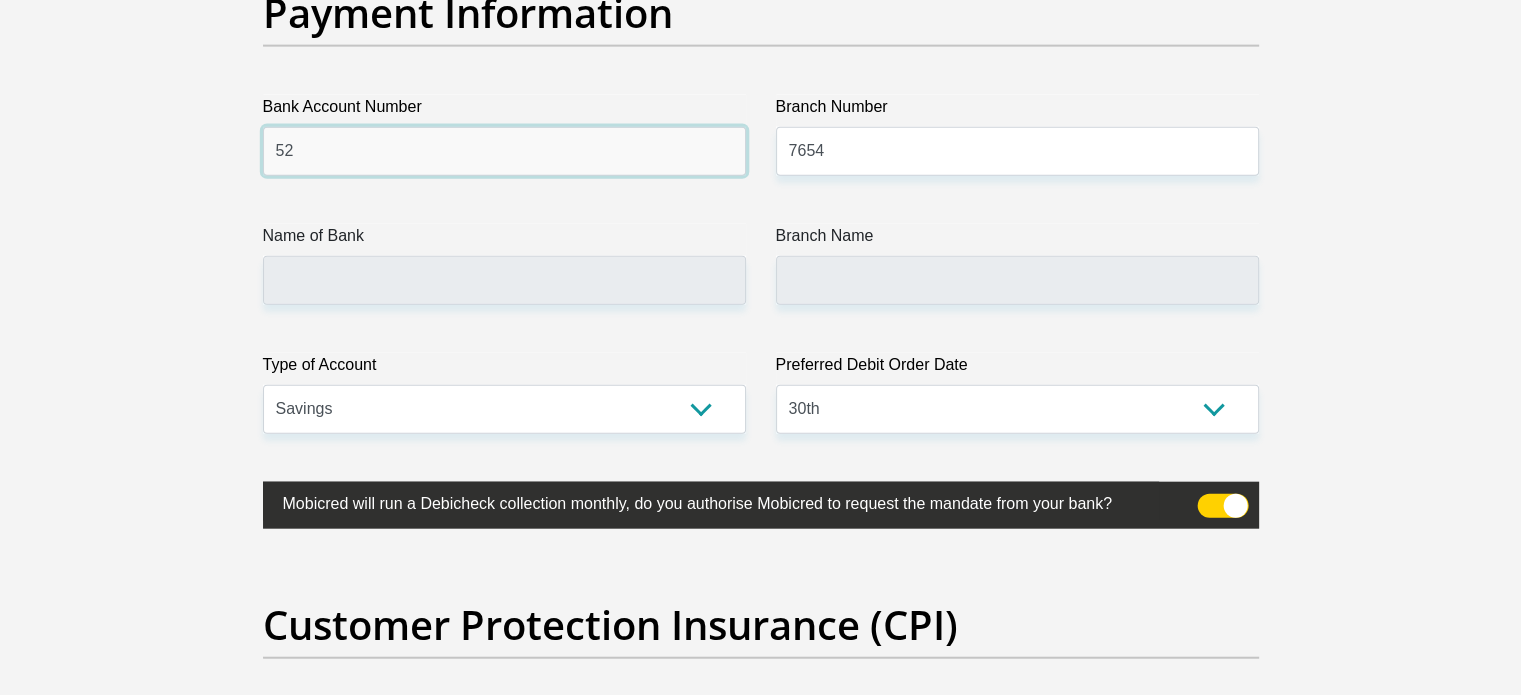 type on "5" 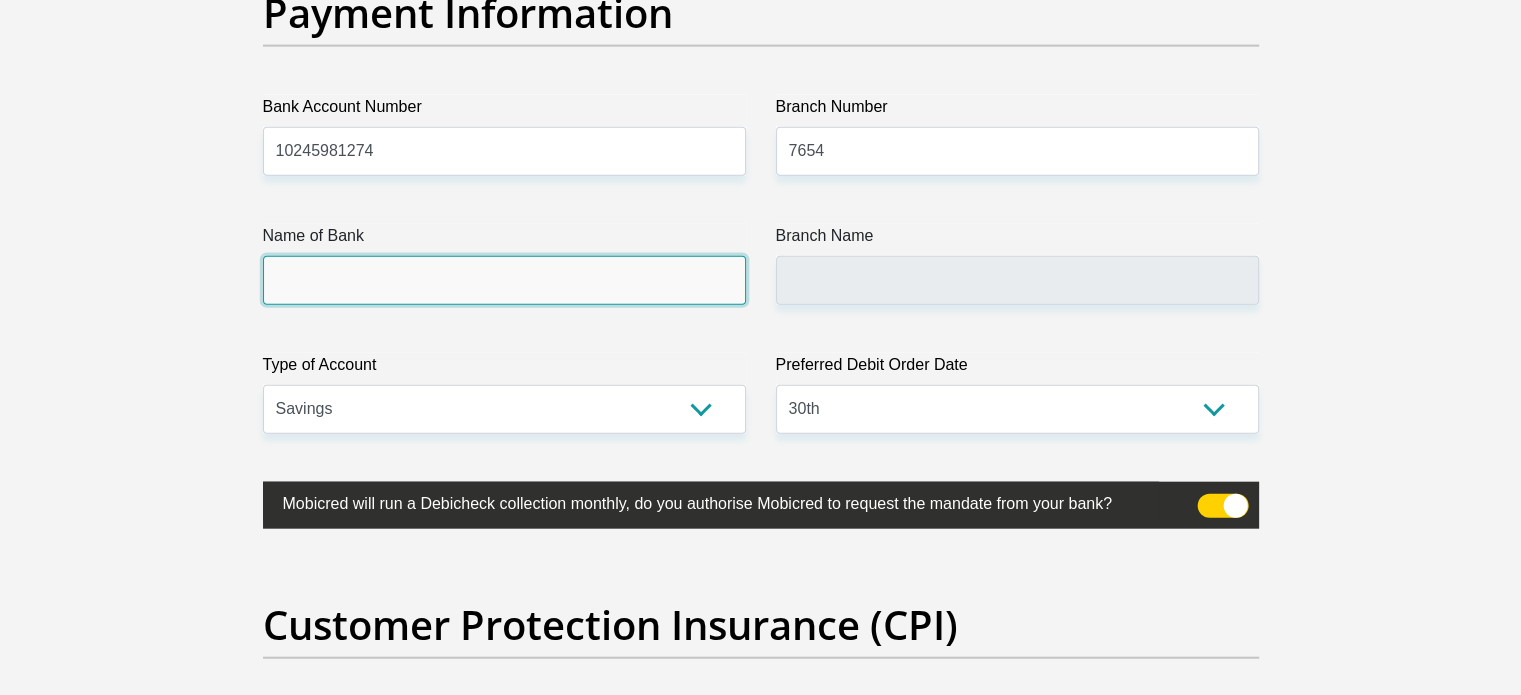 click on "Name of Bank" at bounding box center (504, 280) 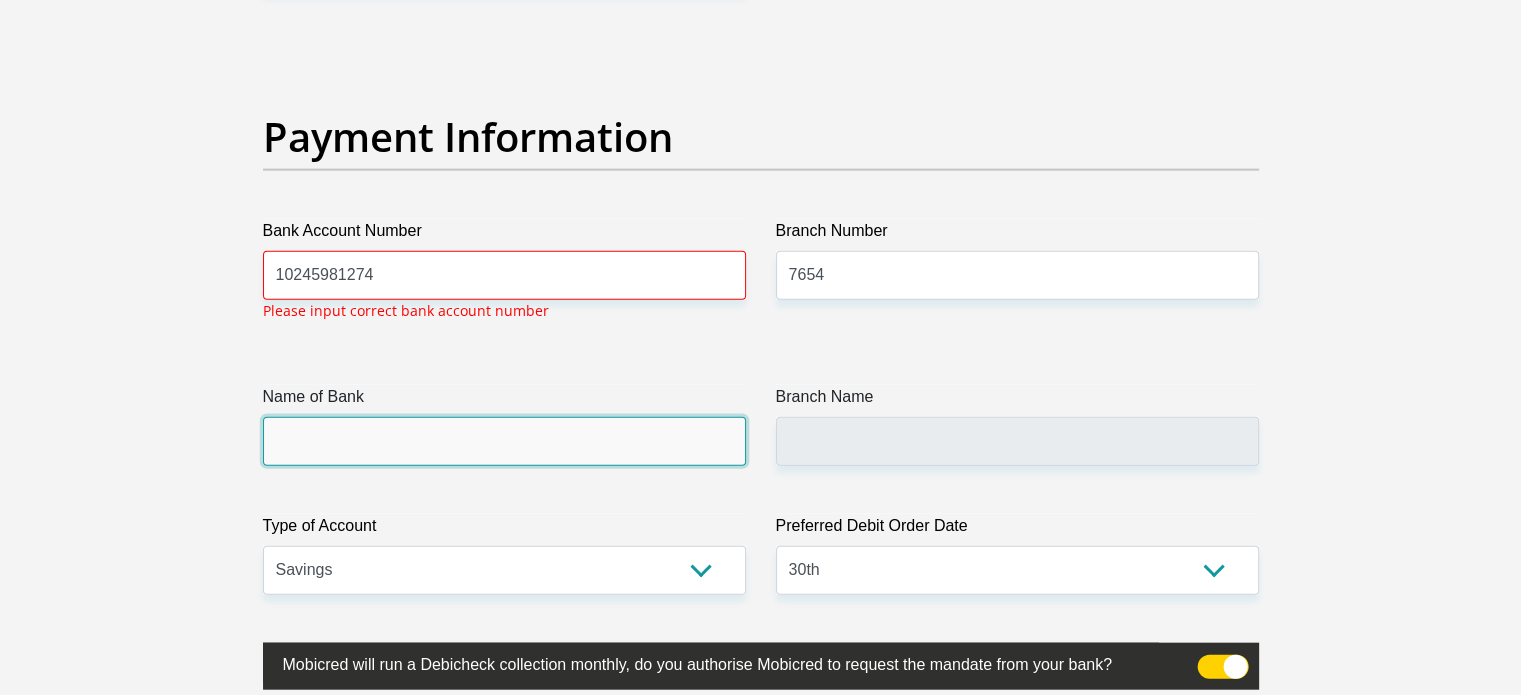 scroll, scrollTop: 4535, scrollLeft: 0, axis: vertical 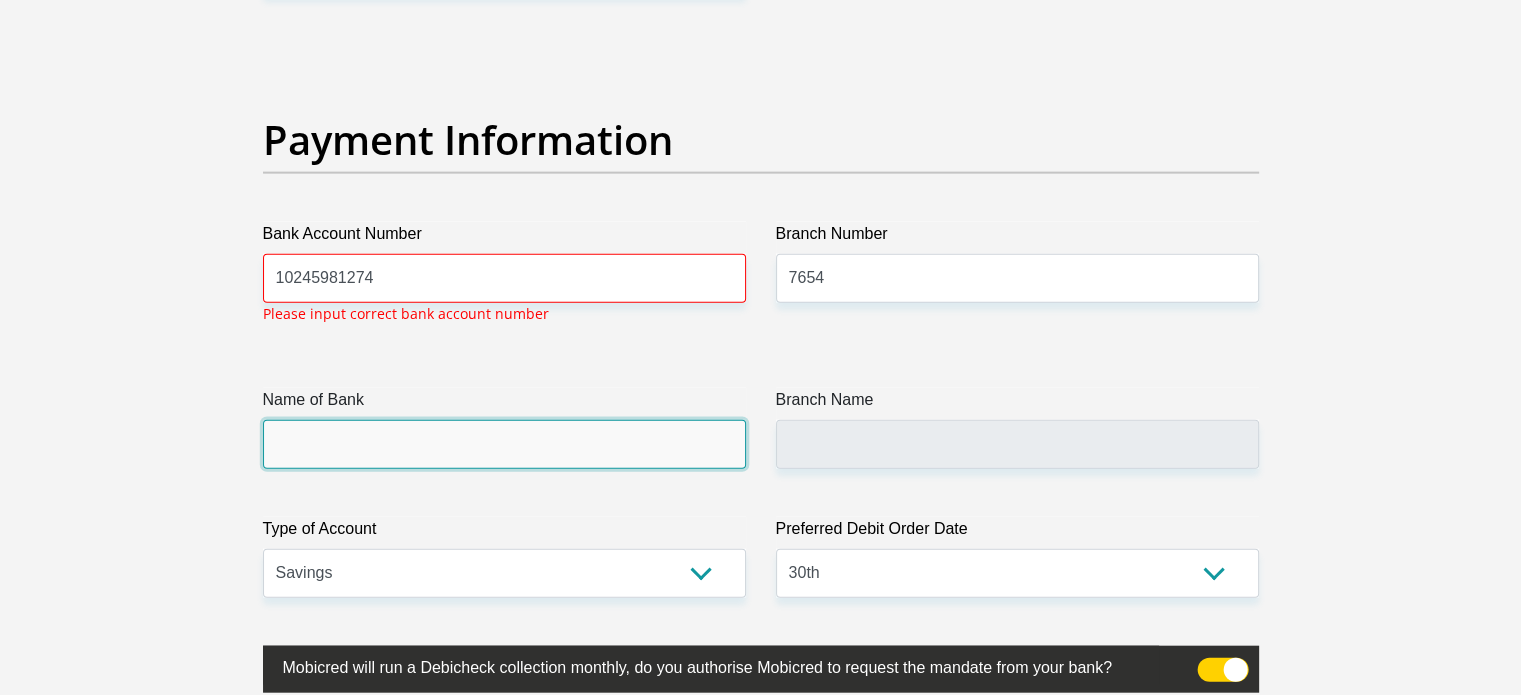 click on "Name of Bank" at bounding box center [504, 444] 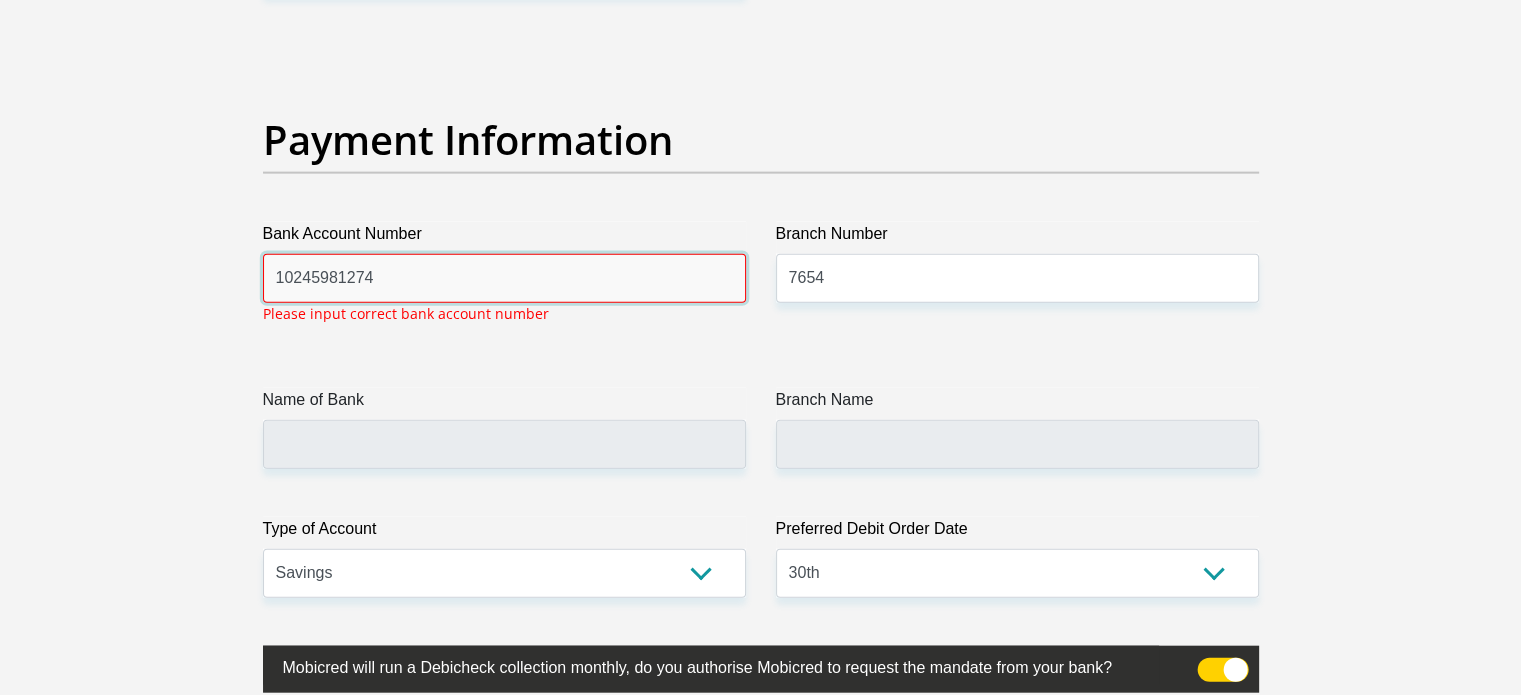 click on "10245981274" at bounding box center (504, 278) 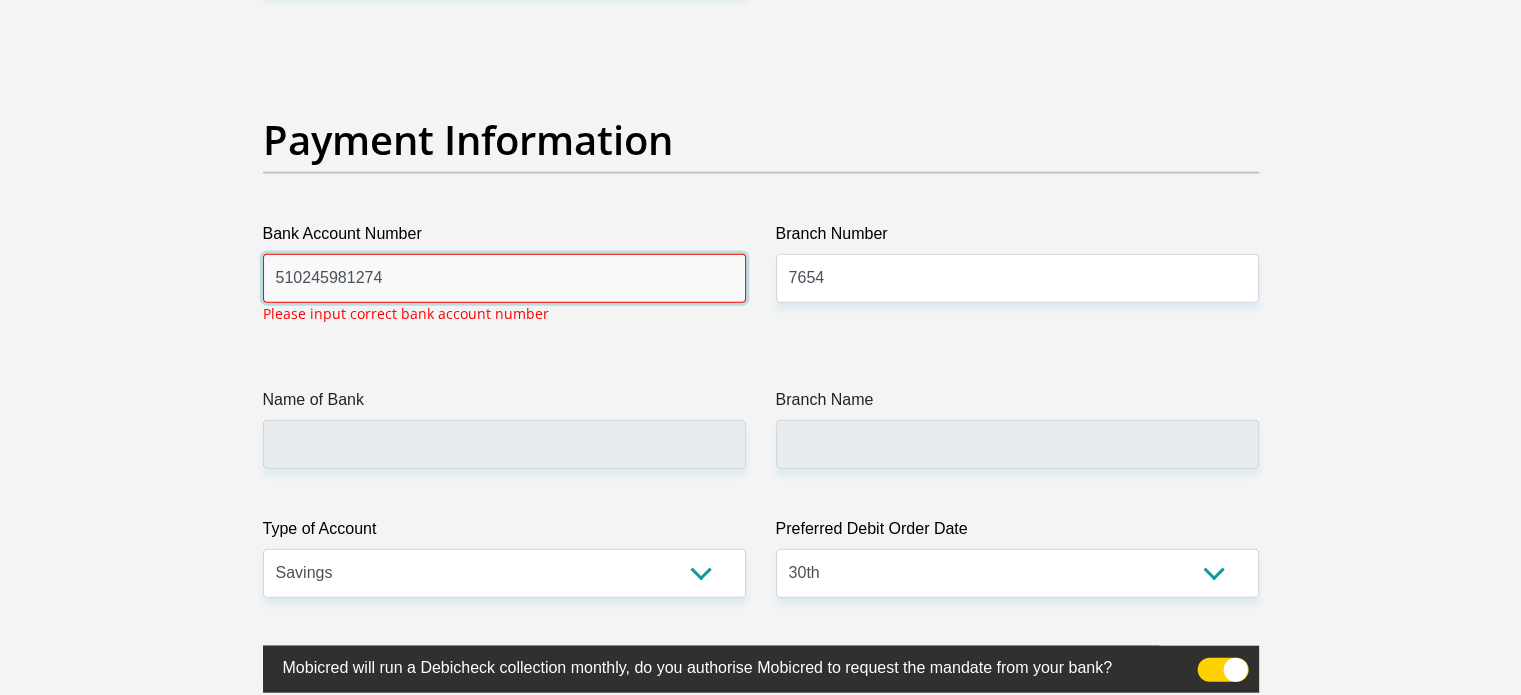 type on "10245981274" 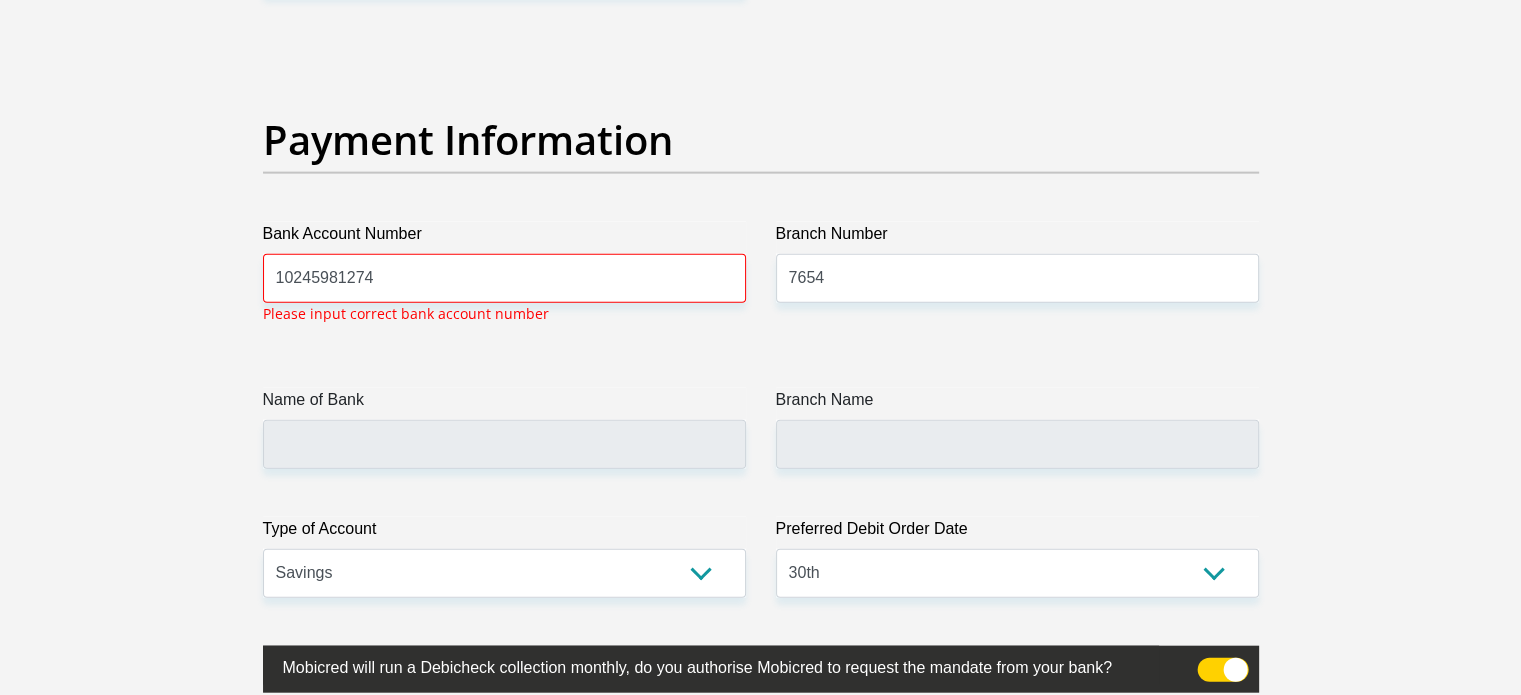 click on "Title
Mr
Ms
Mrs
Dr
Other
First Name
STEVEN
Surname
KHUMALO
ID Number
9009055501086
Please input valid ID number
Race
Black
Coloured
Indian
White
Other
Contact Number
0657479285
Please input valid contact number
Nationality
South Africa
Afghanistan
Aland Islands  Albania  Algeria" at bounding box center [761, -949] 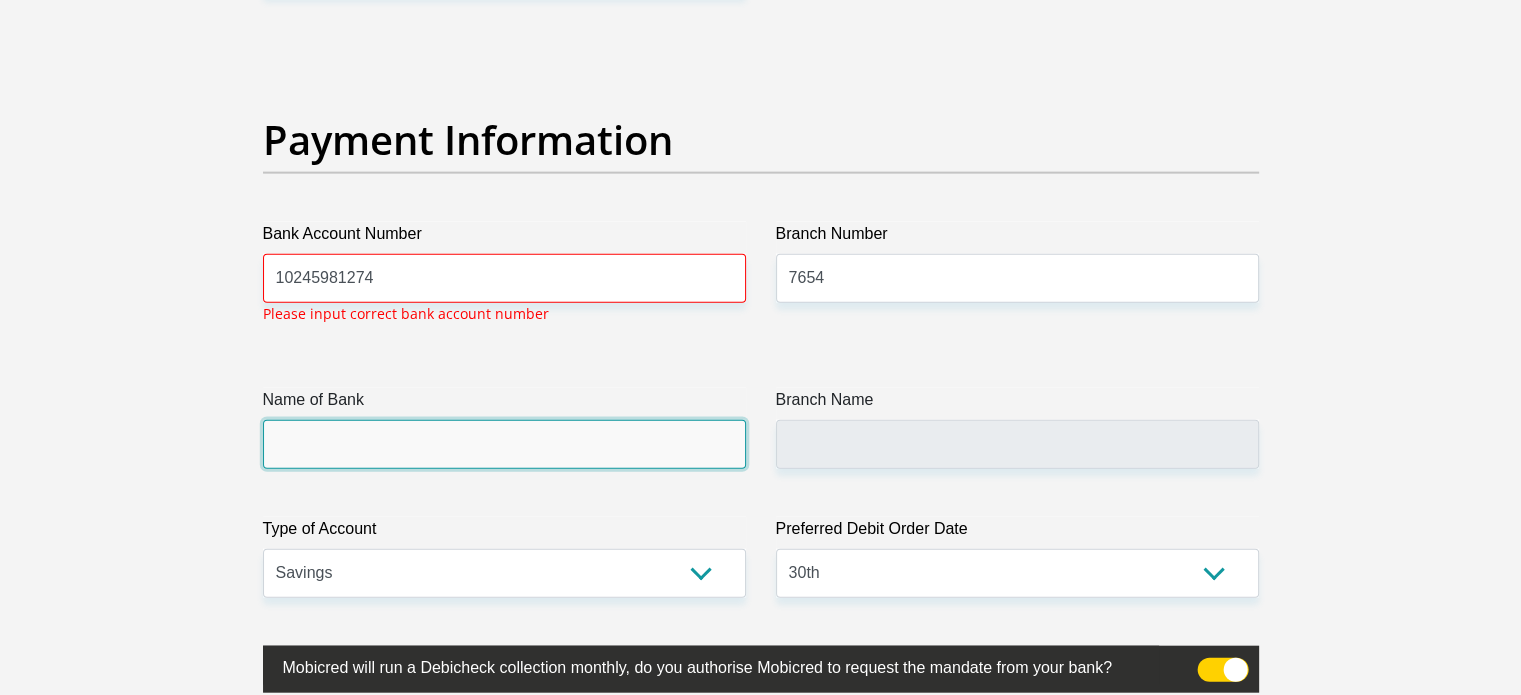 click on "Name of Bank" at bounding box center (504, 444) 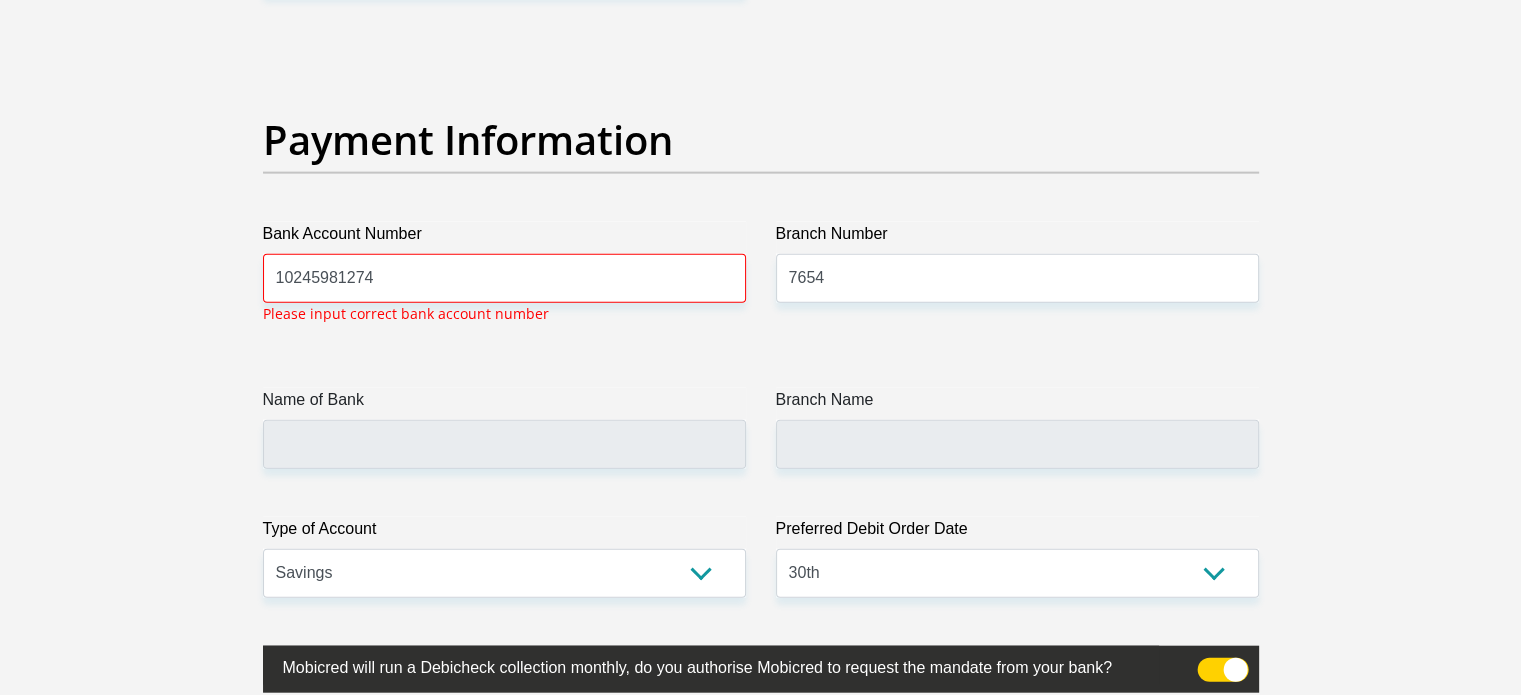 click at bounding box center [761, 669] 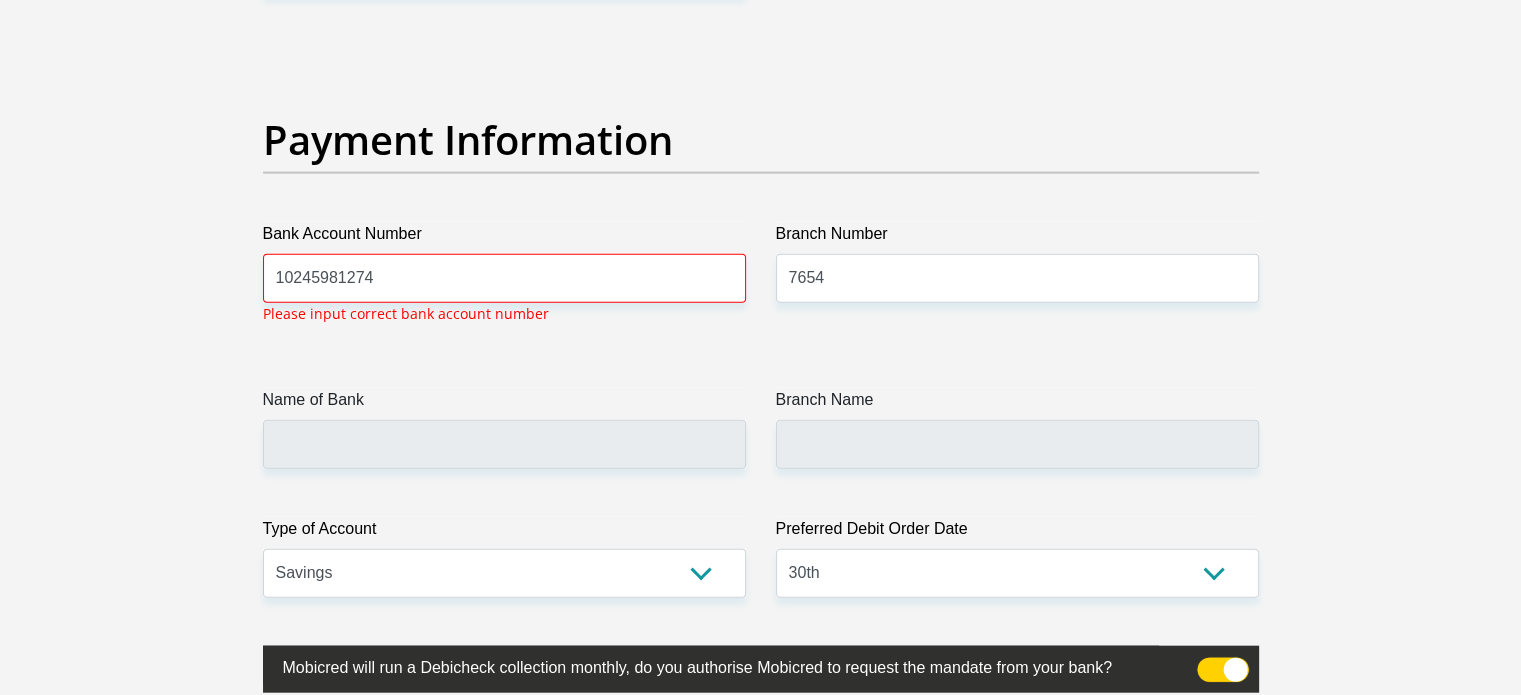 click at bounding box center [1209, 663] 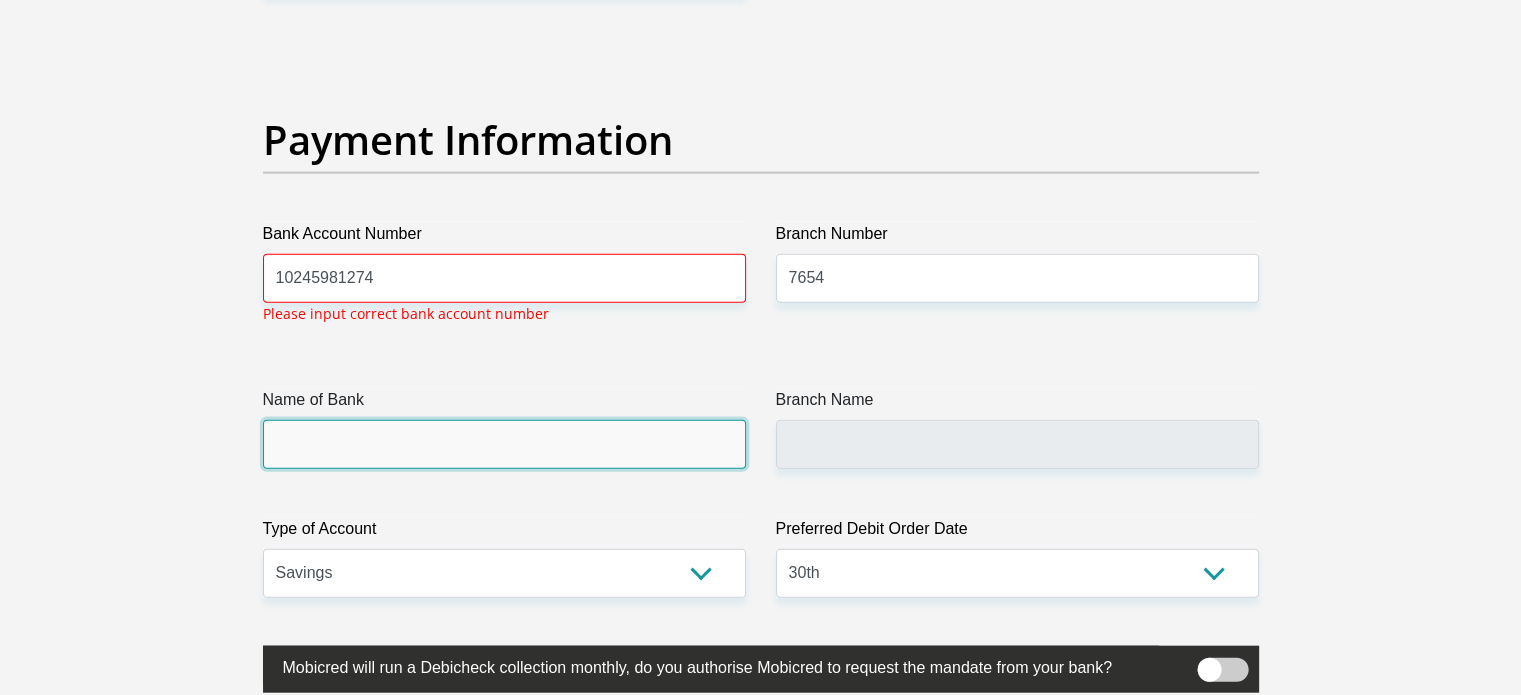 click on "Name of Bank" at bounding box center [504, 444] 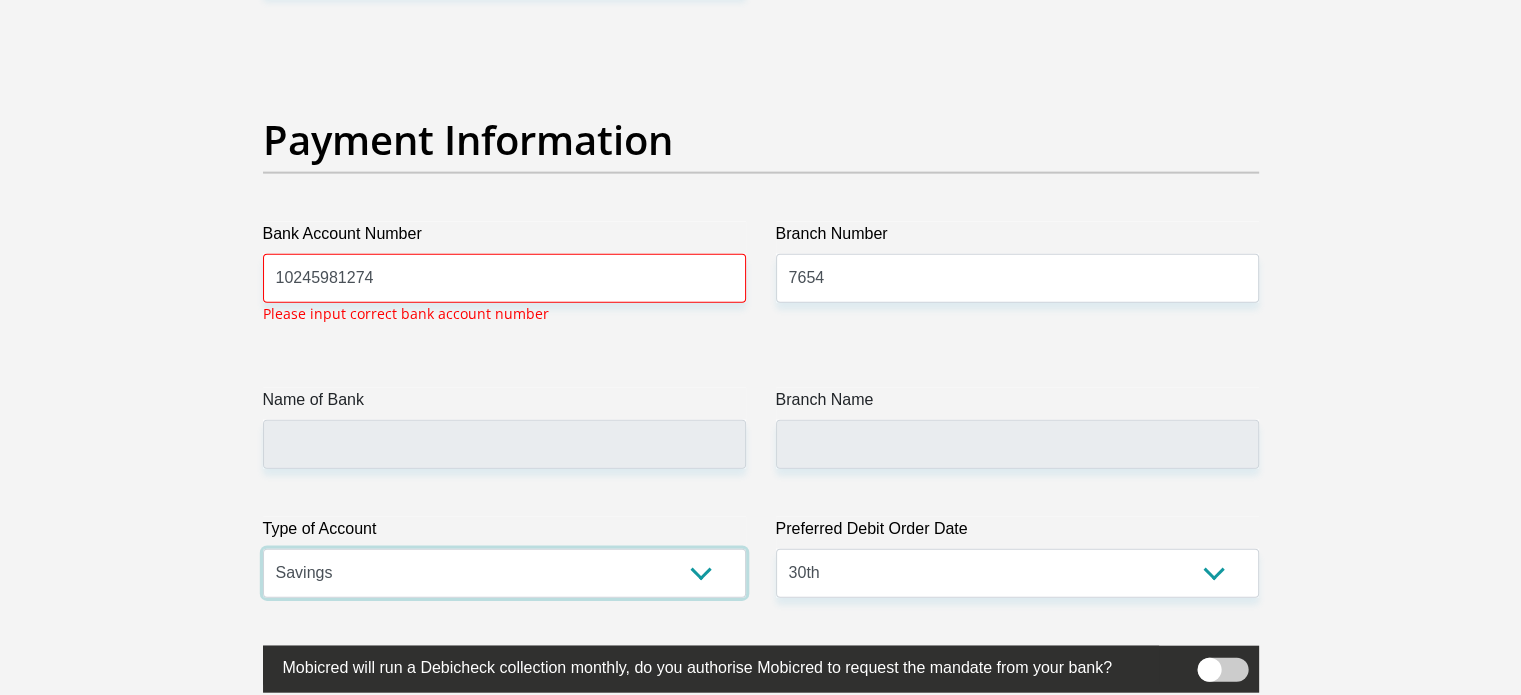 click on "Cheque
Savings" at bounding box center [504, 573] 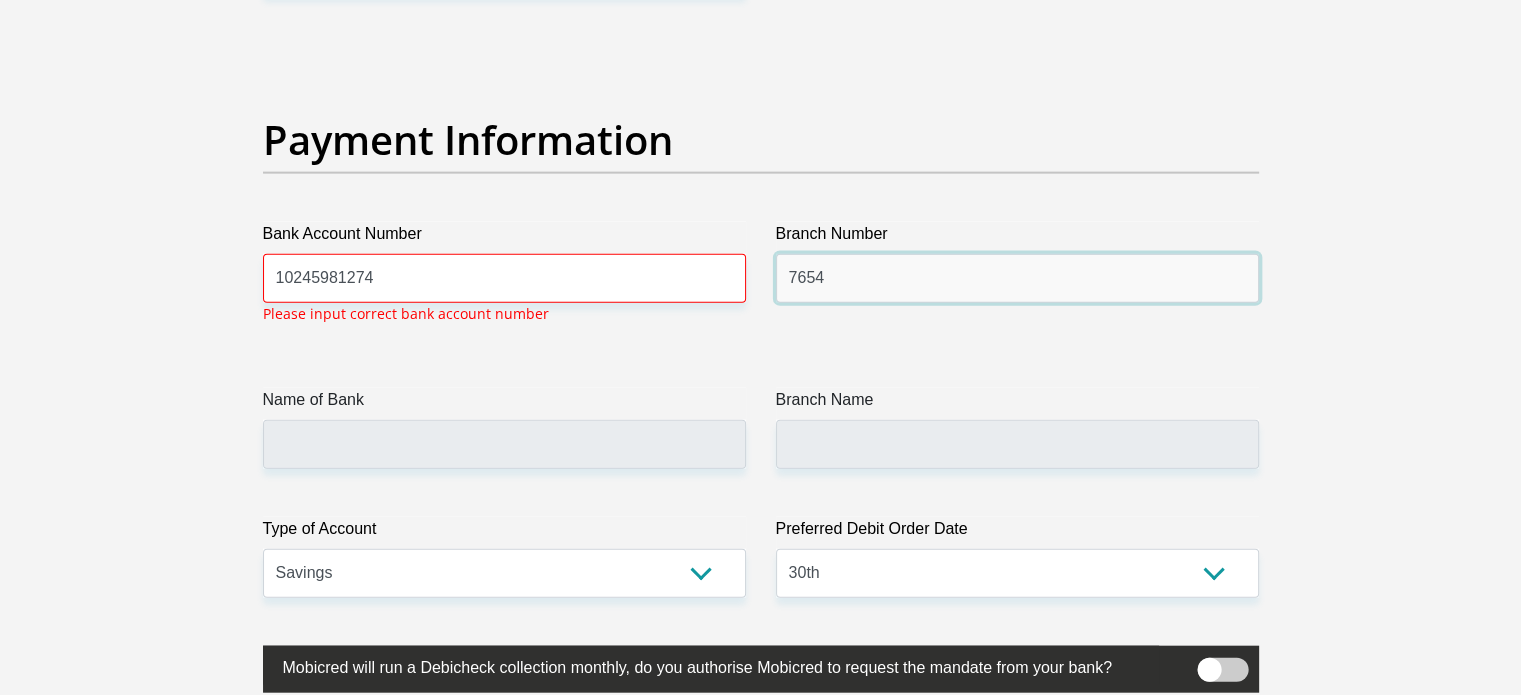 click on "7654" at bounding box center [1017, 278] 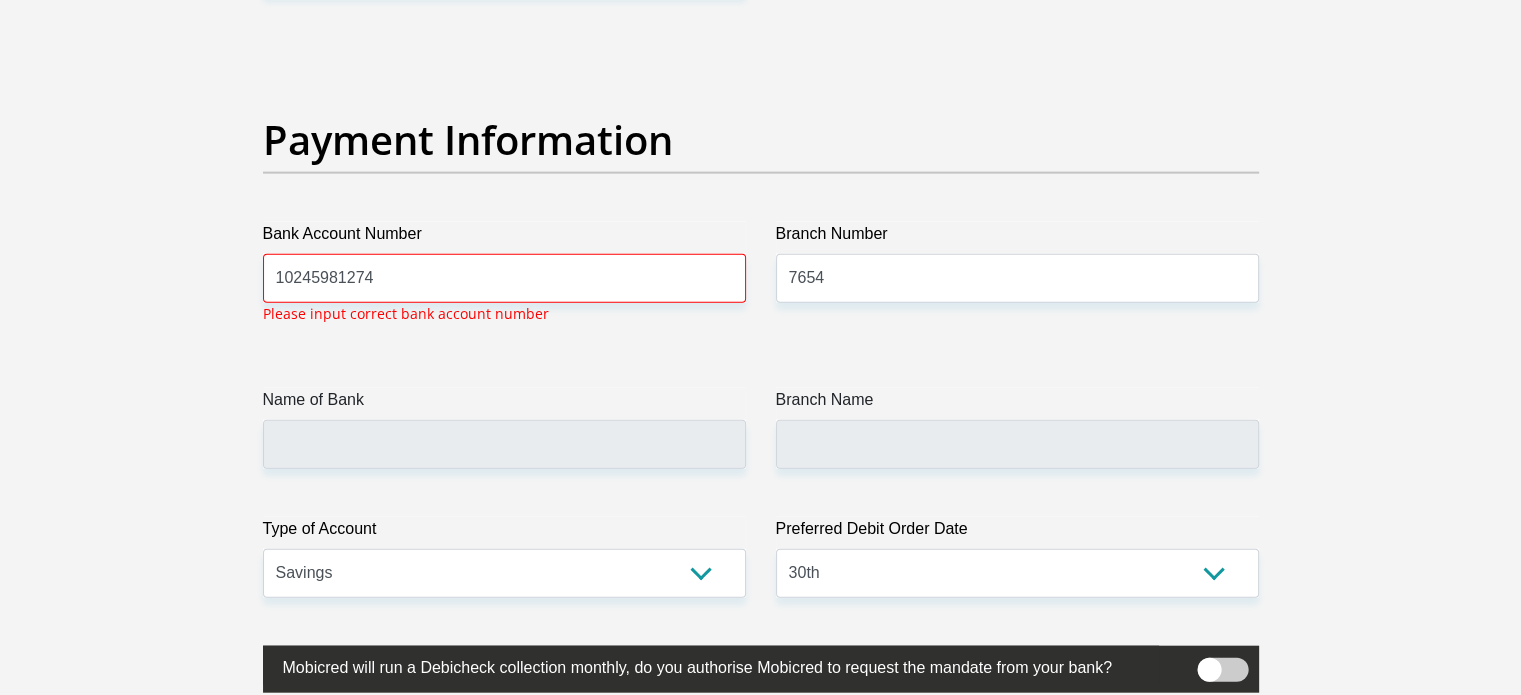 click on "Branch Name" at bounding box center (1017, 428) 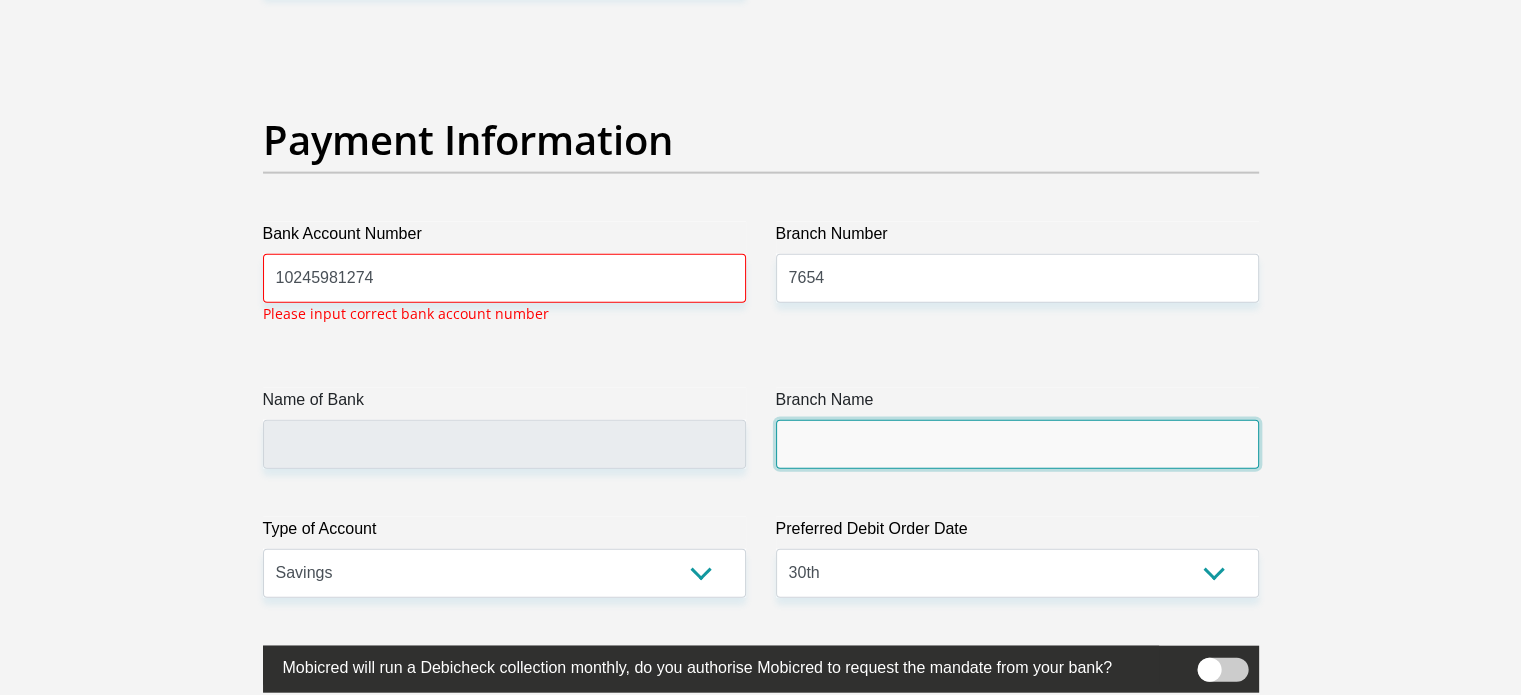 click on "Branch Name" at bounding box center [1017, 444] 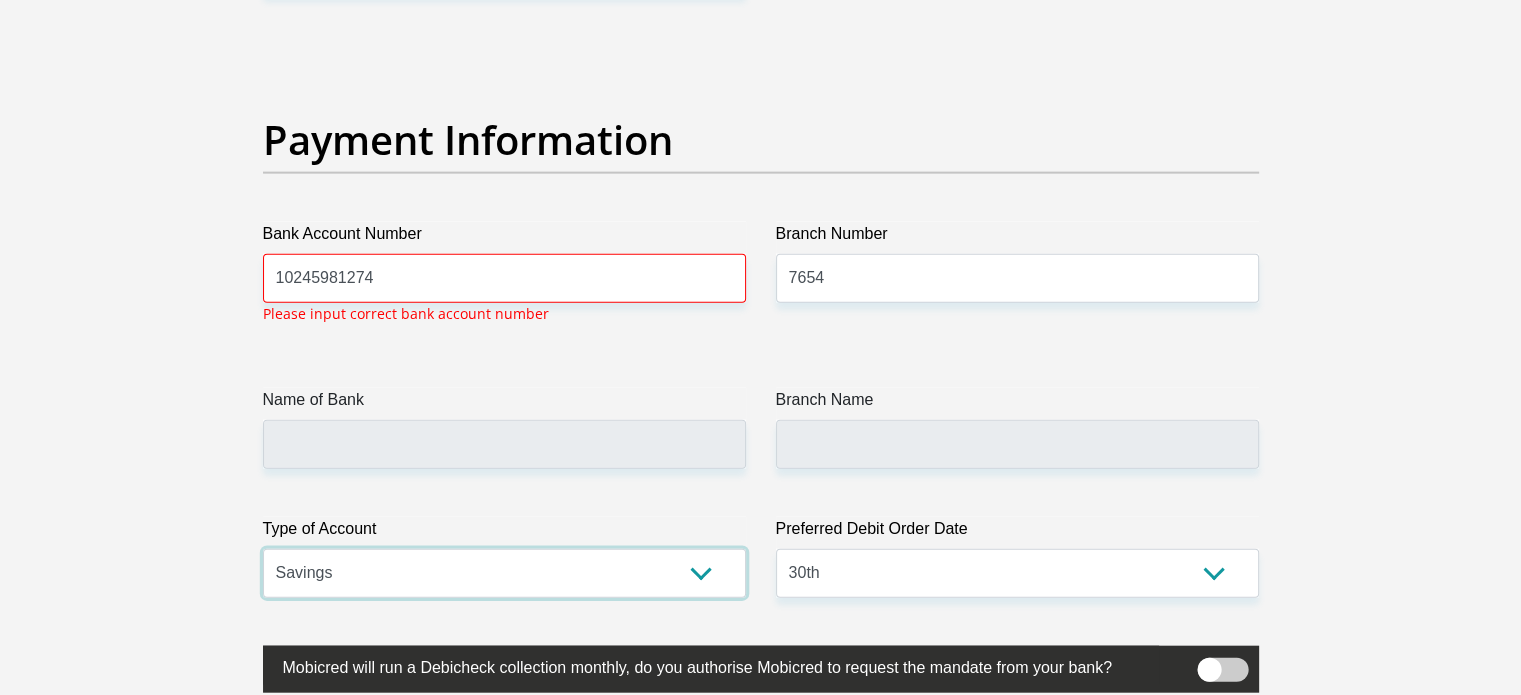 click on "Cheque
Savings" at bounding box center [504, 573] 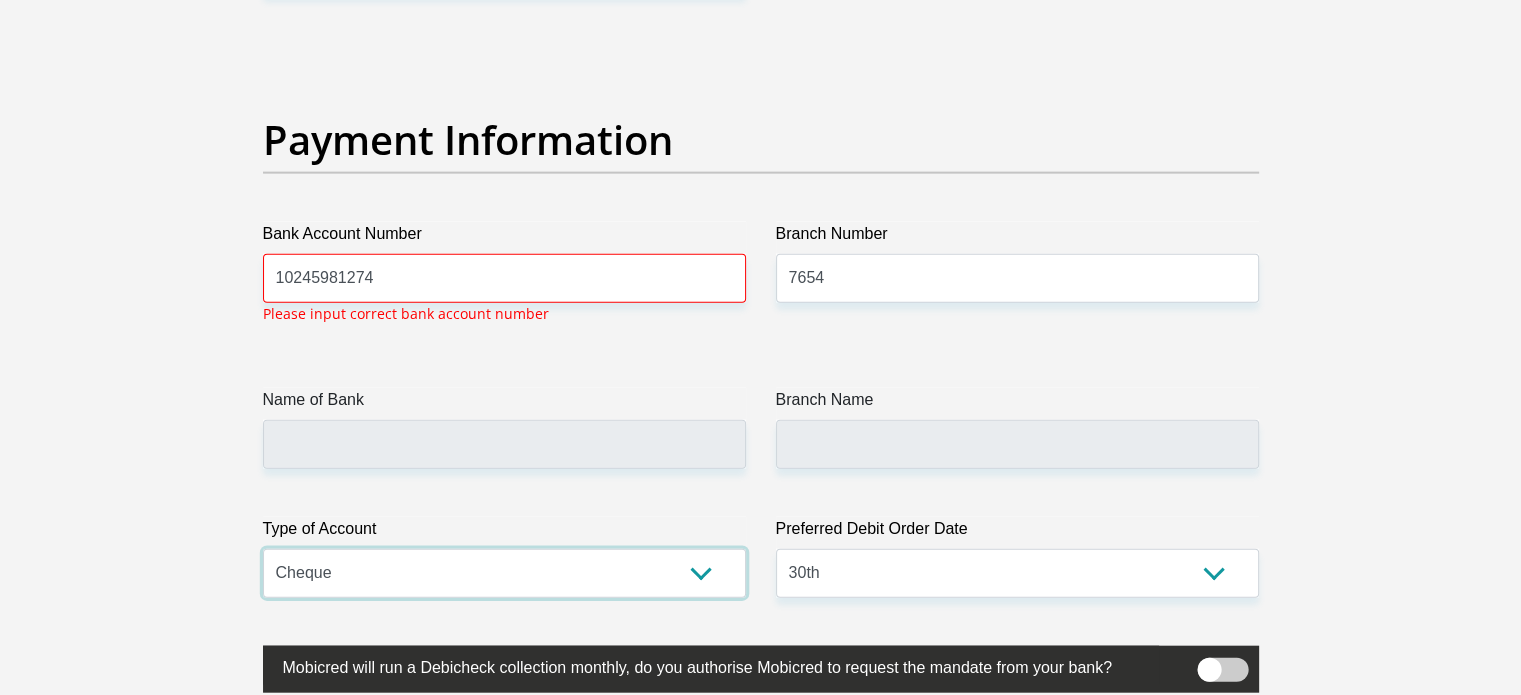 click on "Cheque
Savings" at bounding box center (504, 573) 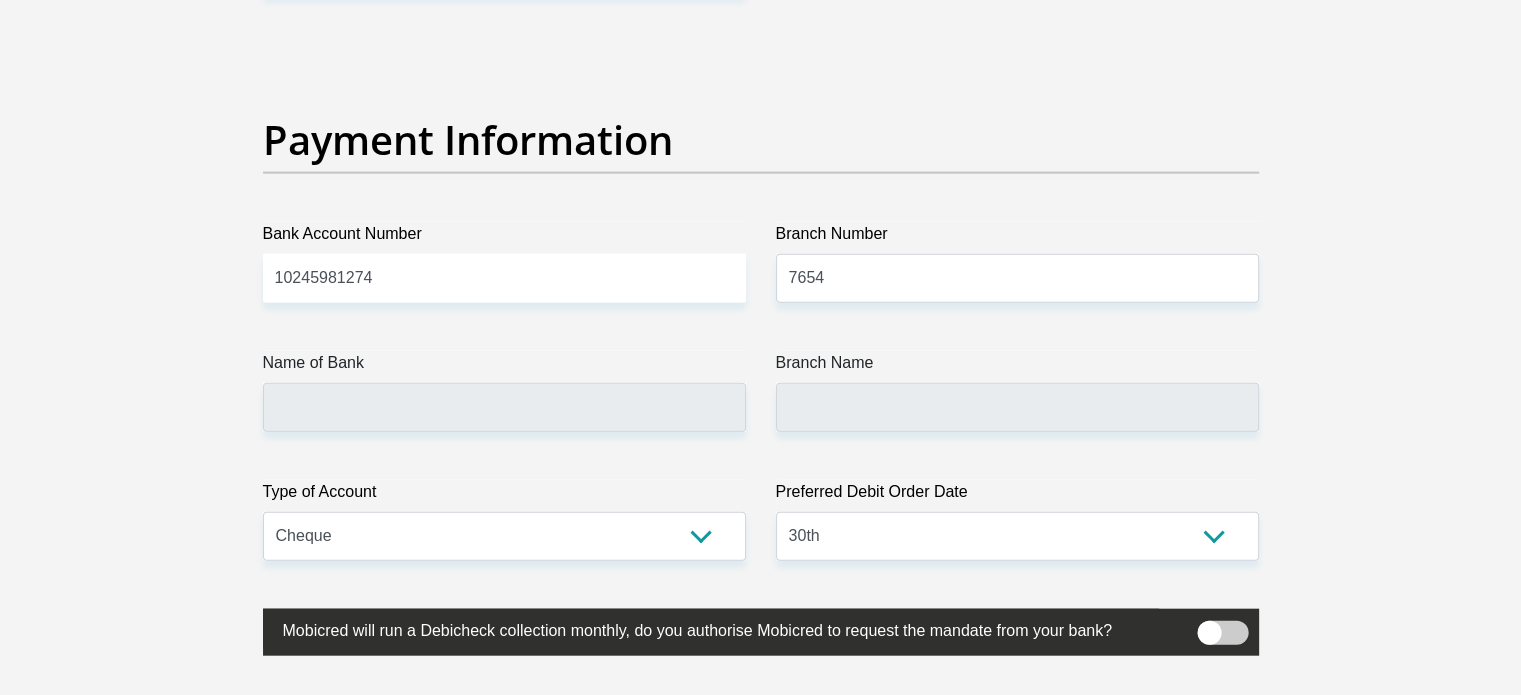 click on "Type of Account
Cheque
Savings" at bounding box center [504, 520] 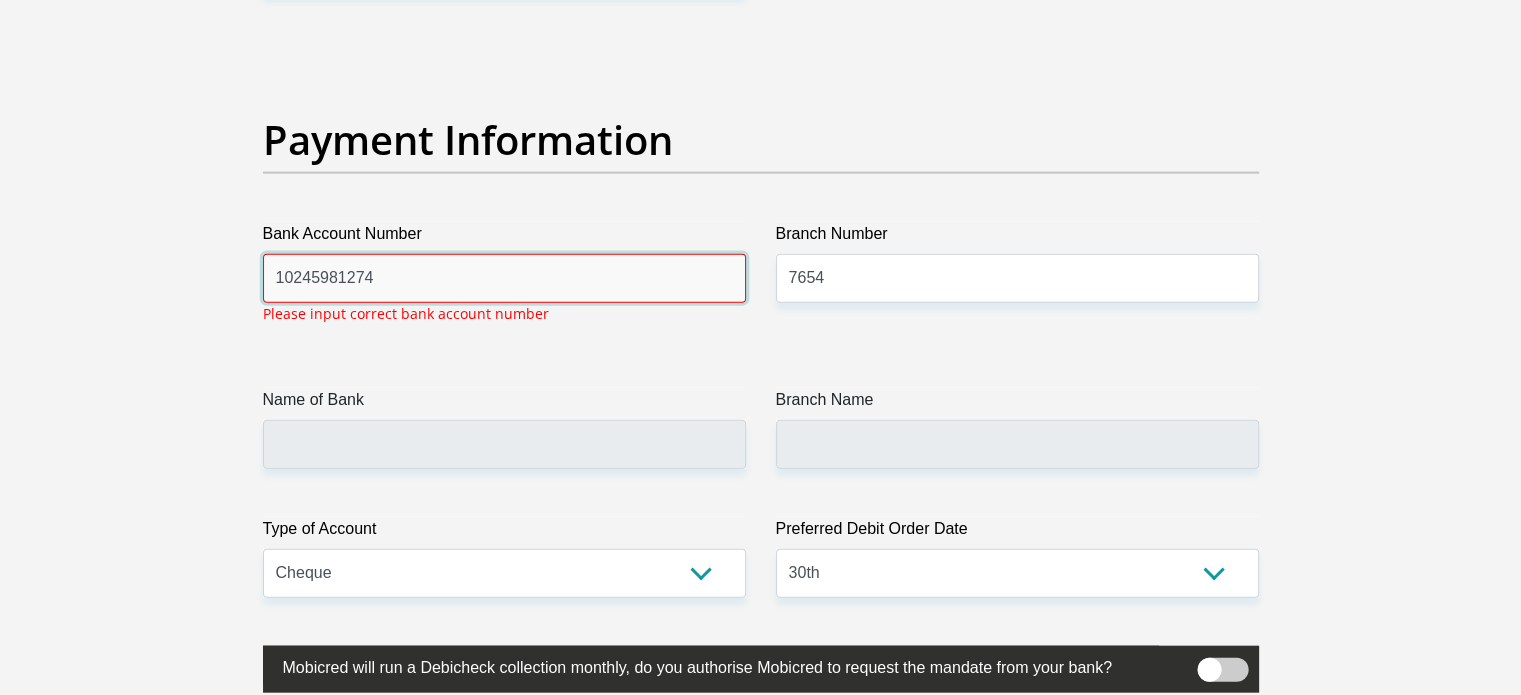 click on "10245981274" at bounding box center [504, 278] 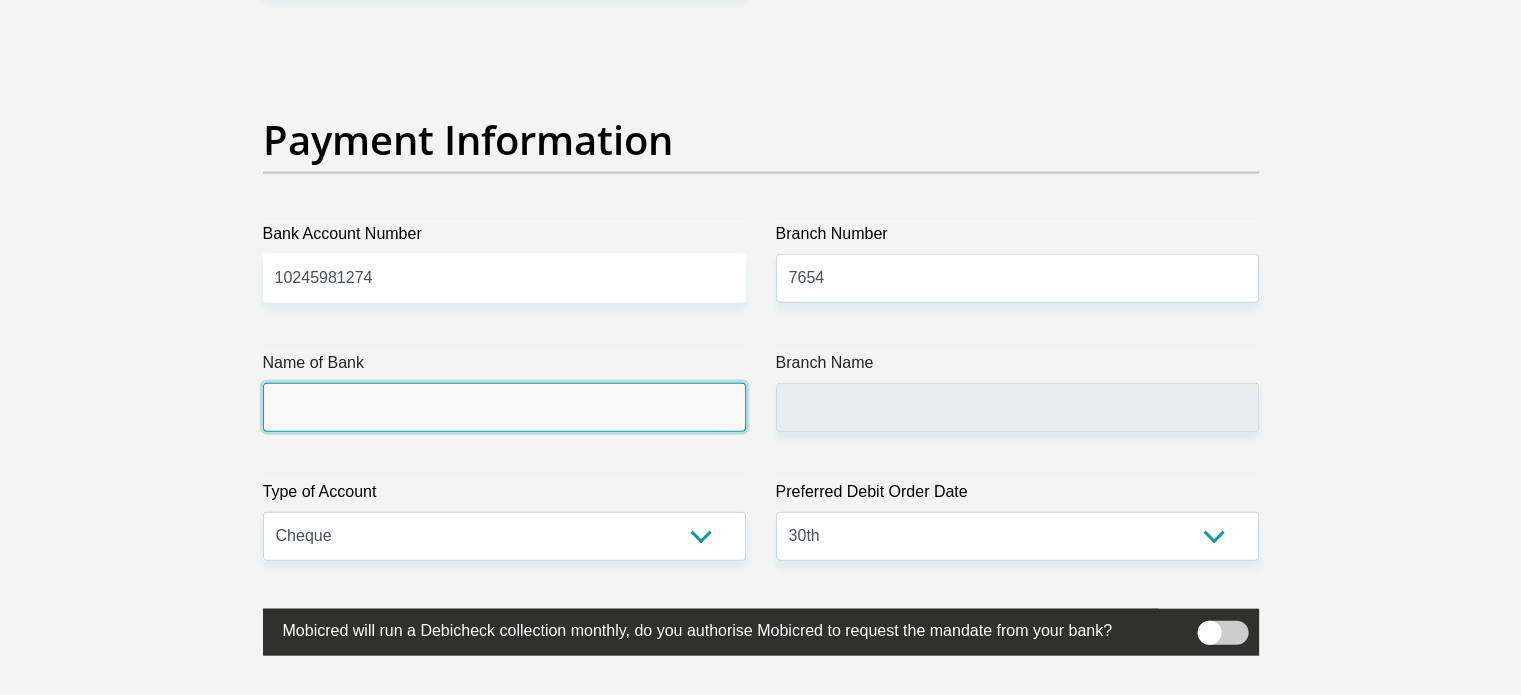 click on "Title
Mr
Ms
Mrs
Dr
Other
First Name
STEVEN
Surname
KHUMALO
ID Number
9009055501086
Please input valid ID number
Race
Black
Coloured
Indian
White
Other
Contact Number
0657479285
Please input valid contact number
Nationality
South Africa
Afghanistan
Aland Islands  Albania  Algeria" at bounding box center [761, -968] 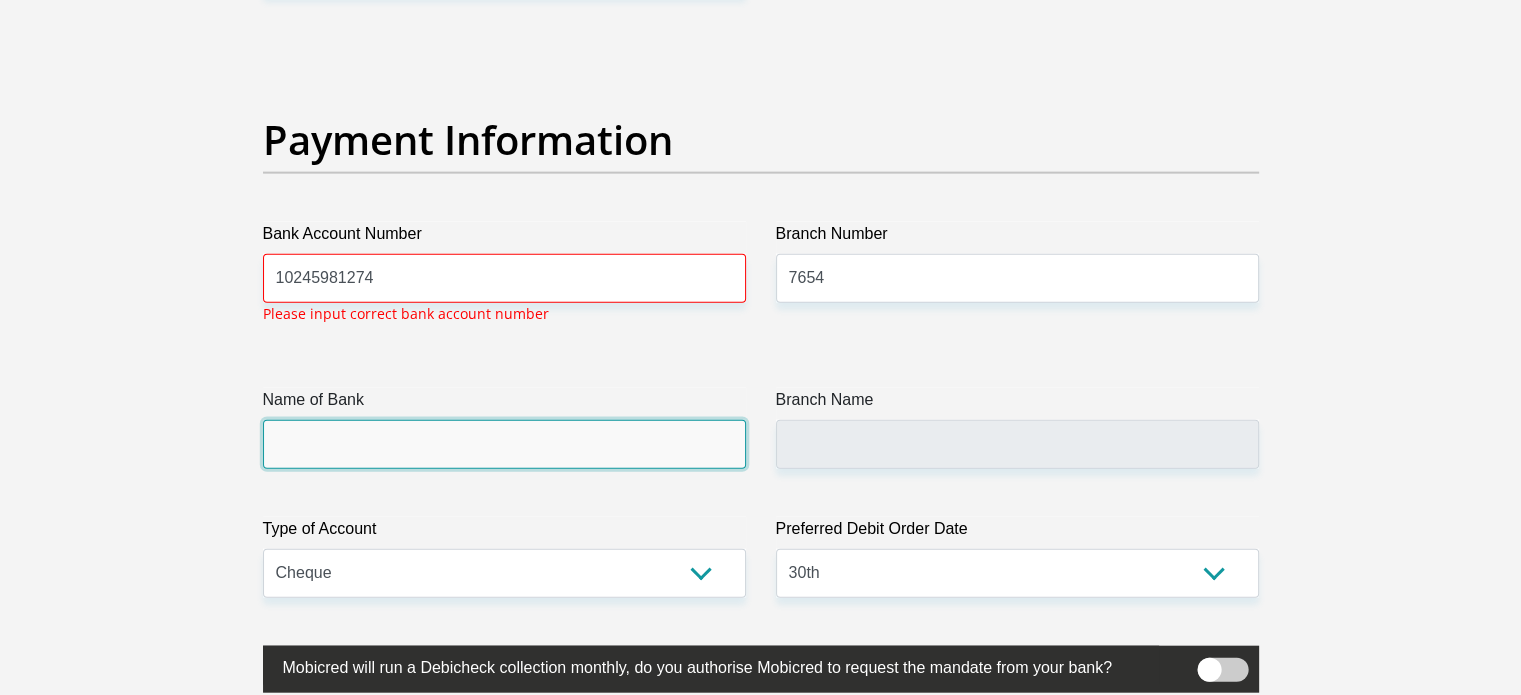click on "Name of Bank" at bounding box center [504, 444] 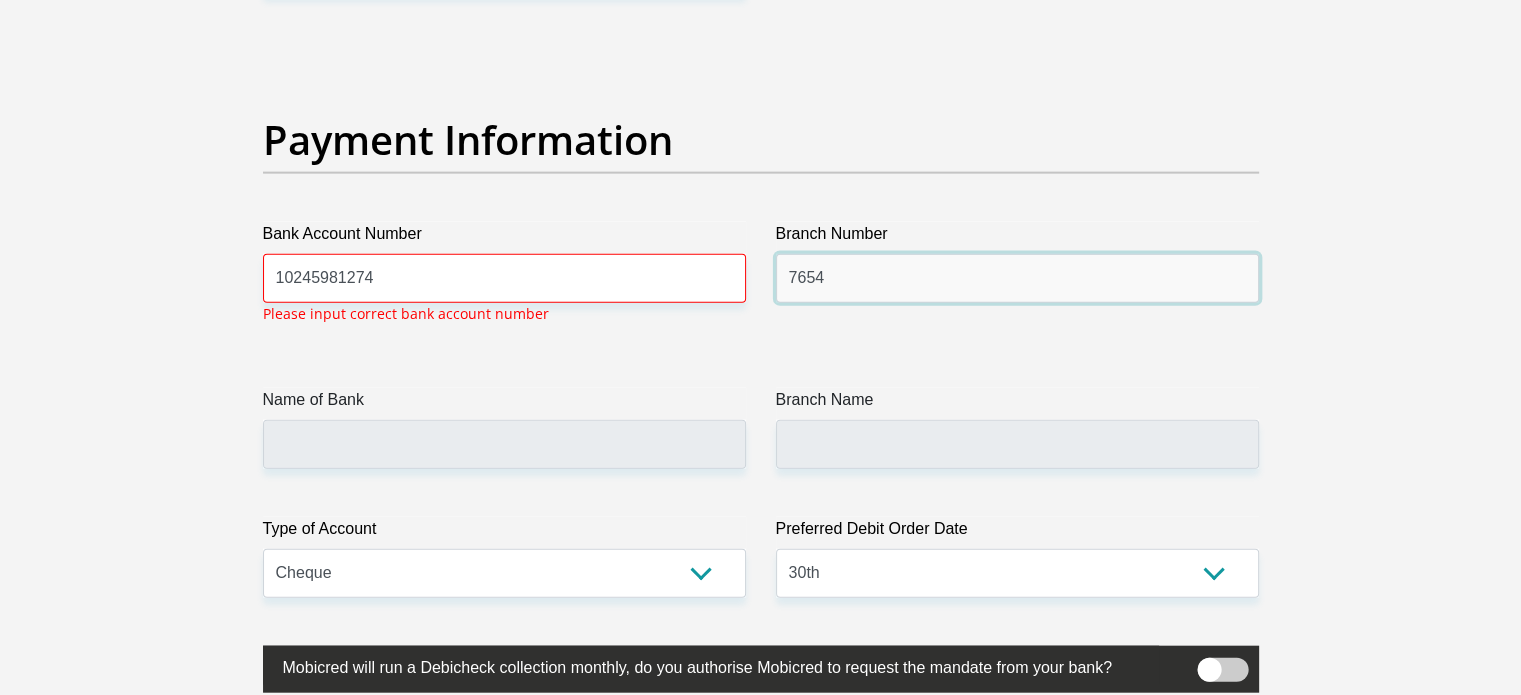 drag, startPoint x: 437, startPoint y: 431, endPoint x: 895, endPoint y: 258, distance: 489.5845 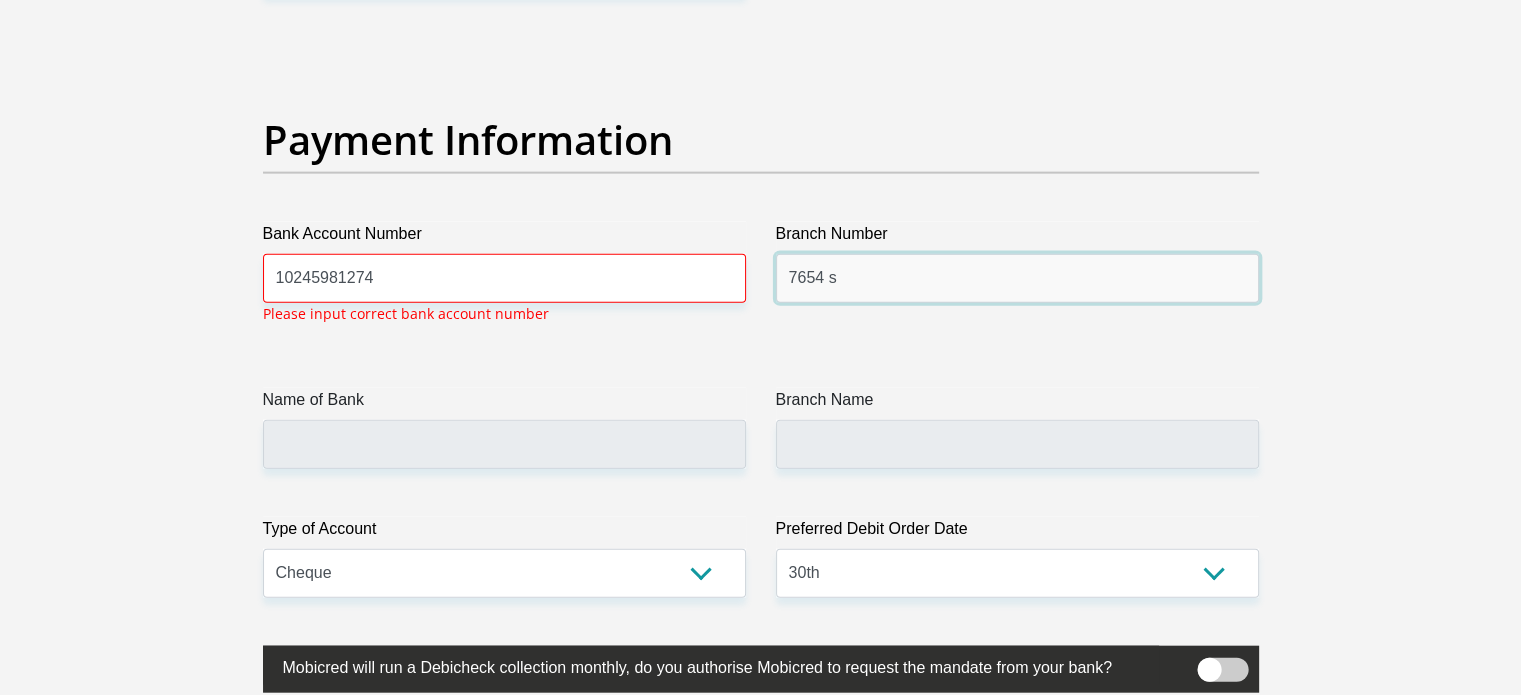 click on "7654 s" at bounding box center (1017, 278) 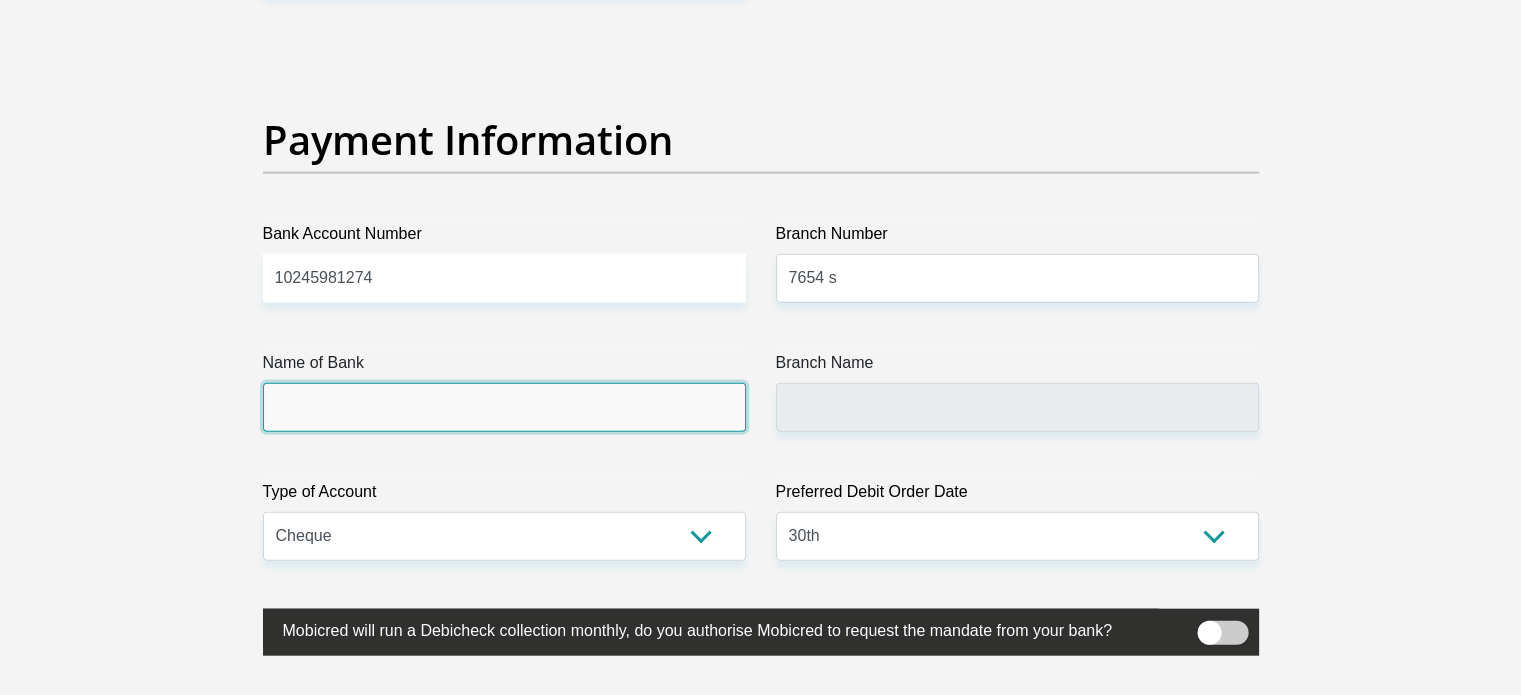click on "Title
Mr
Ms
Mrs
Dr
Other
First Name
STEVEN
Surname
KHUMALO
ID Number
9009055501086
Please input valid ID number
Race
Black
Coloured
Indian
White
Other
Contact Number
0657479285
Please input valid contact number
Nationality
South Africa
Afghanistan
Aland Islands  Albania  Algeria" at bounding box center (761, -968) 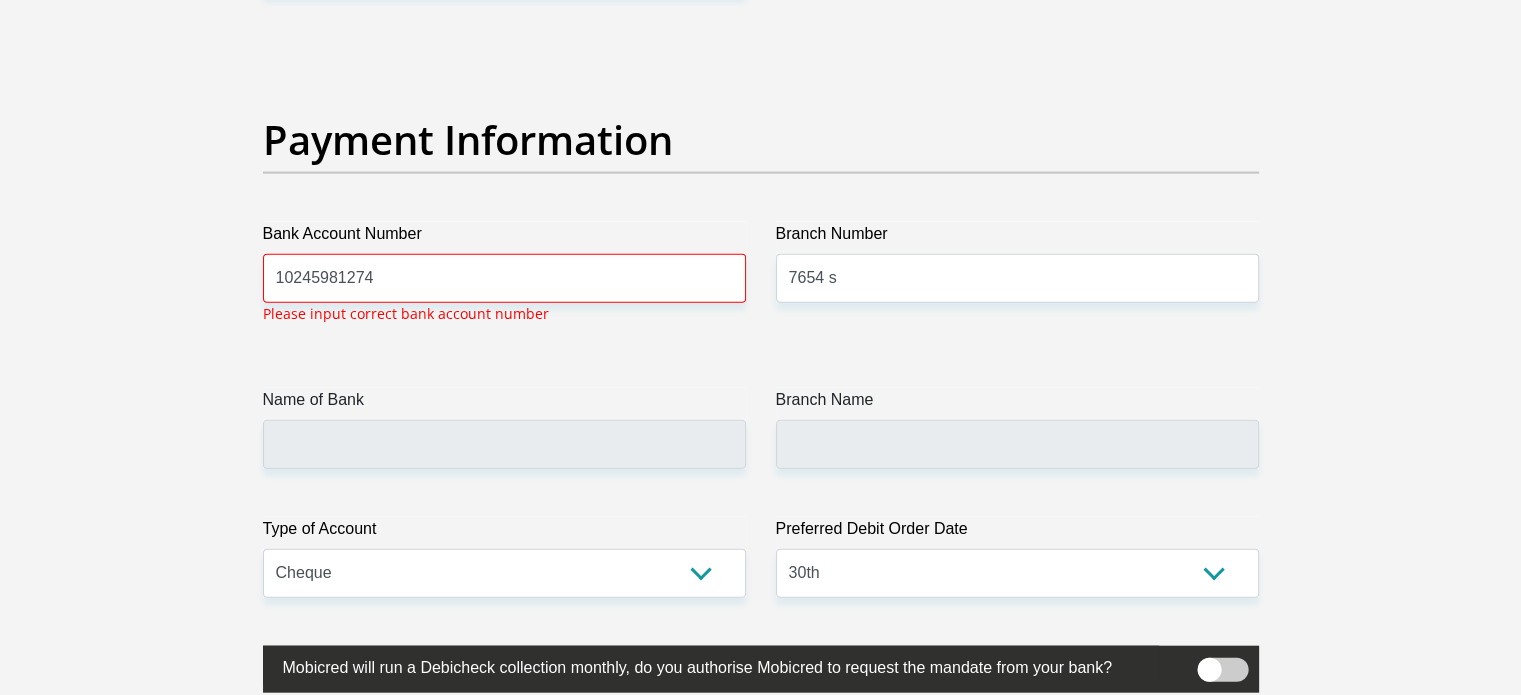 click at bounding box center [1222, 670] 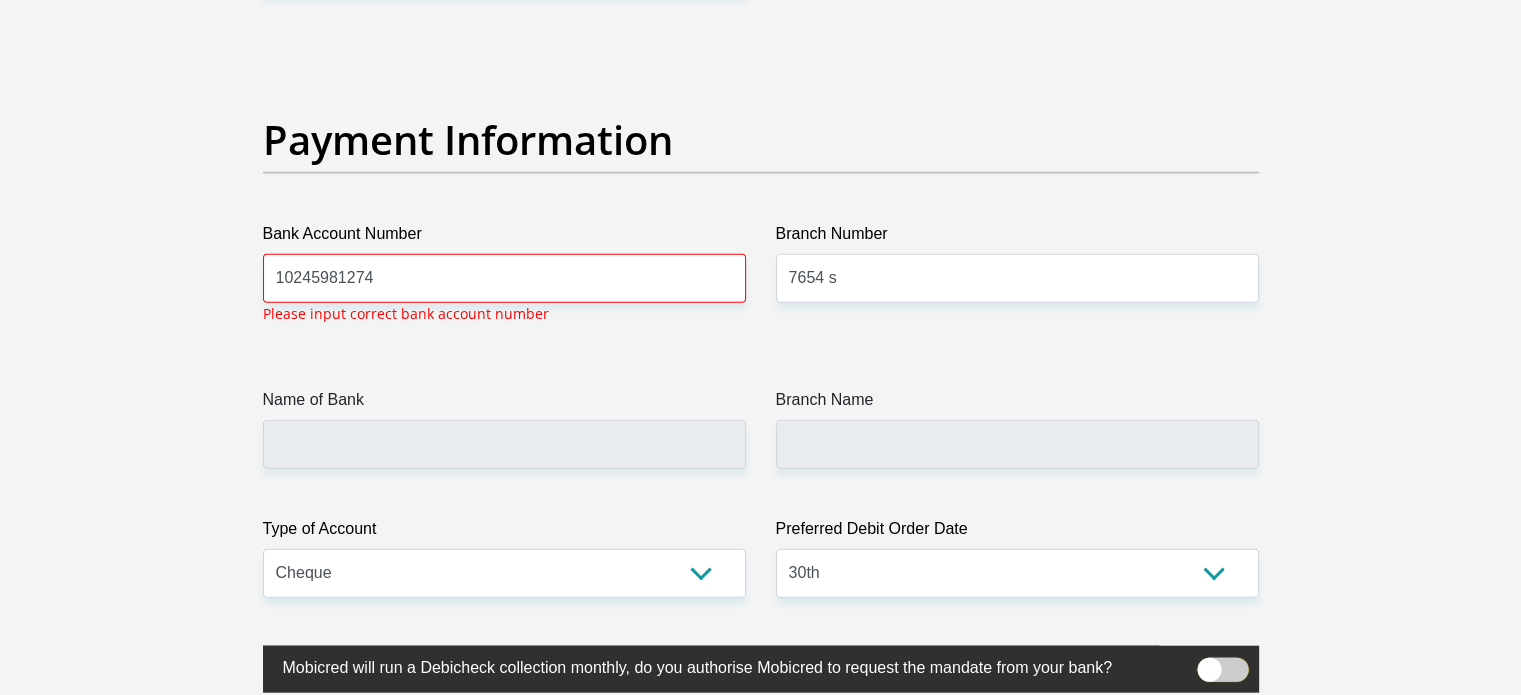 click at bounding box center [1209, 663] 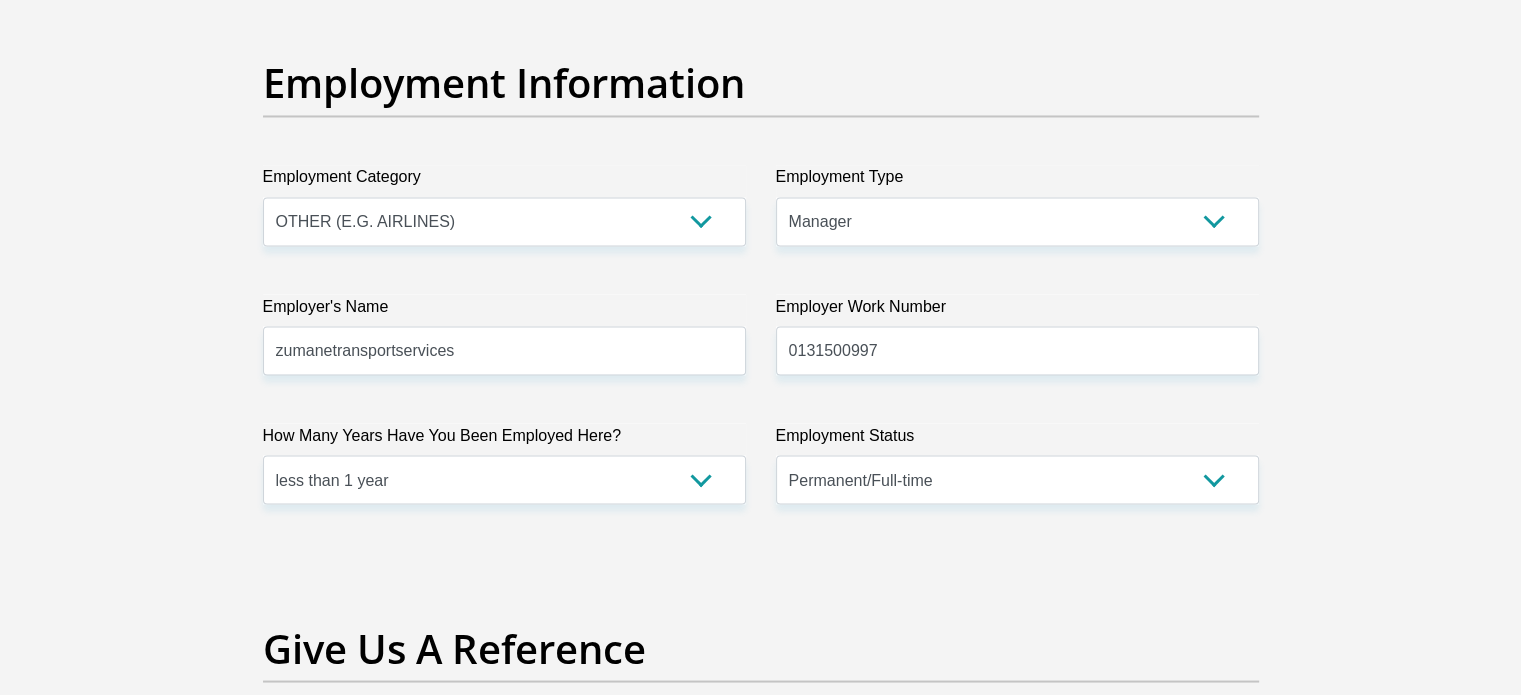 scroll, scrollTop: 3600, scrollLeft: 0, axis: vertical 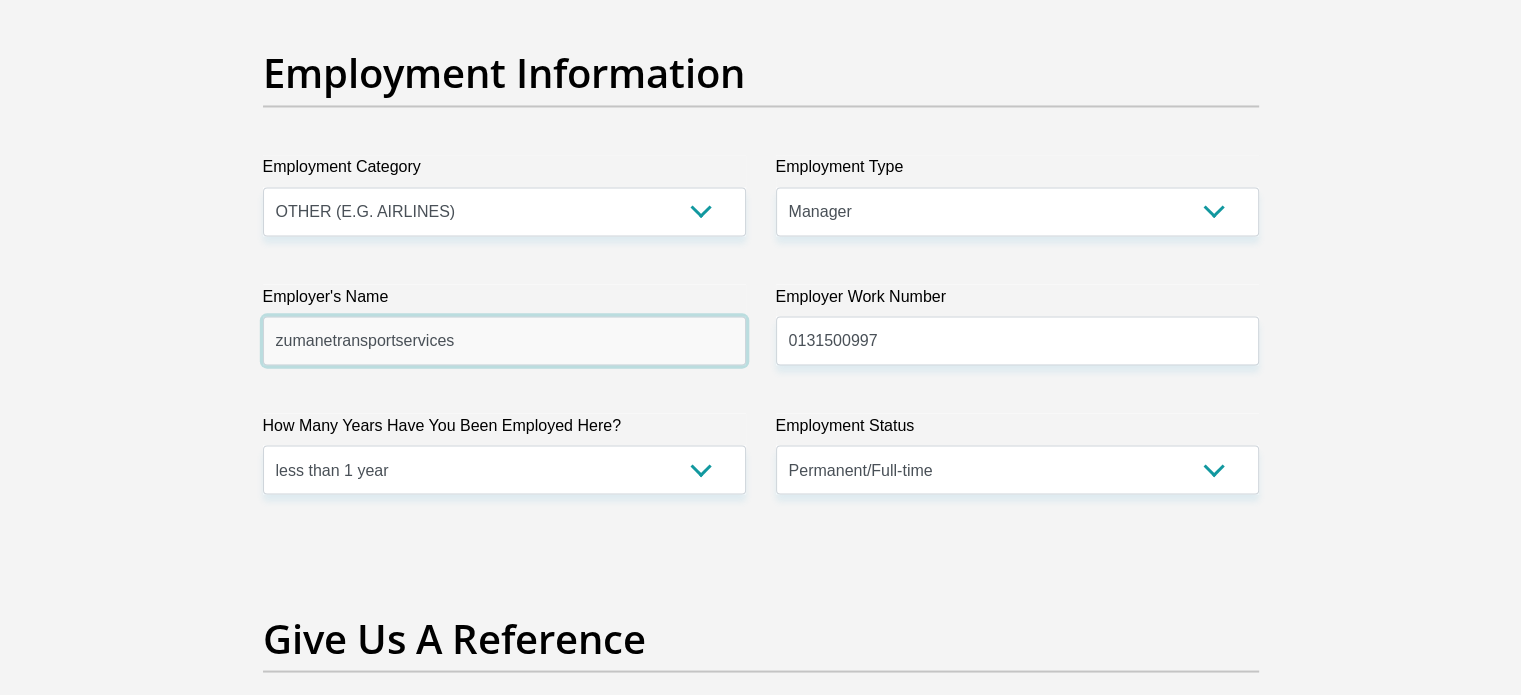click on "zumanetransportservices" at bounding box center [504, 340] 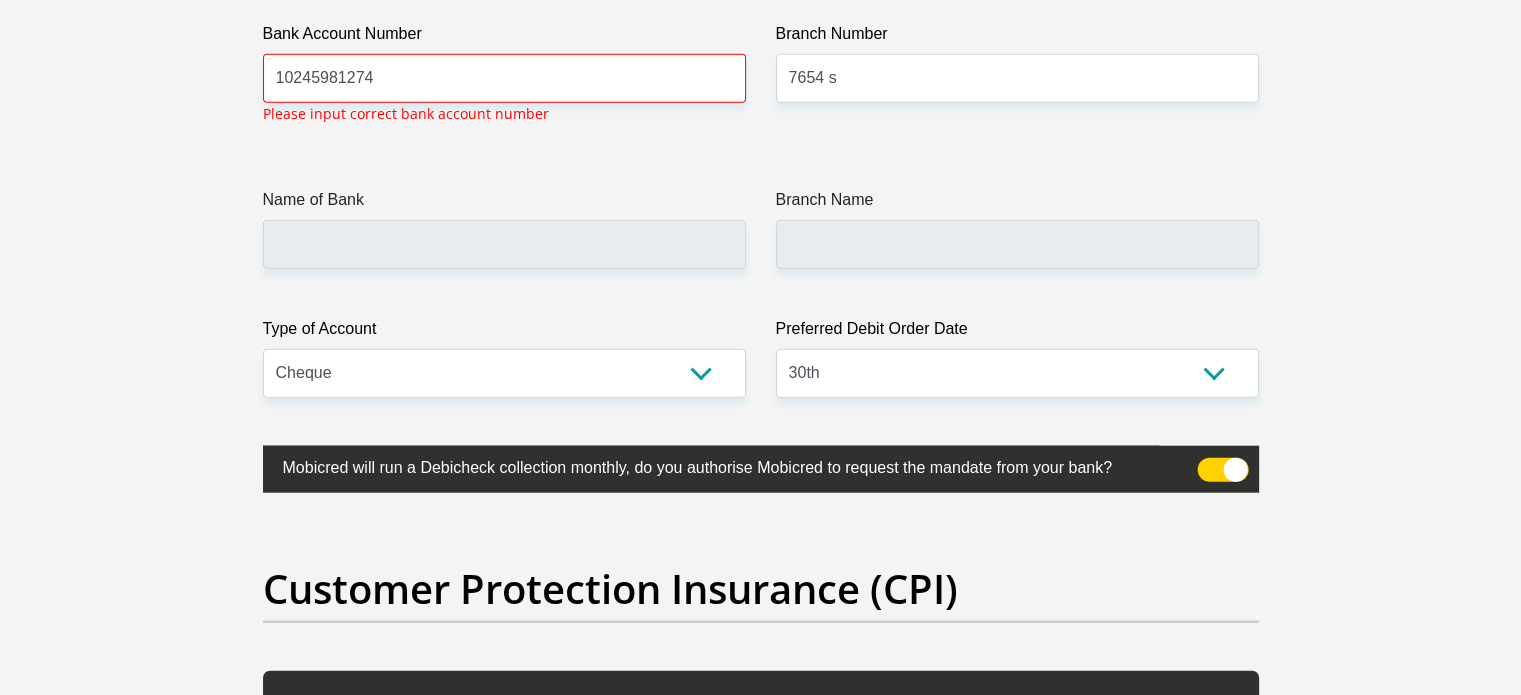 scroll, scrollTop: 4700, scrollLeft: 0, axis: vertical 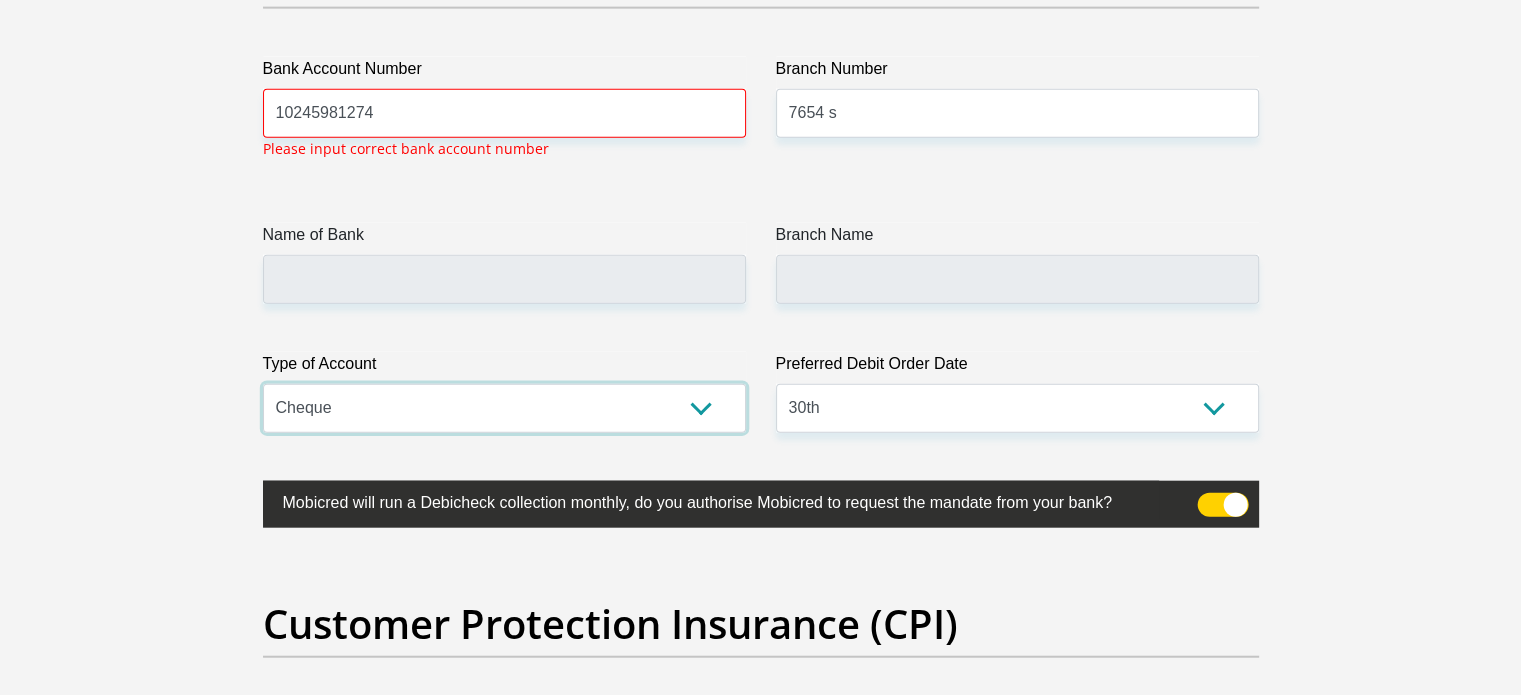 click on "Cheque
Savings" at bounding box center [504, 408] 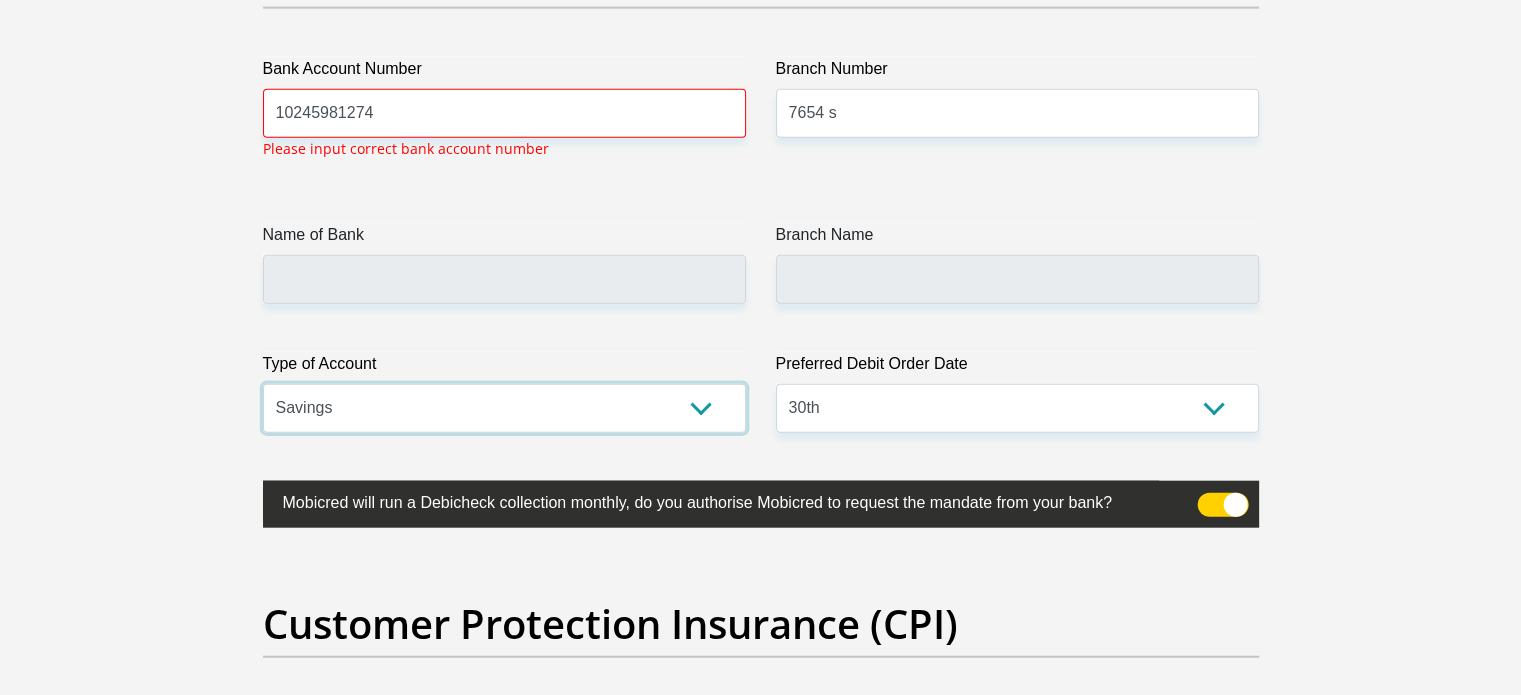 click on "Cheque
Savings" at bounding box center [504, 408] 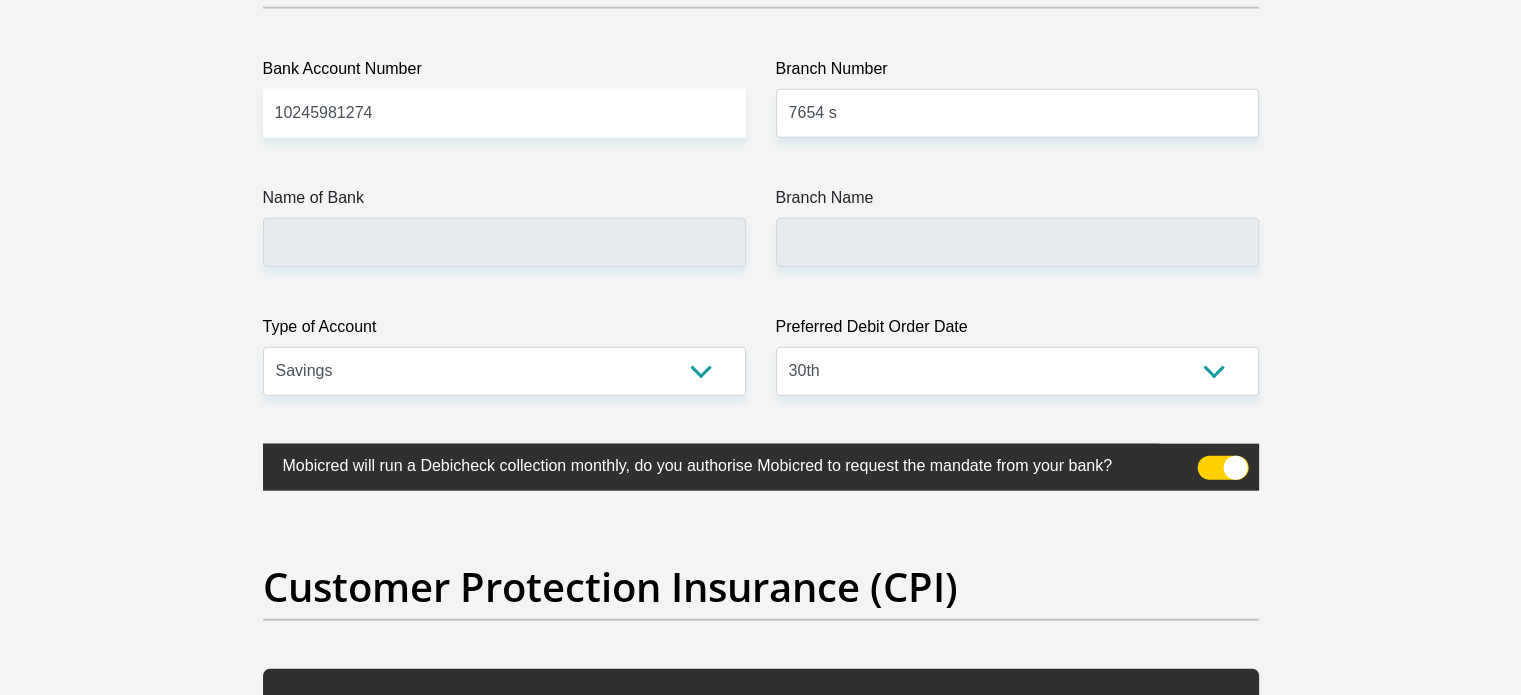 click on "Title
Mr
Ms
Mrs
Dr
Other
First Name
STEVEN
Surname
KHUMALO
ID Number
9009055501086
Please input valid ID number
Race
Black
Coloured
Indian
White
Other
Contact Number
0657479285
Please input valid contact number
Nationality
South Africa
Afghanistan
Aland Islands  Albania  Algeria" at bounding box center (761, -1133) 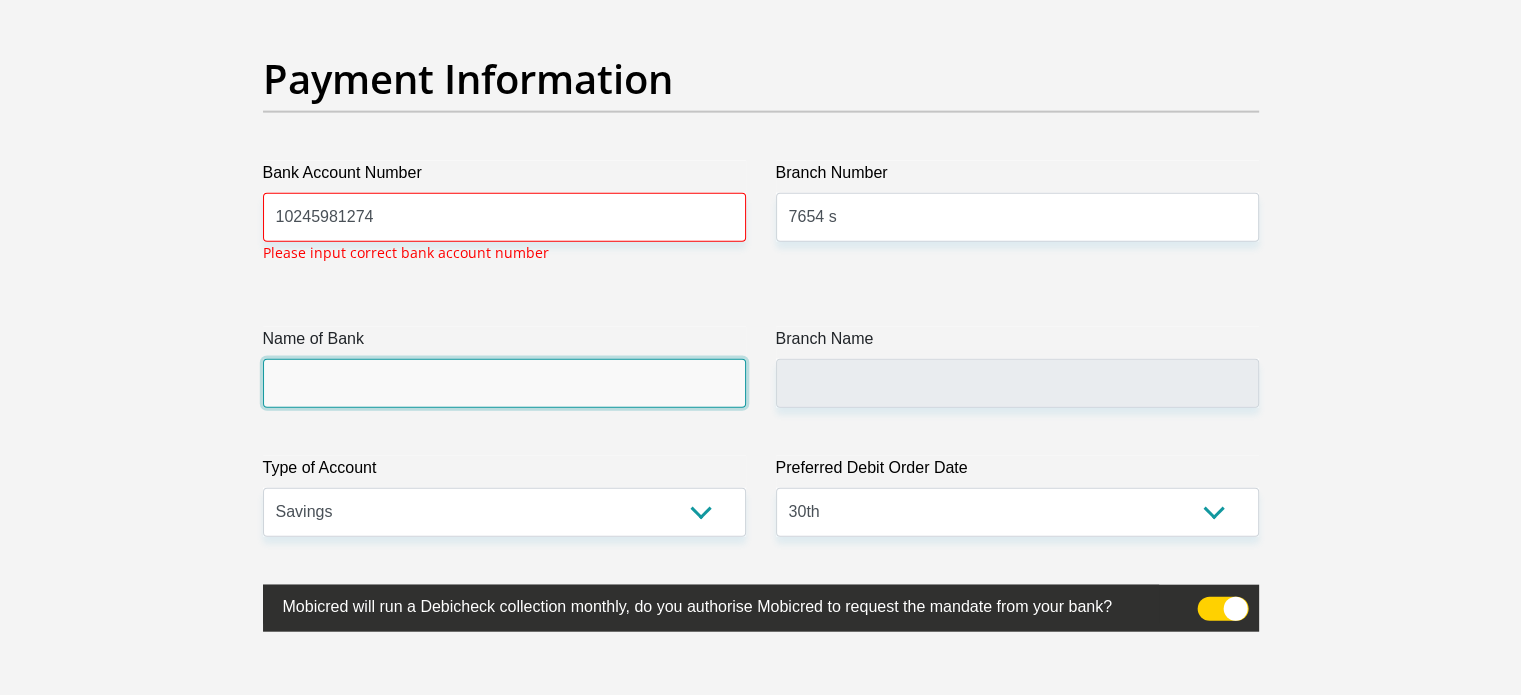 click on "Name of Bank" at bounding box center (504, 383) 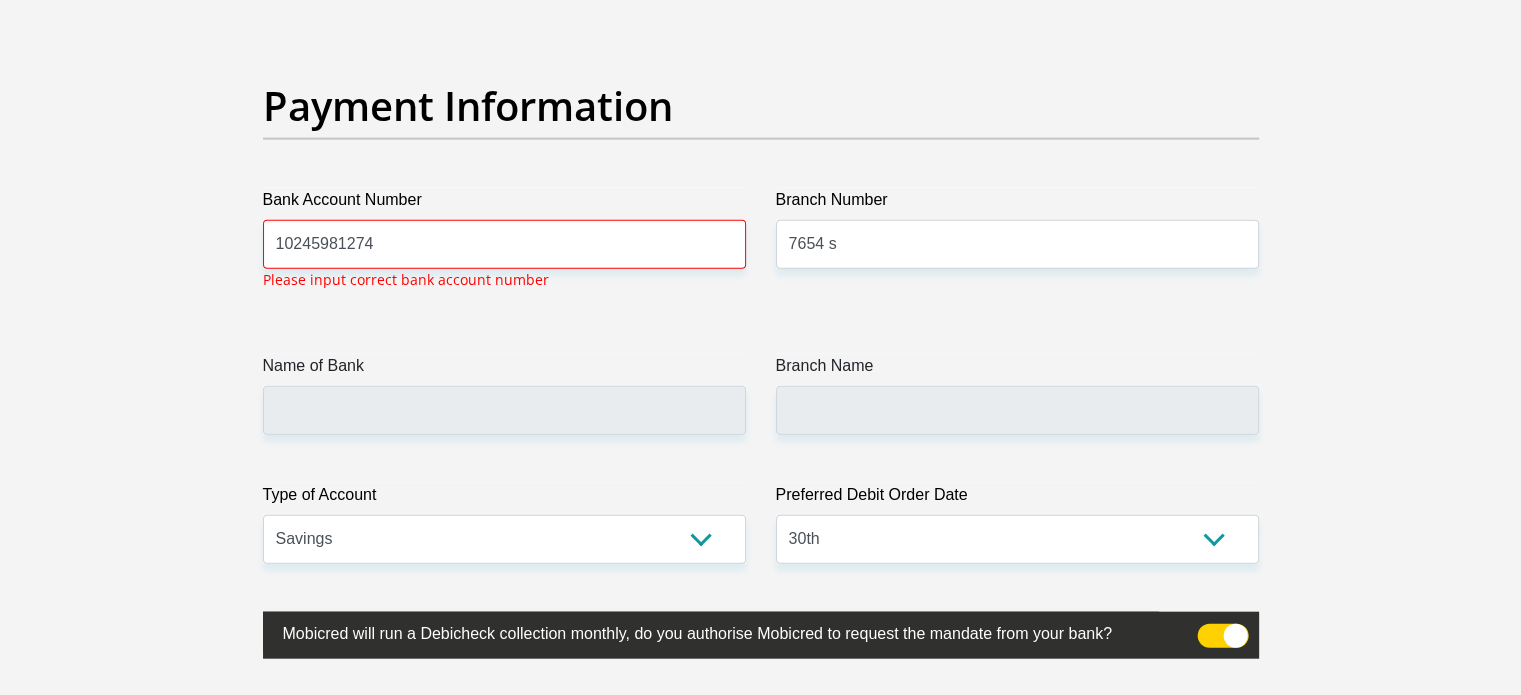 click on "Name of Bank" at bounding box center (504, 370) 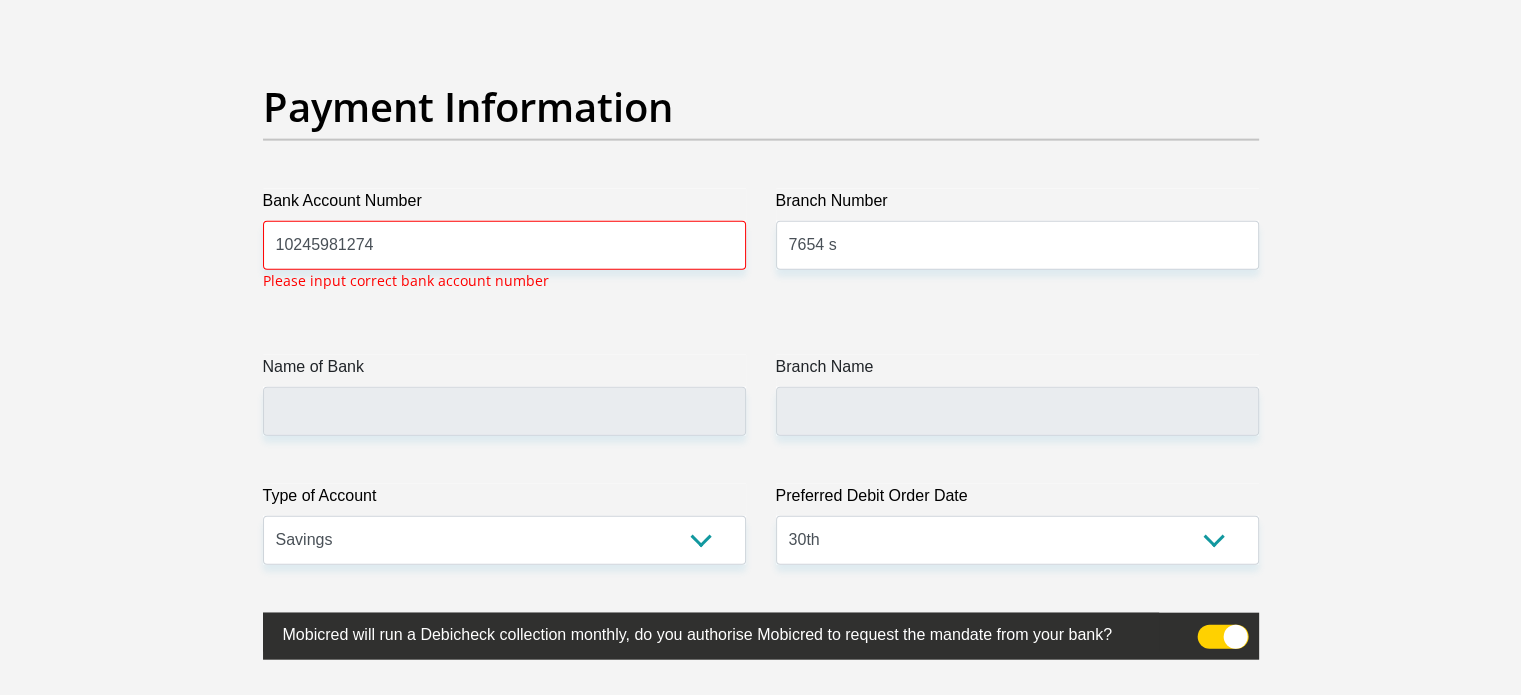 click on "Name of Bank" at bounding box center [504, 411] 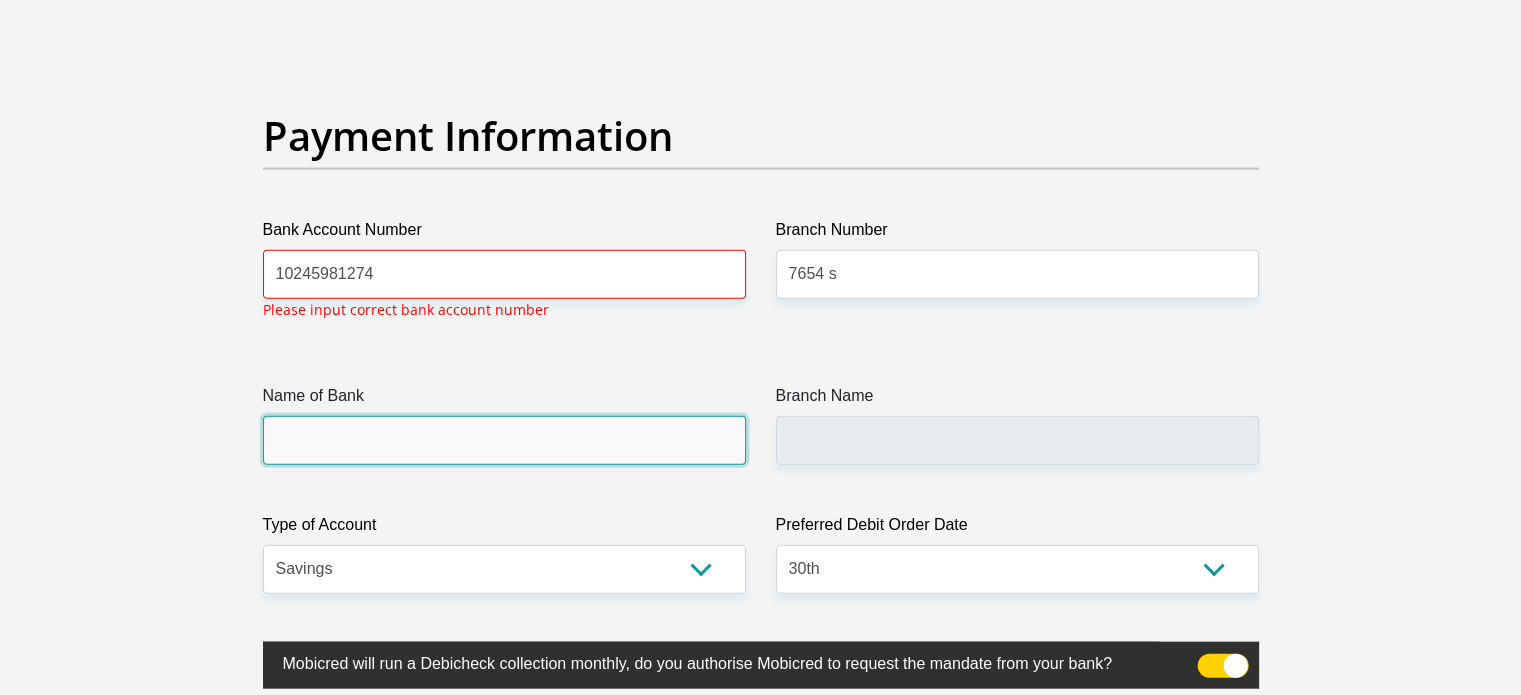 scroll, scrollTop: 4535, scrollLeft: 0, axis: vertical 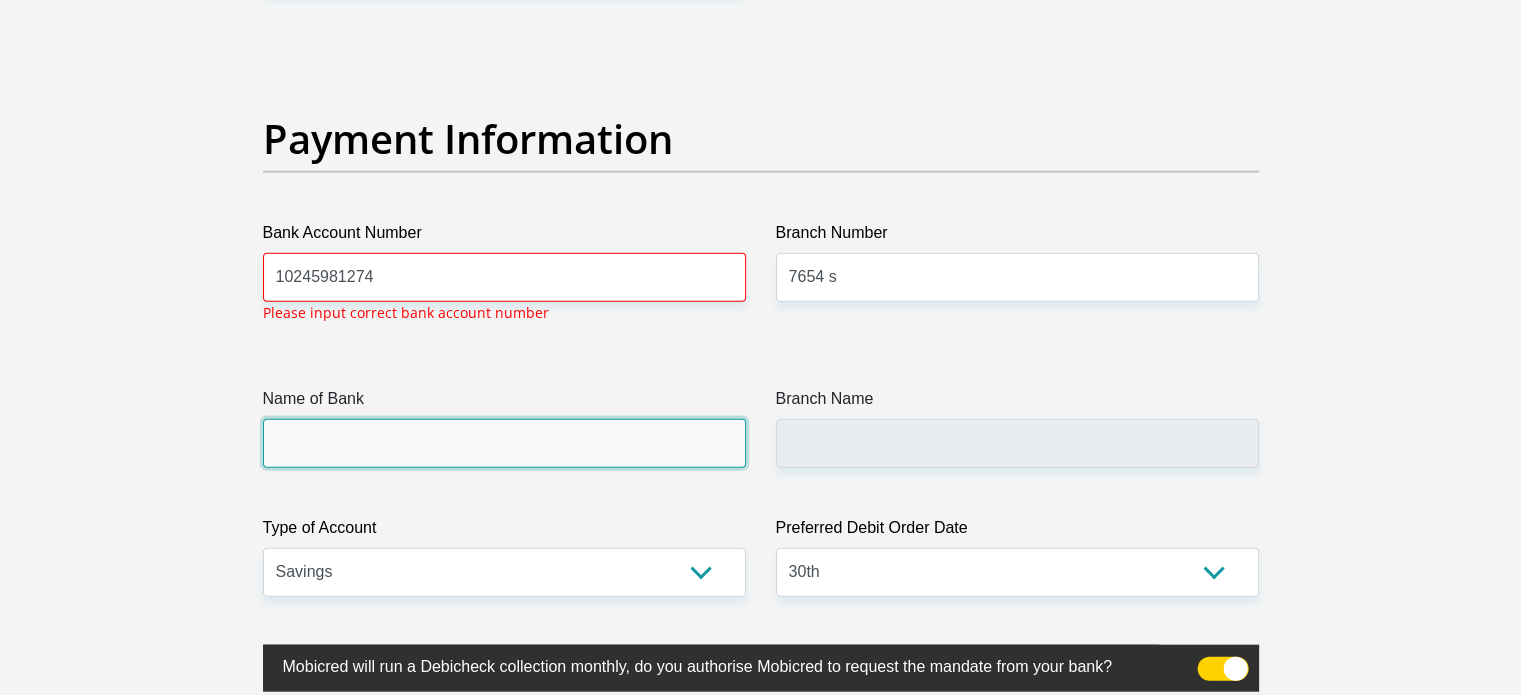 click on "Name of Bank" at bounding box center [504, 427] 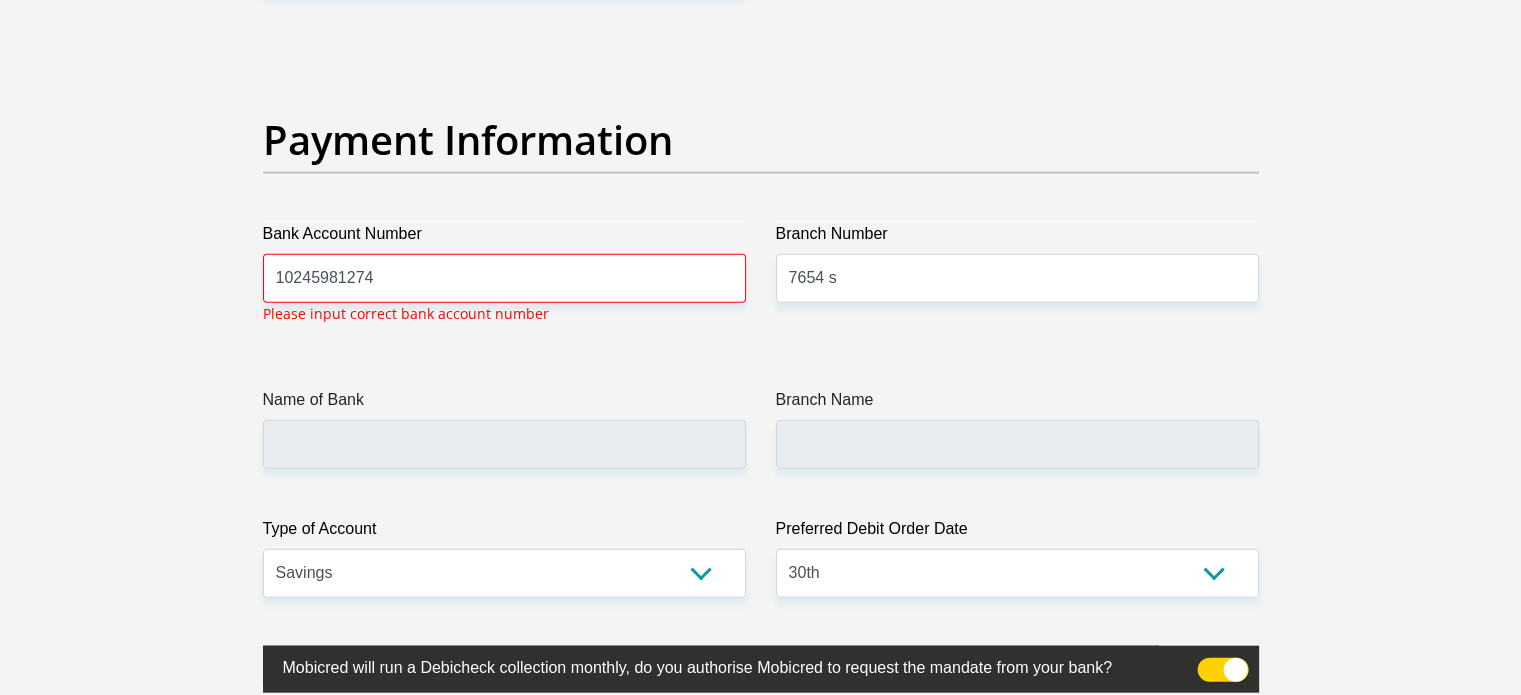 drag, startPoint x: 568, startPoint y: 448, endPoint x: 1128, endPoint y: 131, distance: 643.4975 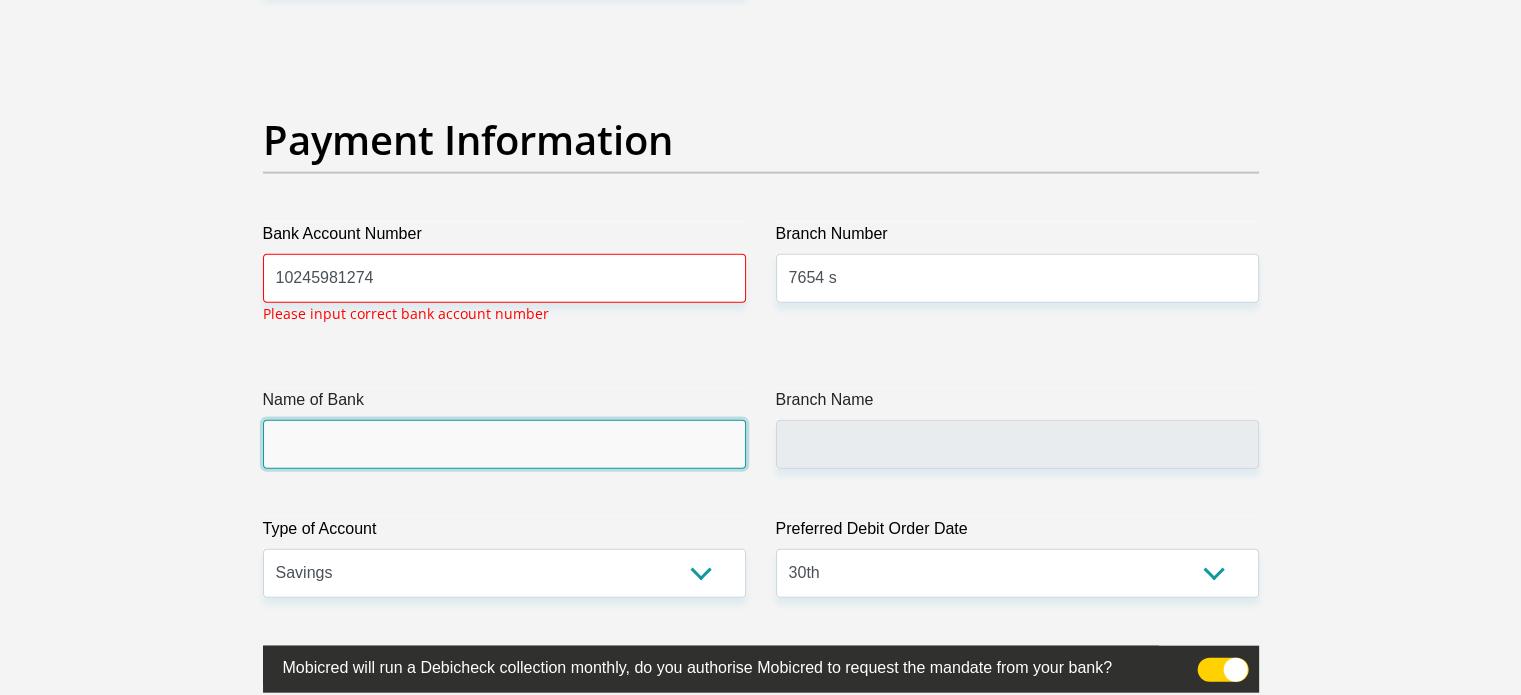 click on "Name of Bank" at bounding box center (504, 444) 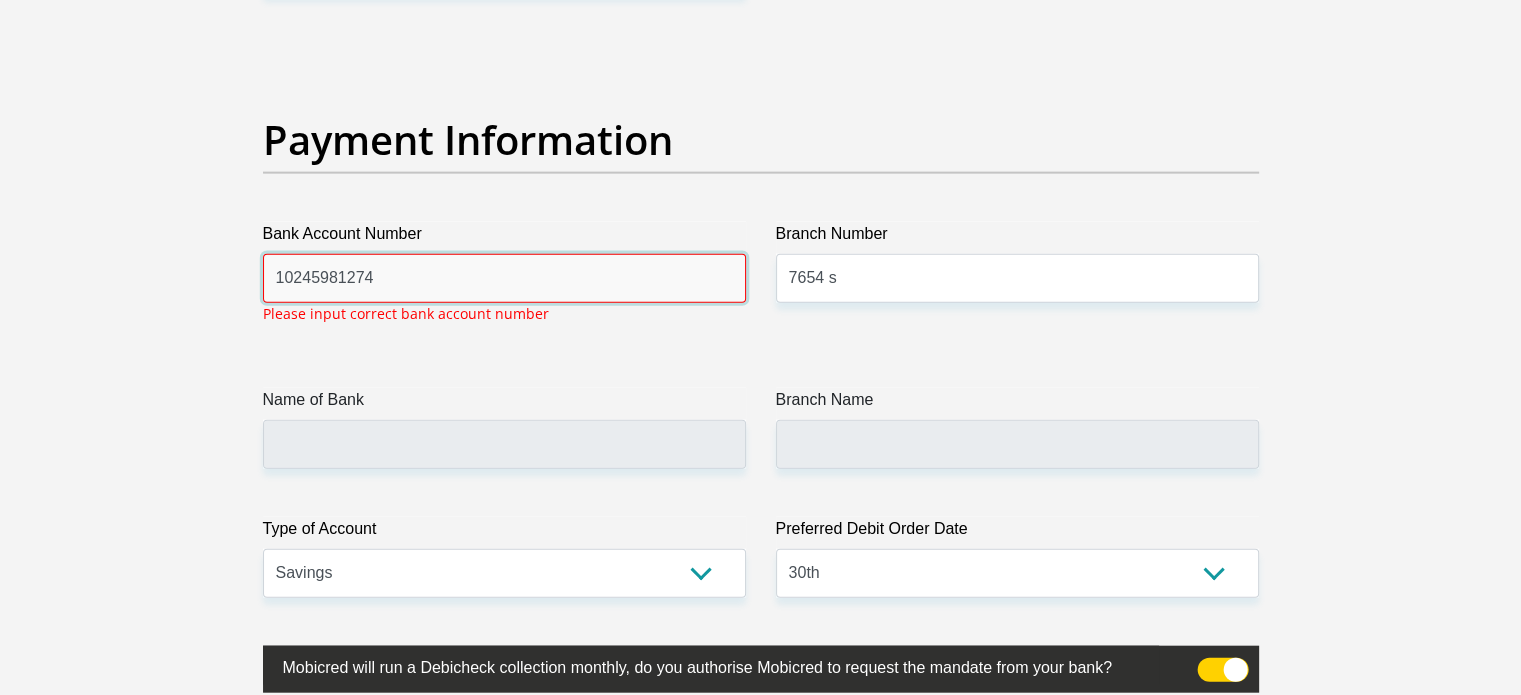drag, startPoint x: 268, startPoint y: 264, endPoint x: 234, endPoint y: 267, distance: 34.132095 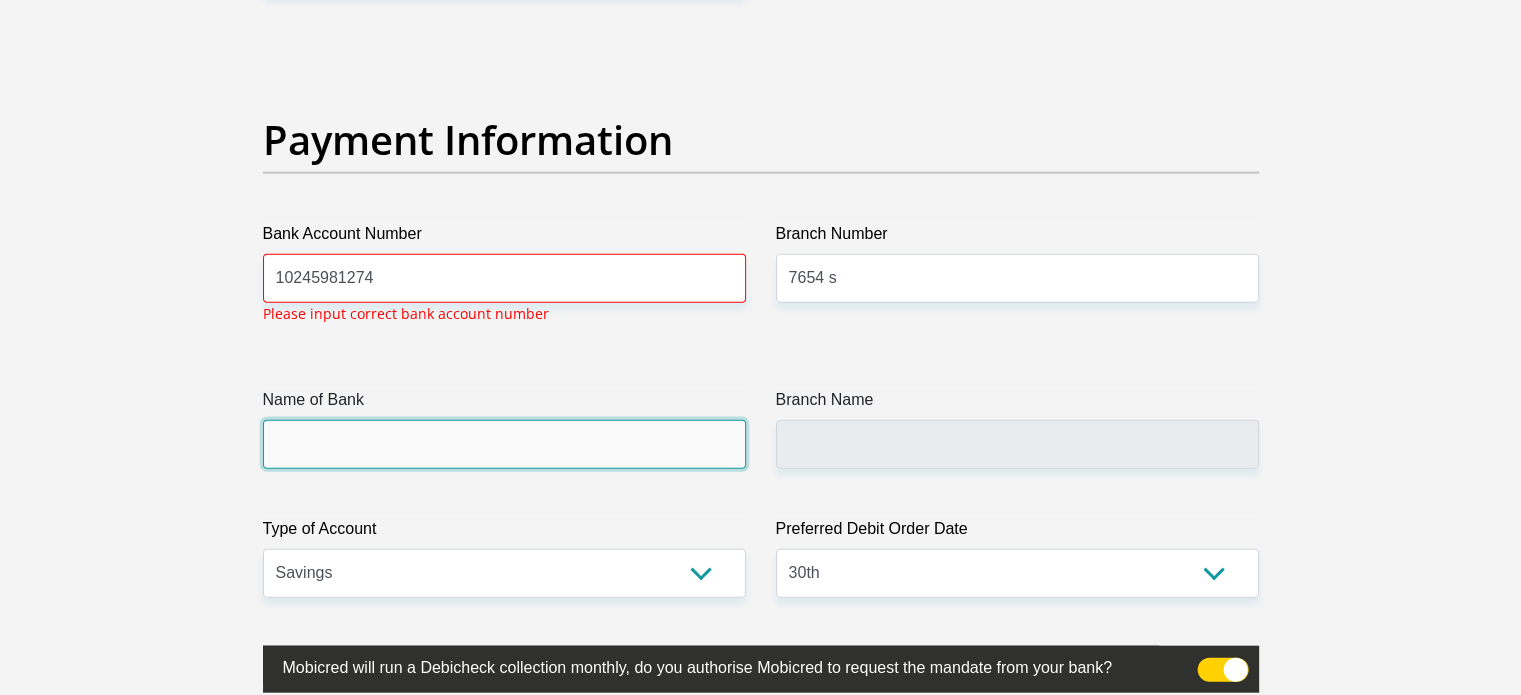click on "Title
Mr
Ms
Mrs
Dr
Other
First Name
STEVEN
Surname
KHUMALO
ID Number
9009055501086
Please input valid ID number
Race
Black
Coloured
Indian
White
Other
Contact Number
0657479285
Please input valid contact number
Nationality
South Africa
Afghanistan
Aland Islands  Albania  Algeria" at bounding box center [761, -949] 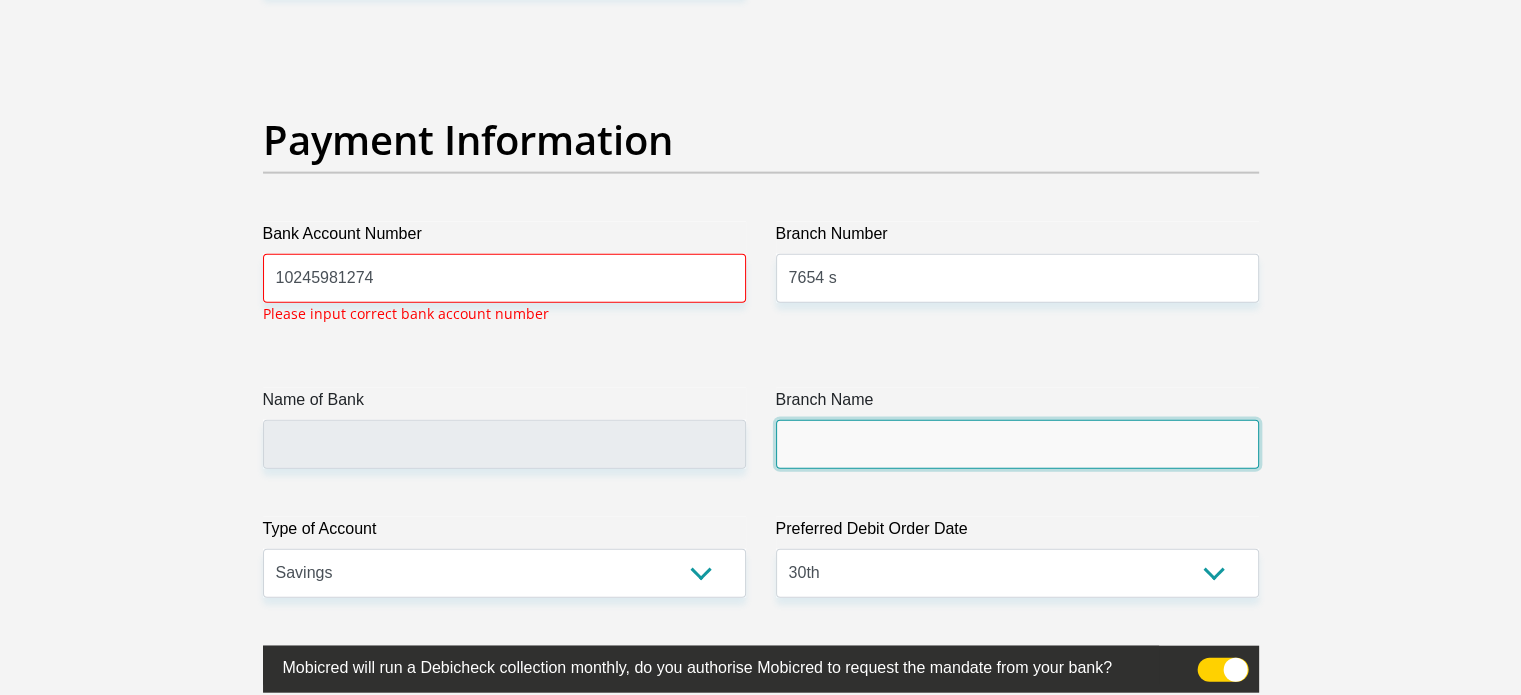 click on "Branch Name" at bounding box center [1017, 444] 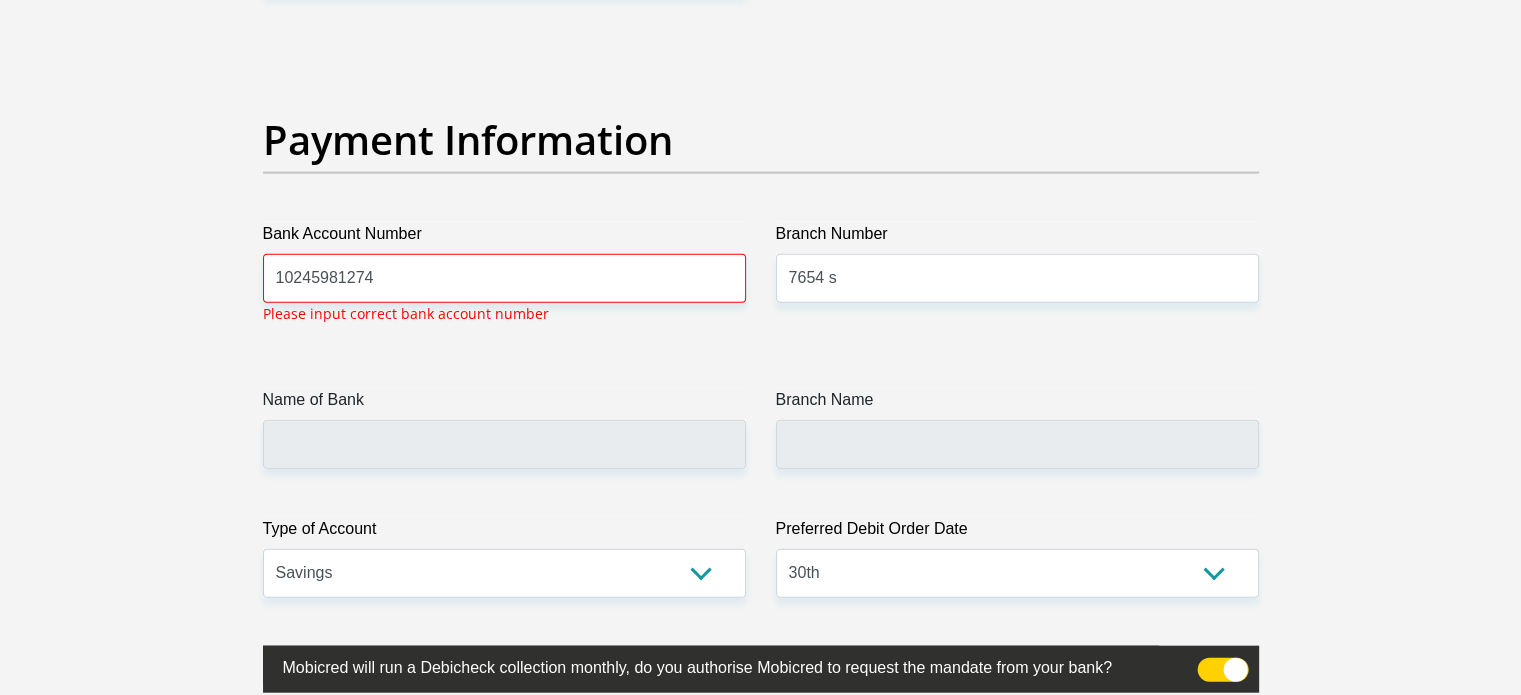 drag, startPoint x: 794, startPoint y: 439, endPoint x: 762, endPoint y: 431, distance: 32.984844 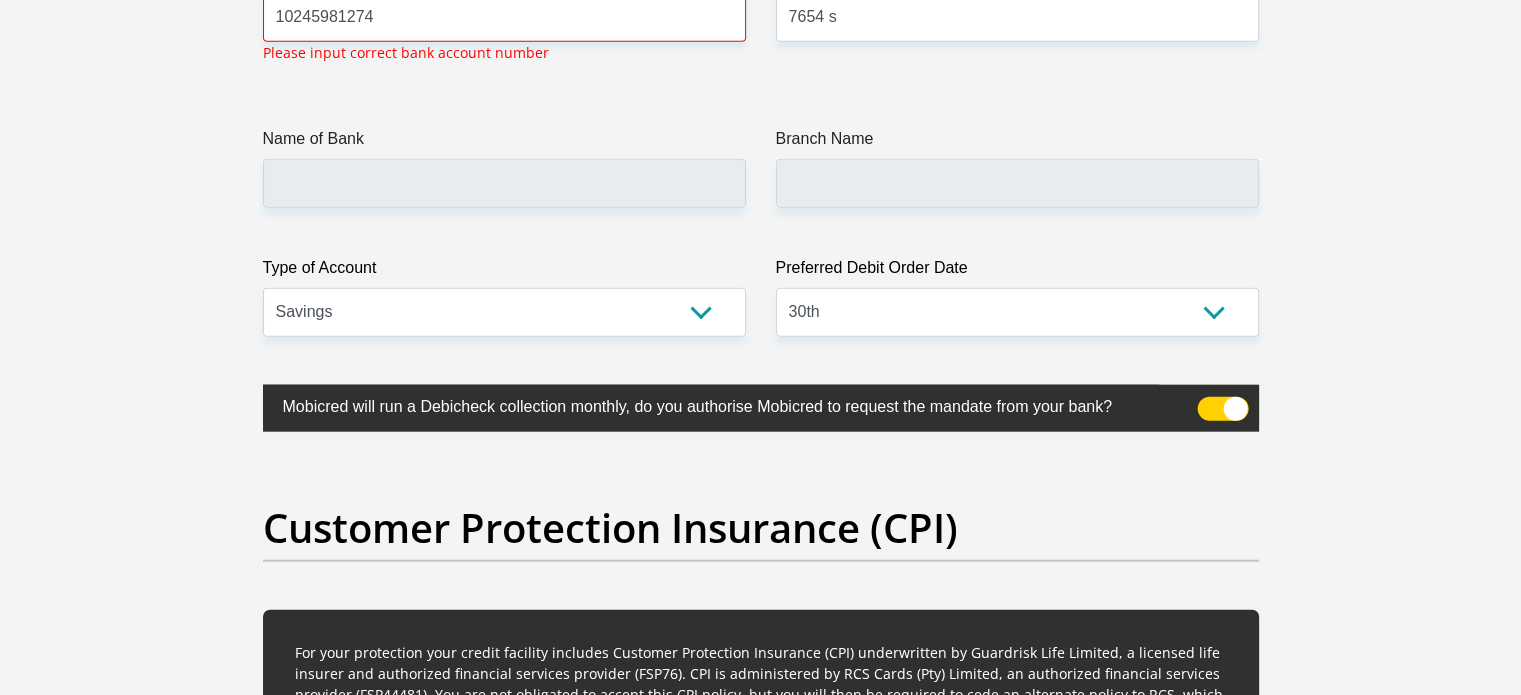 scroll, scrollTop: 4635, scrollLeft: 0, axis: vertical 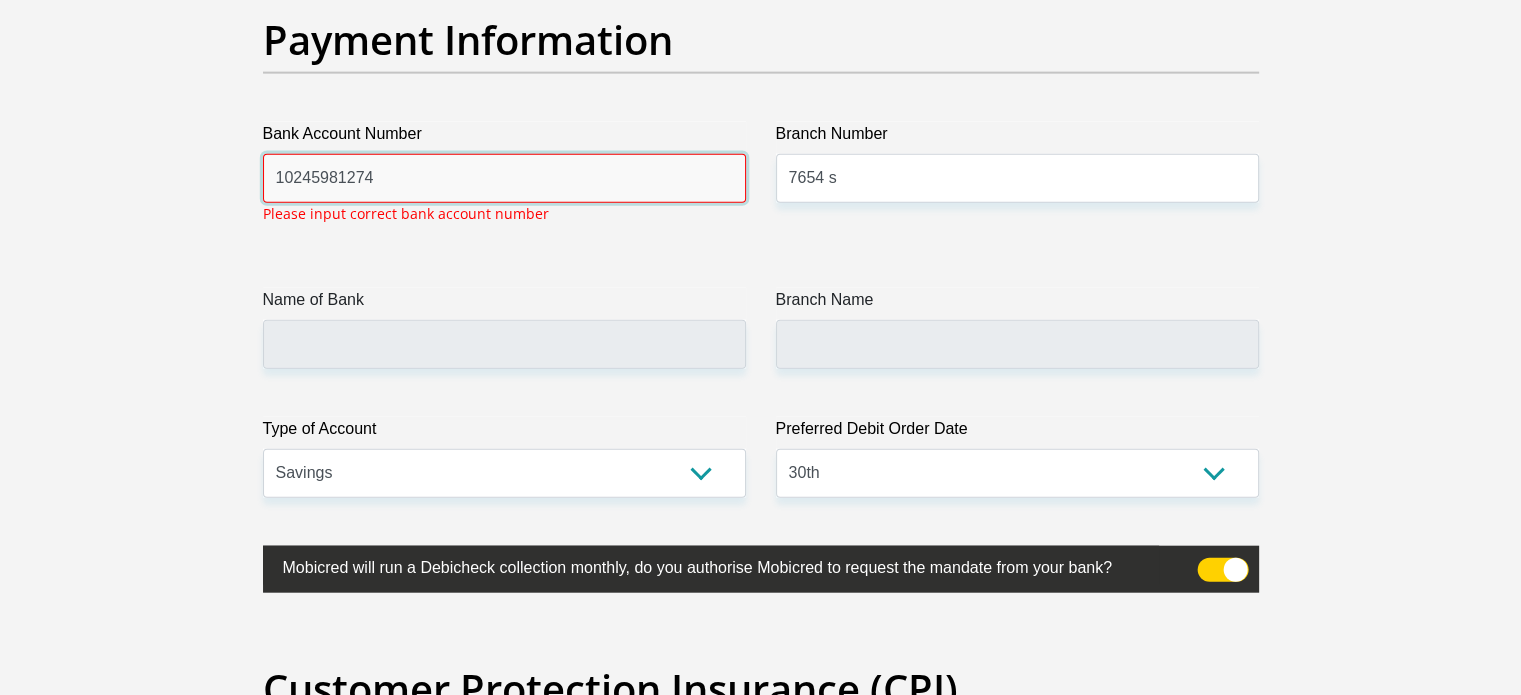 click on "10245981274" at bounding box center (504, 178) 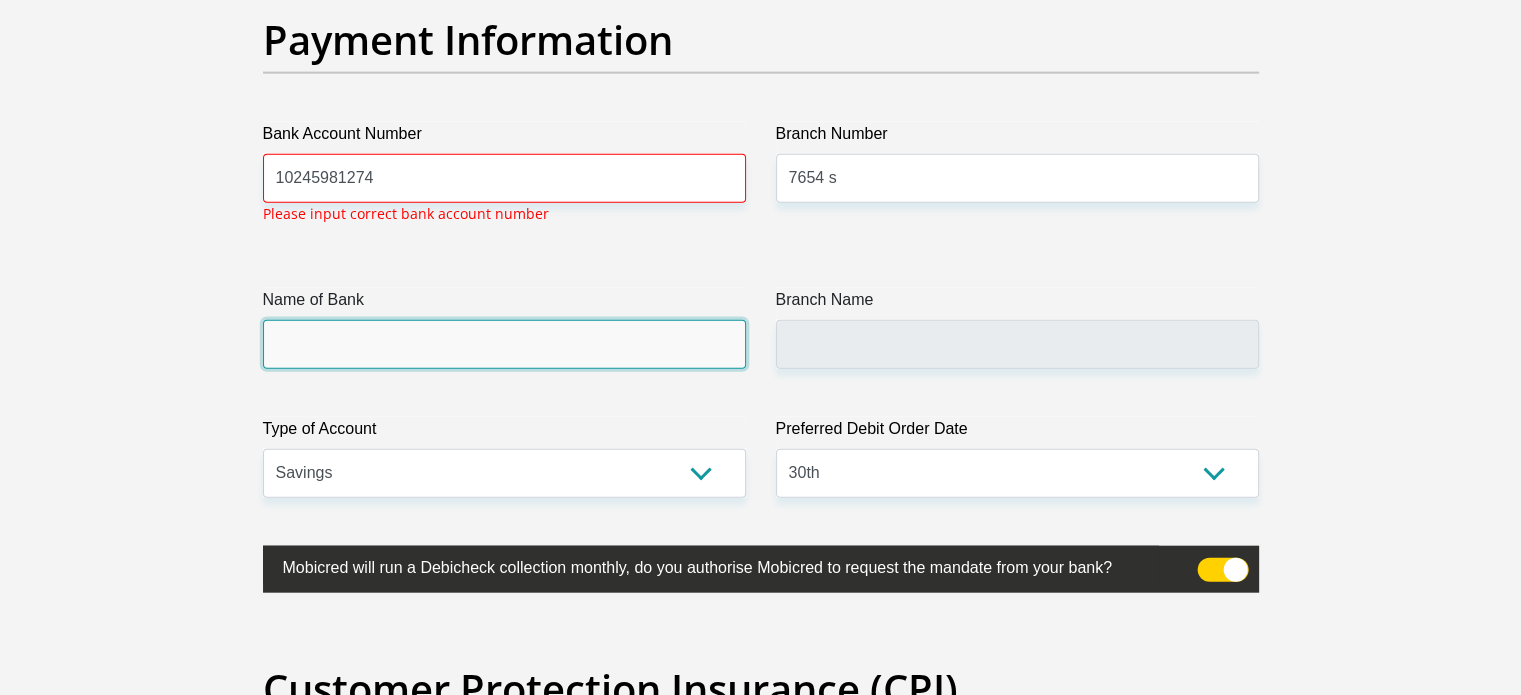 click on "Title
Mr
Ms
Mrs
Dr
Other
First Name
STEVEN
Surname
KHUMALO
ID Number
9009055501086
Please input valid ID number
Race
Black
Coloured
Indian
White
Other
Contact Number
0657479285
Please input valid contact number
Nationality
South Africa
Afghanistan
Aland Islands  Albania  Algeria" at bounding box center [761, -1049] 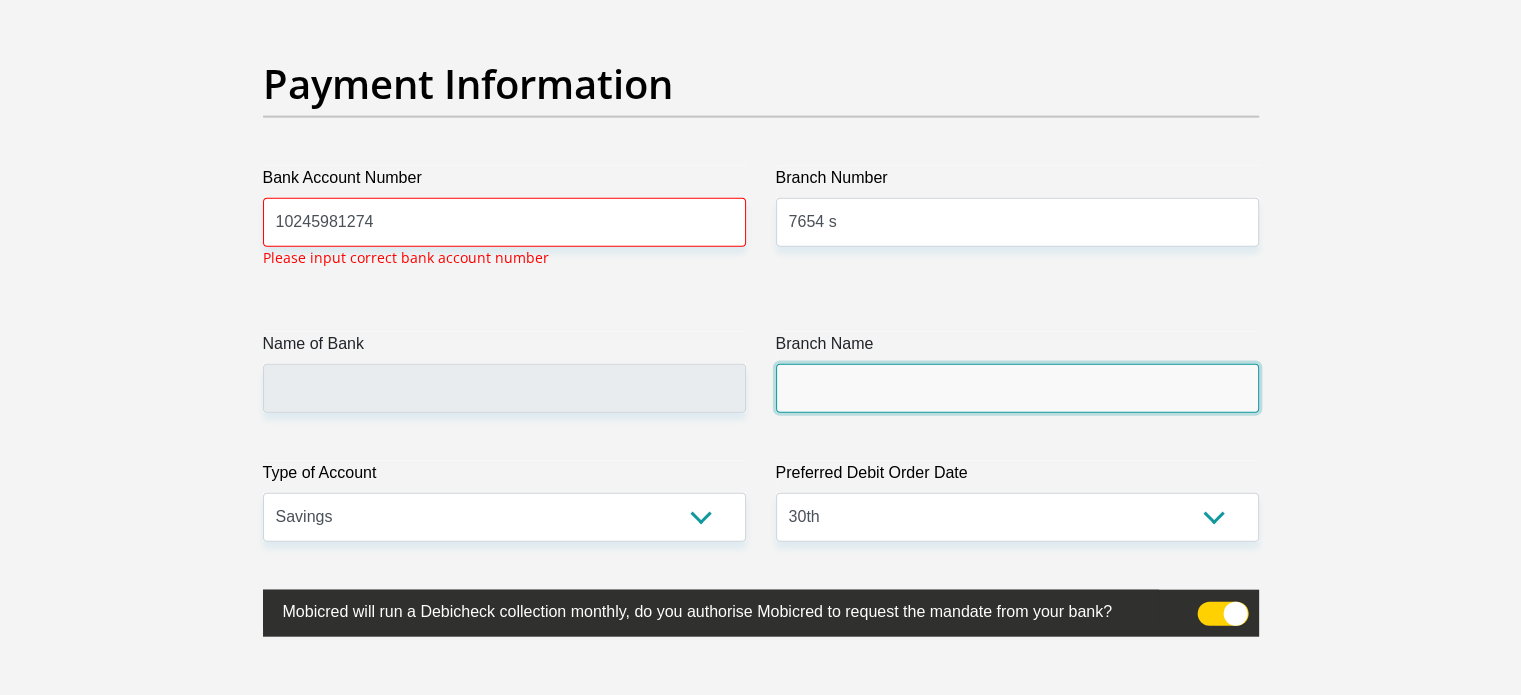 click on "Branch Name" at bounding box center [1017, 388] 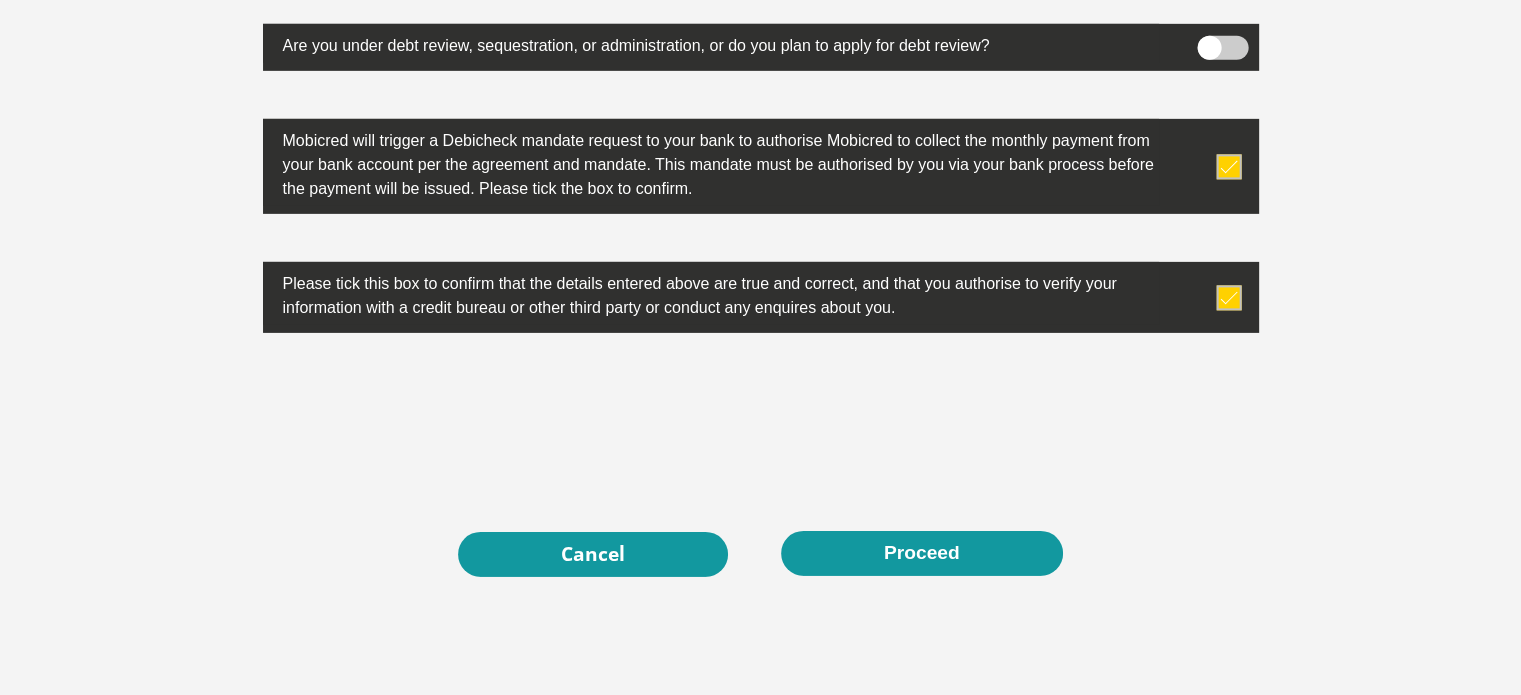scroll, scrollTop: 6512, scrollLeft: 0, axis: vertical 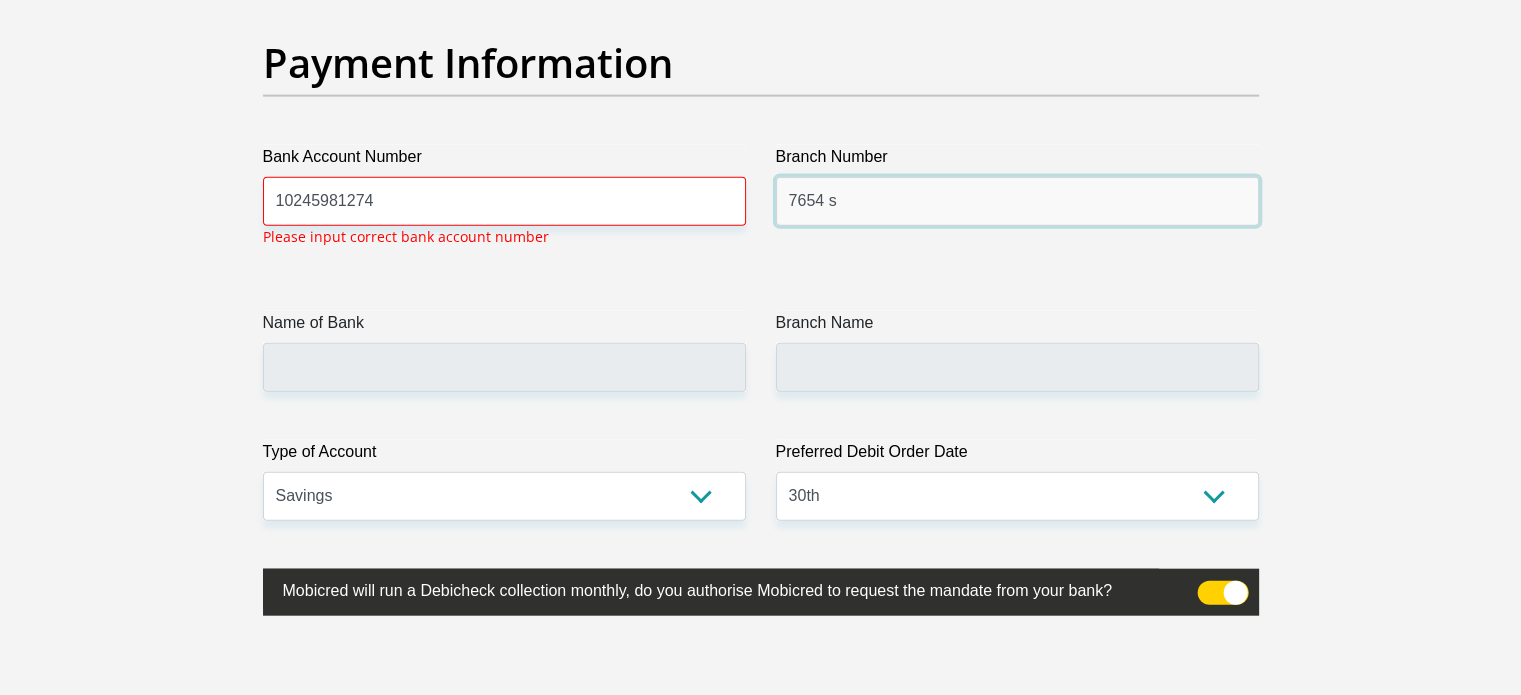 click on "7654 s" at bounding box center (1017, 201) 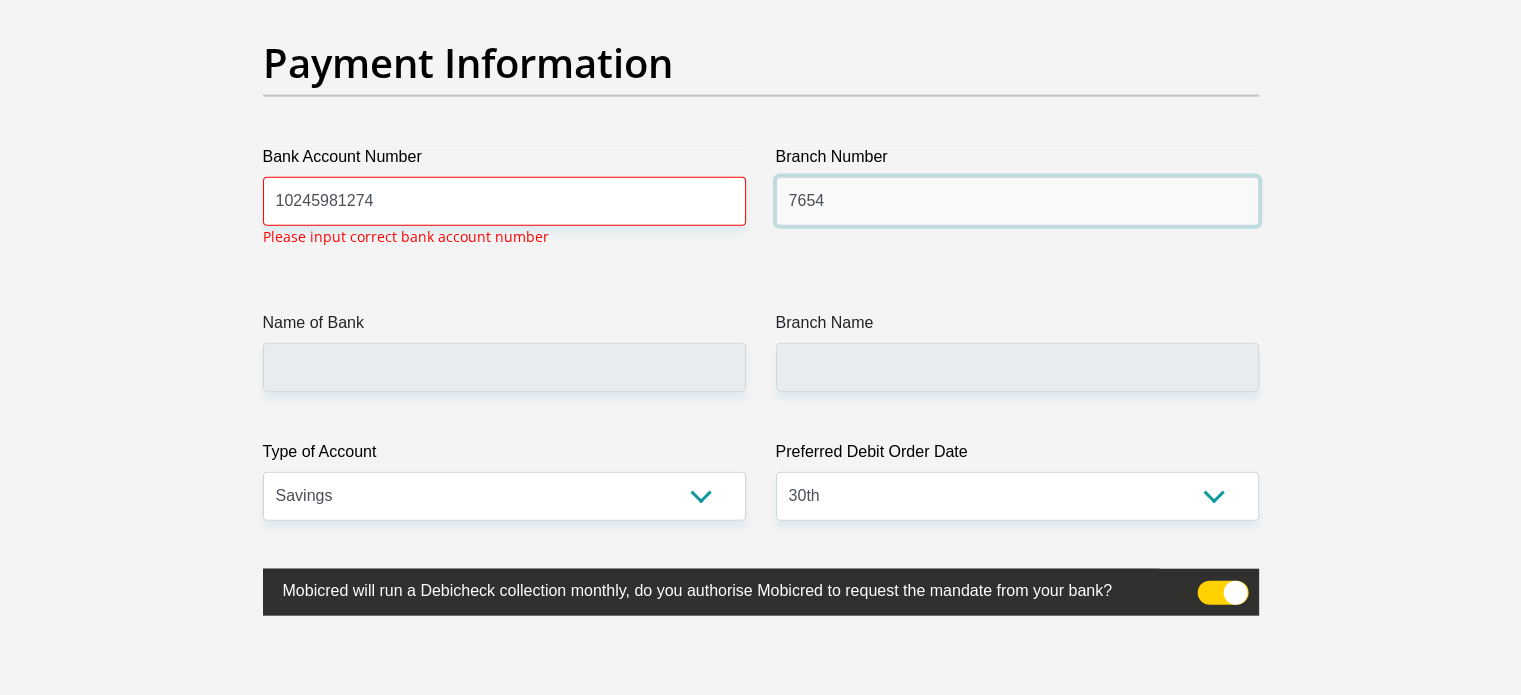 type on "7654" 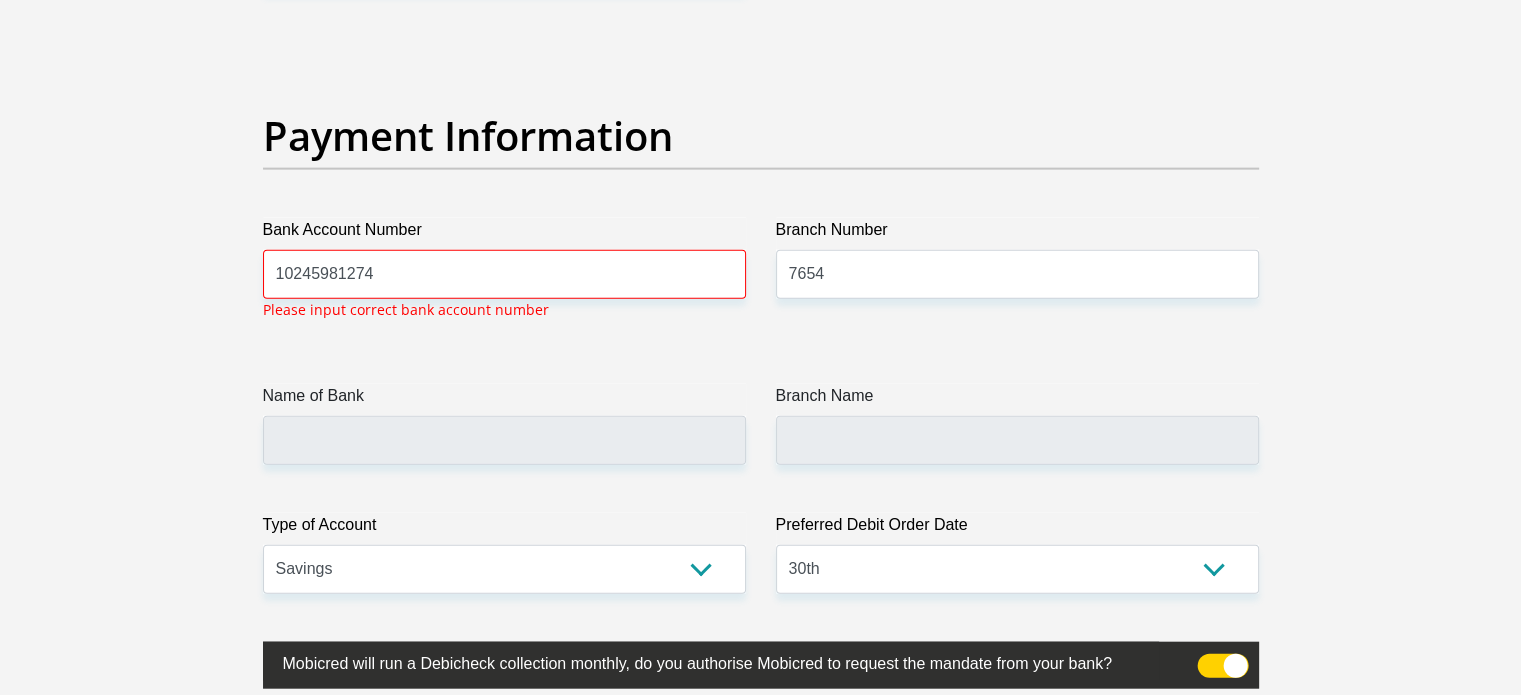 scroll, scrollTop: 4535, scrollLeft: 0, axis: vertical 